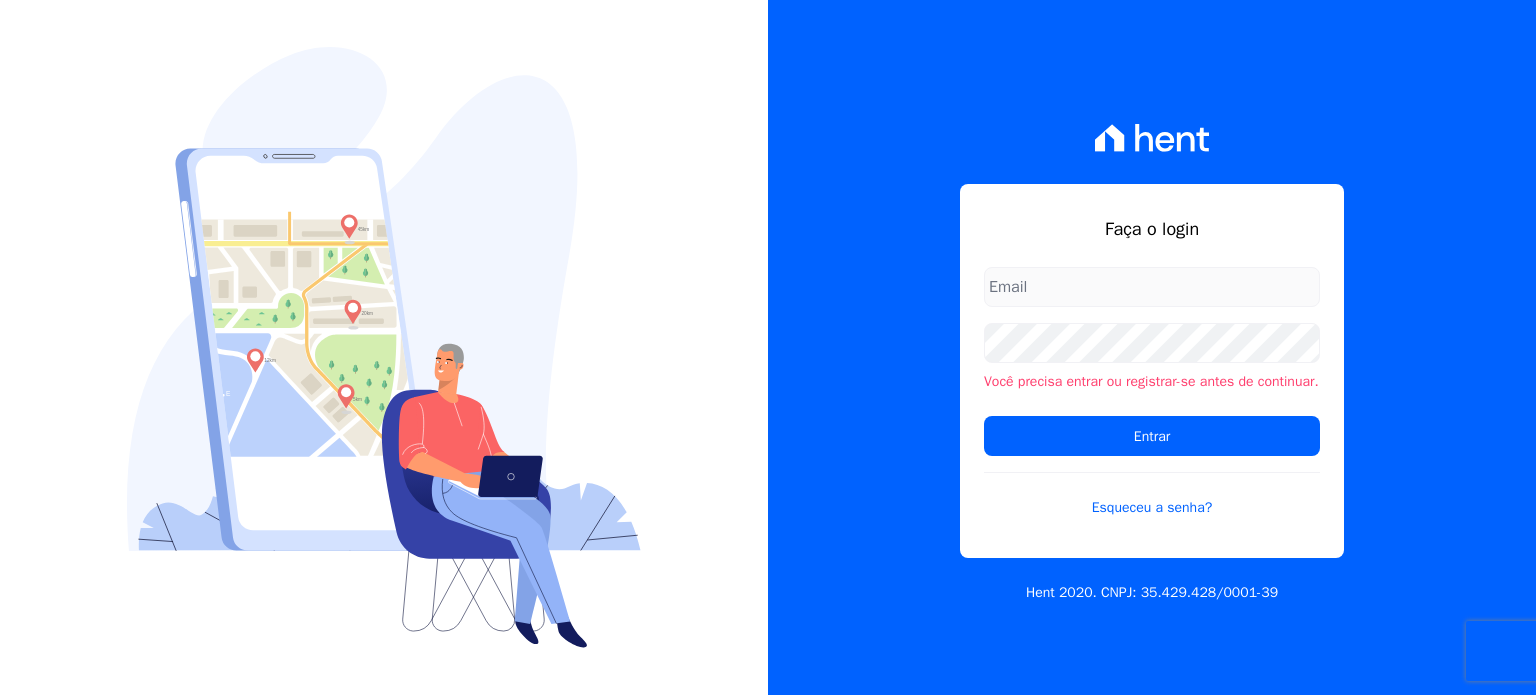scroll, scrollTop: 0, scrollLeft: 0, axis: both 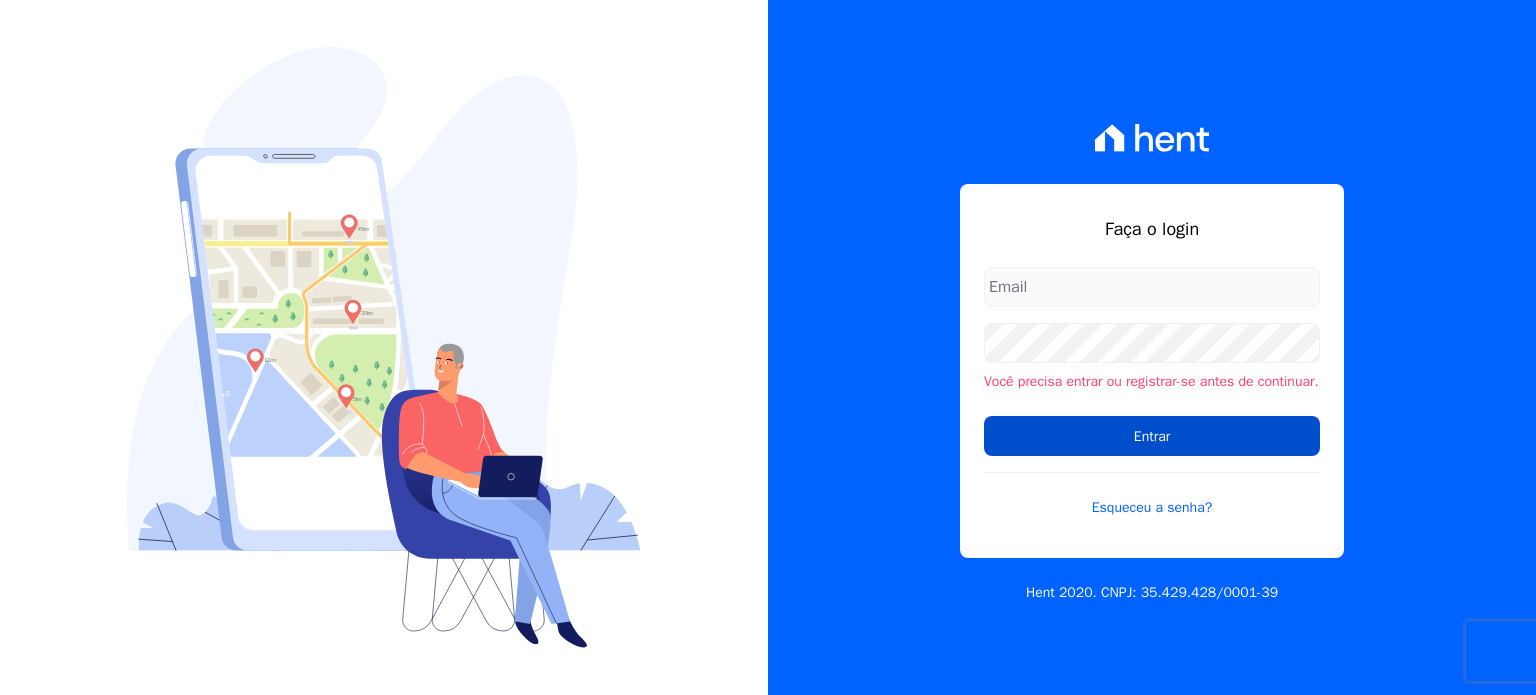 type on "[EMAIL]" 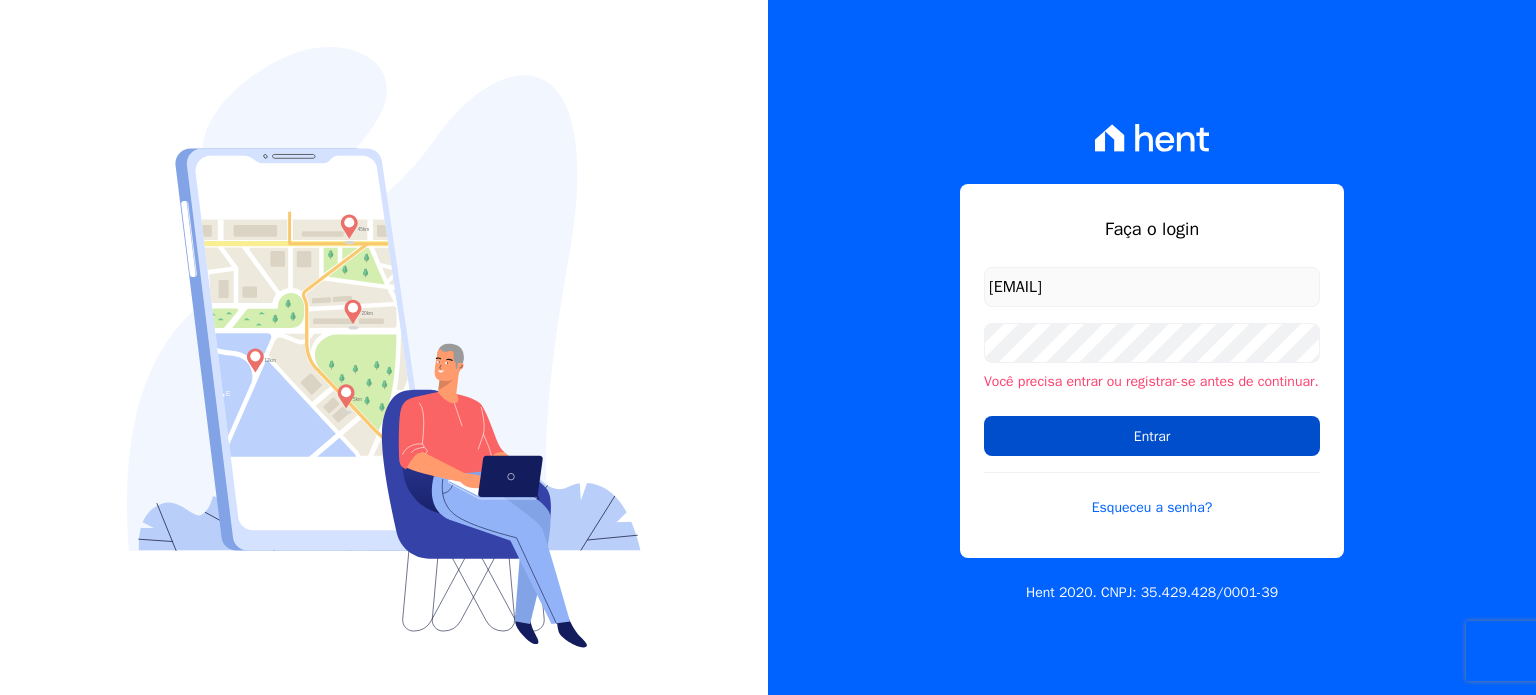 click on "Entrar" at bounding box center (1152, 436) 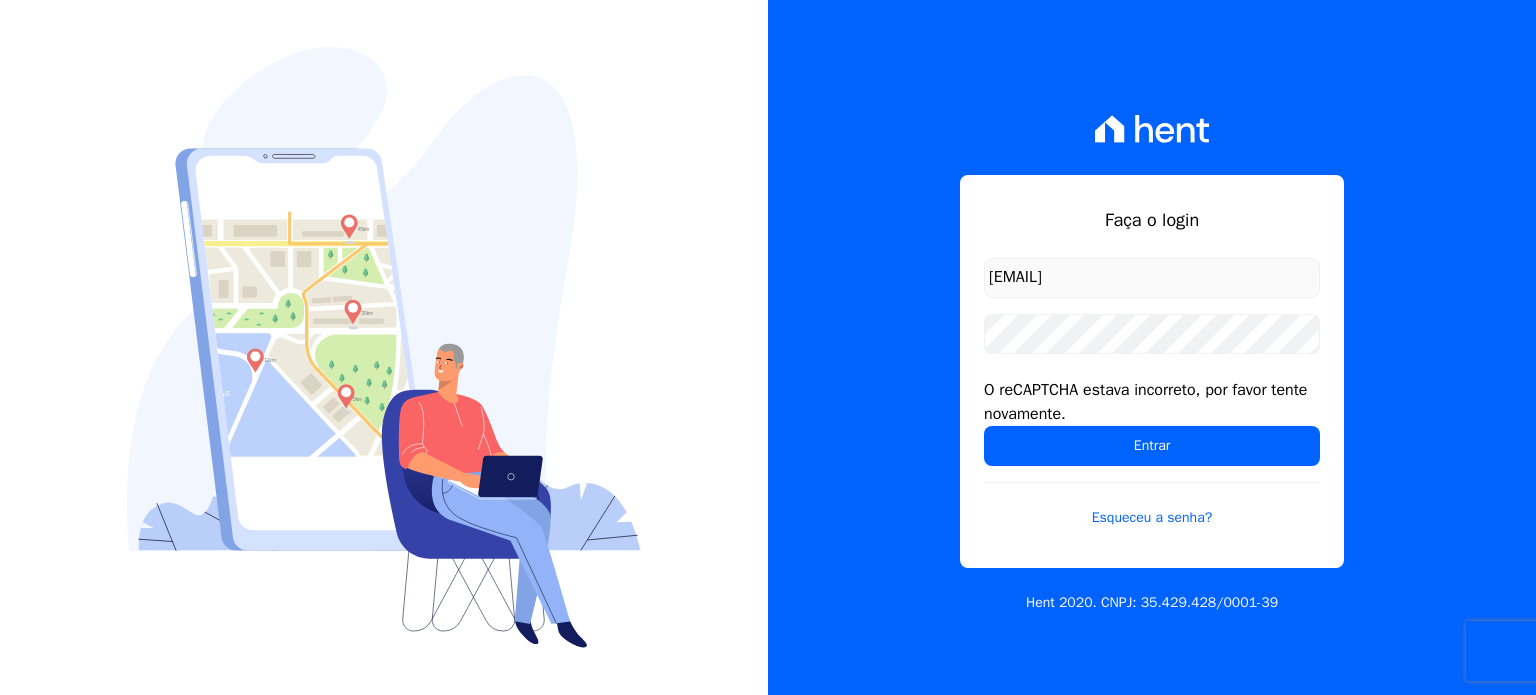 scroll, scrollTop: 0, scrollLeft: 0, axis: both 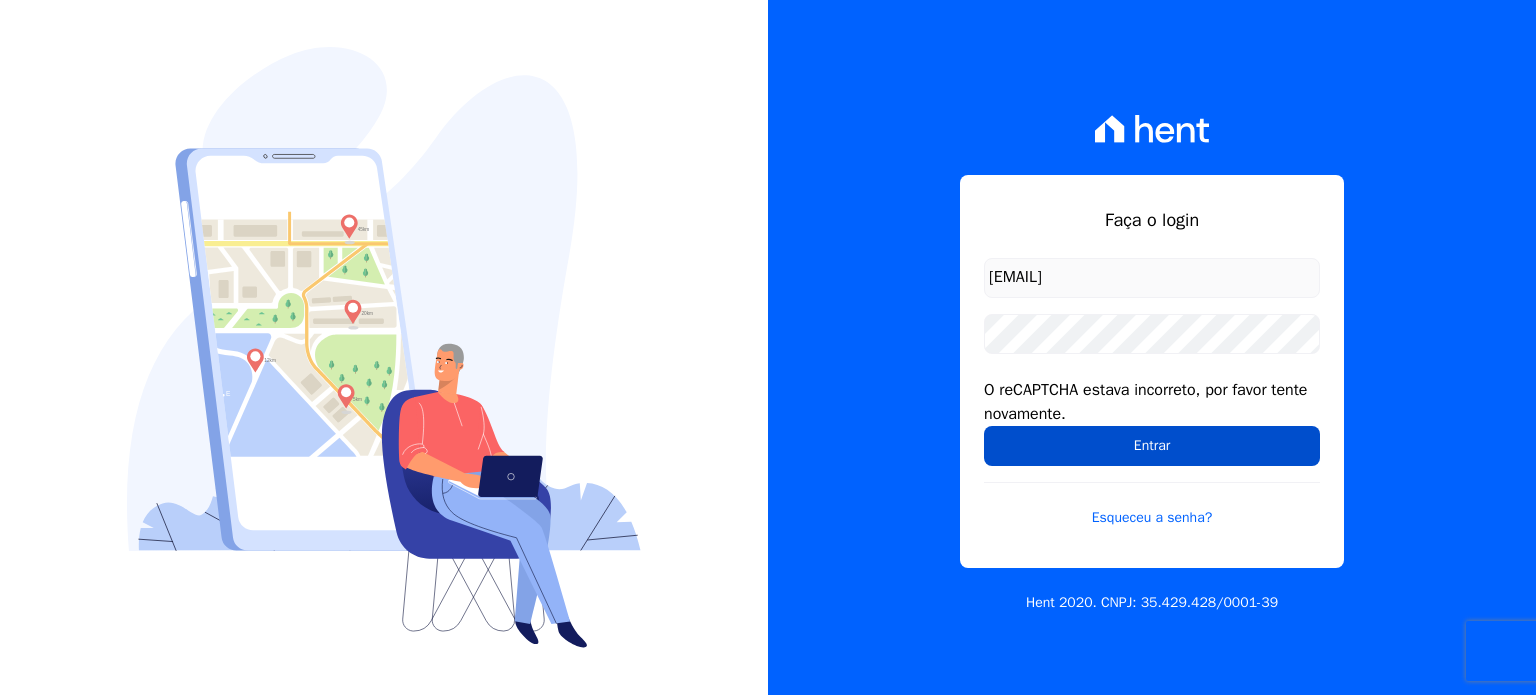 click on "Entrar" at bounding box center [1152, 446] 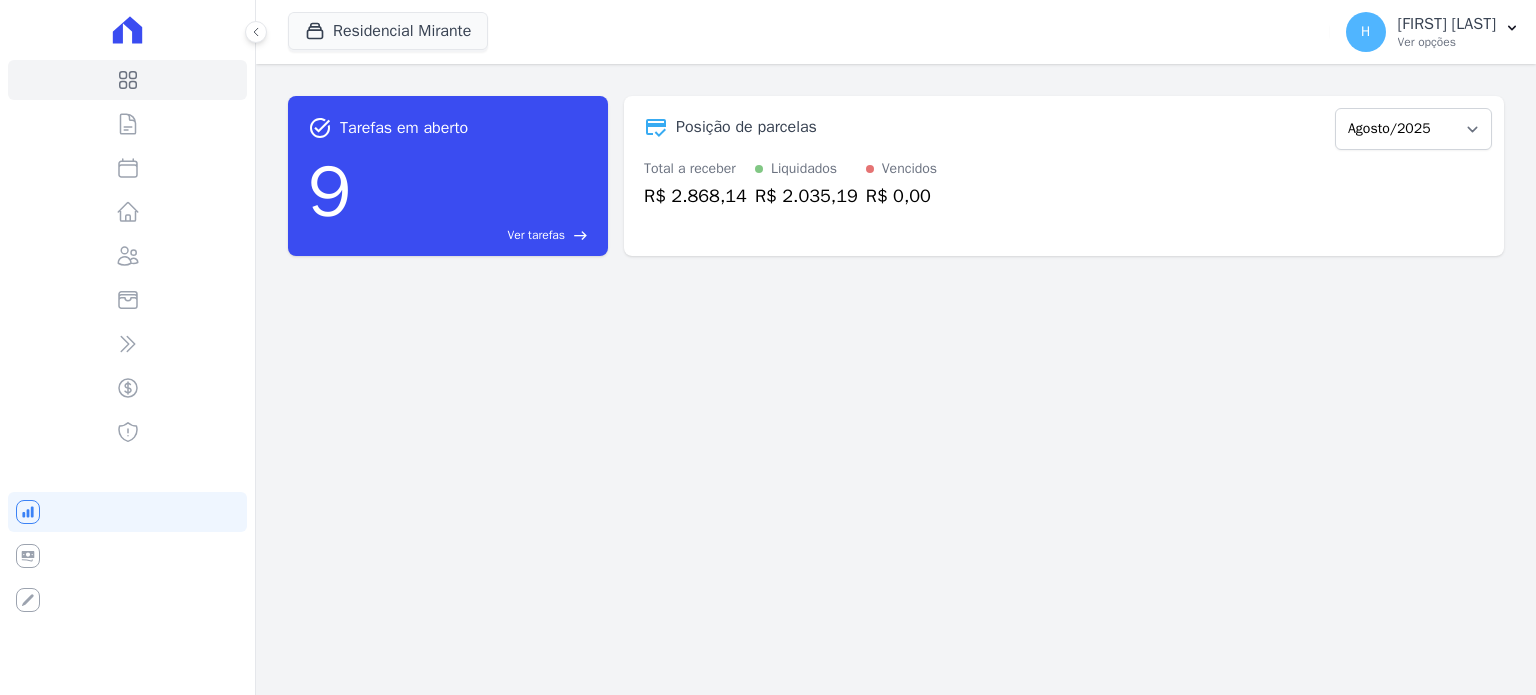 scroll, scrollTop: 0, scrollLeft: 0, axis: both 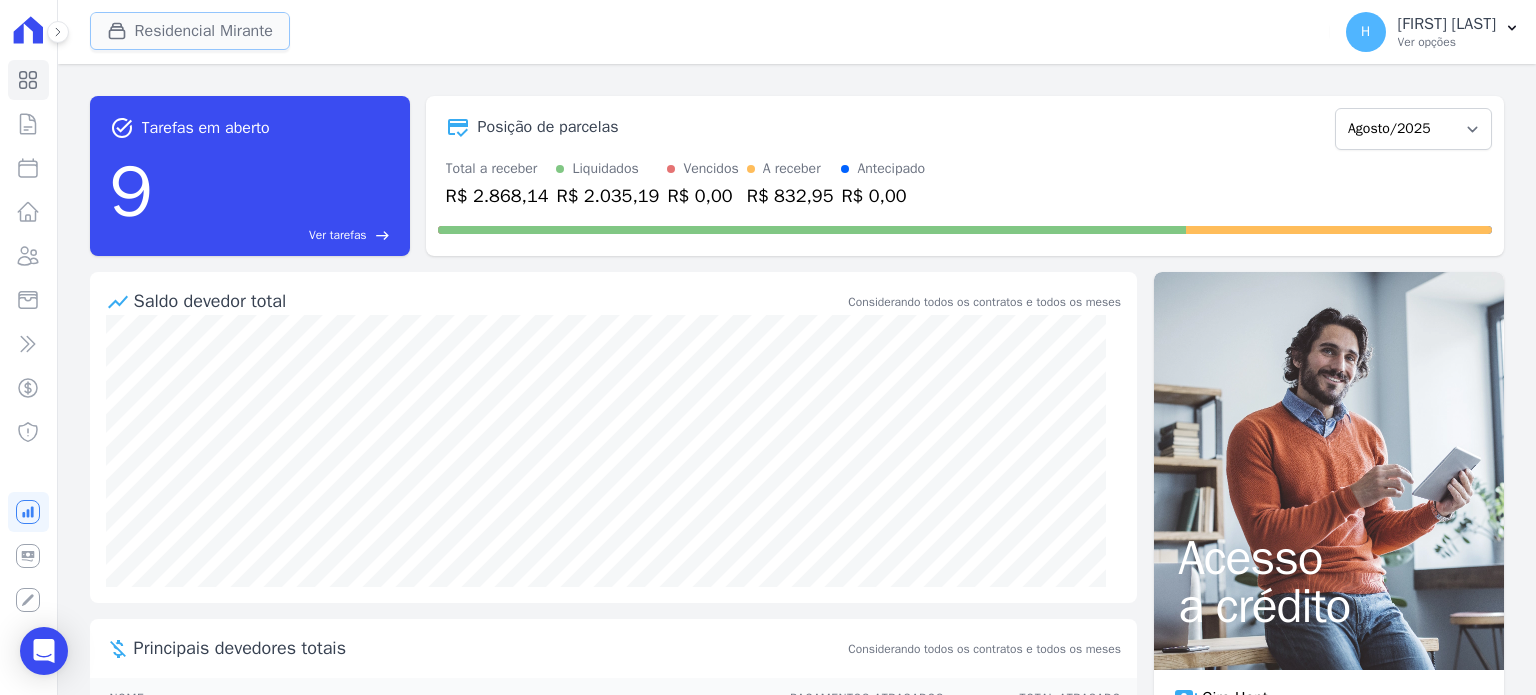 click on "Residencial Mirante" at bounding box center (190, 31) 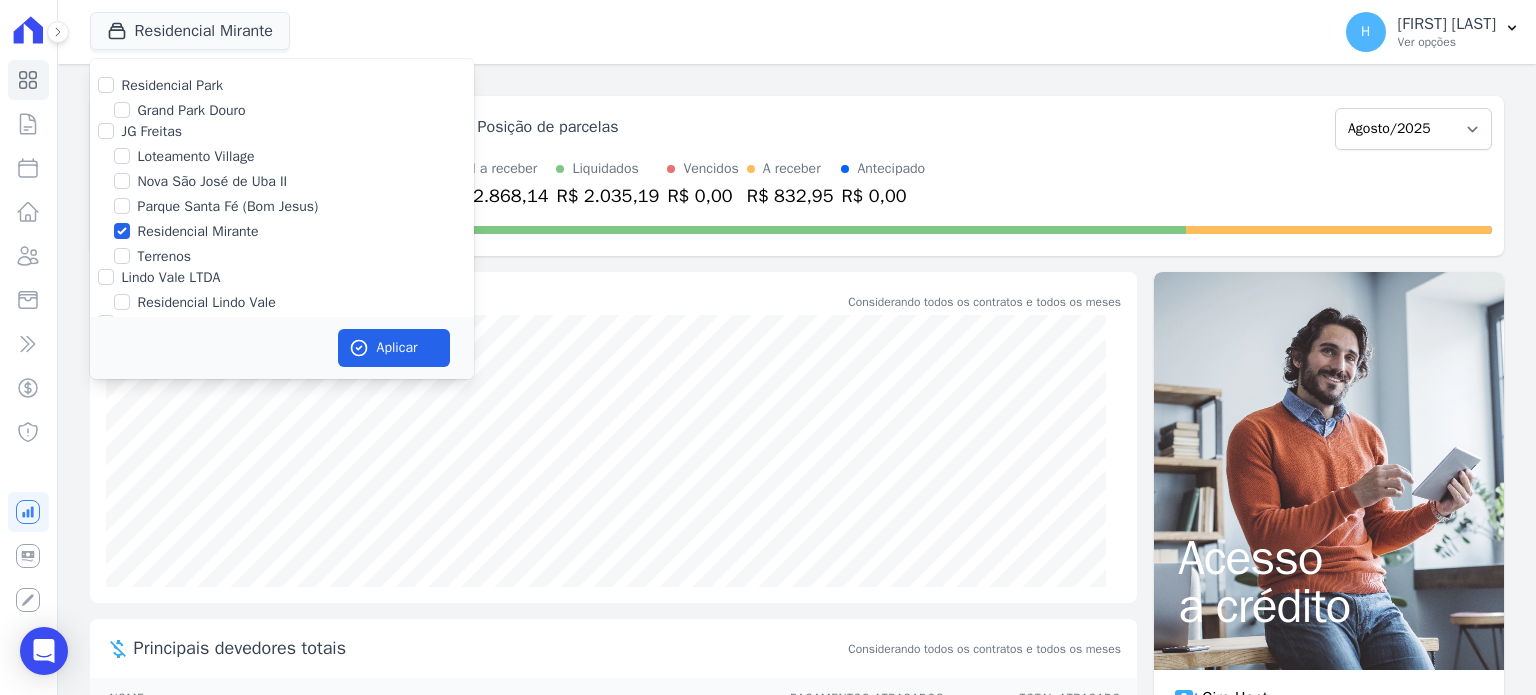 click on "Loteamento Village" at bounding box center [196, 156] 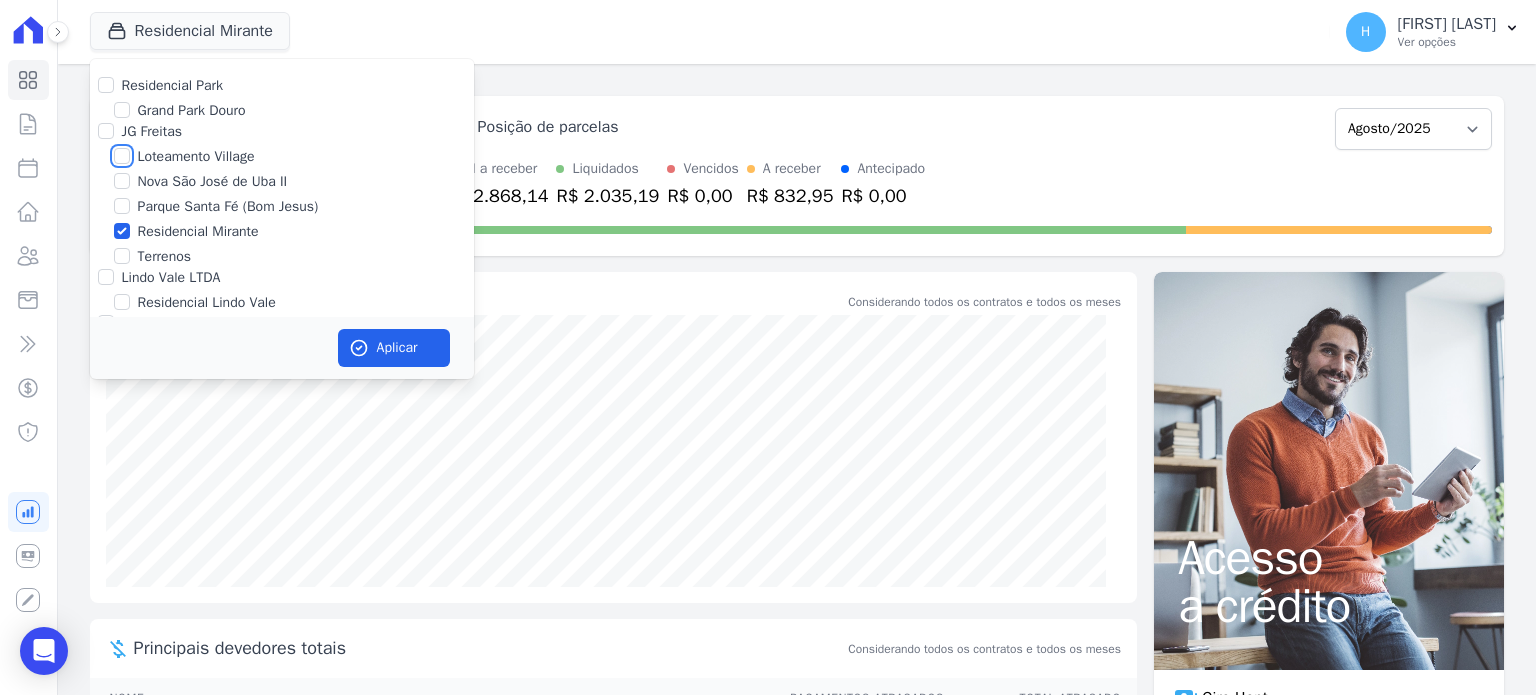 click on "Loteamento Village" at bounding box center [122, 156] 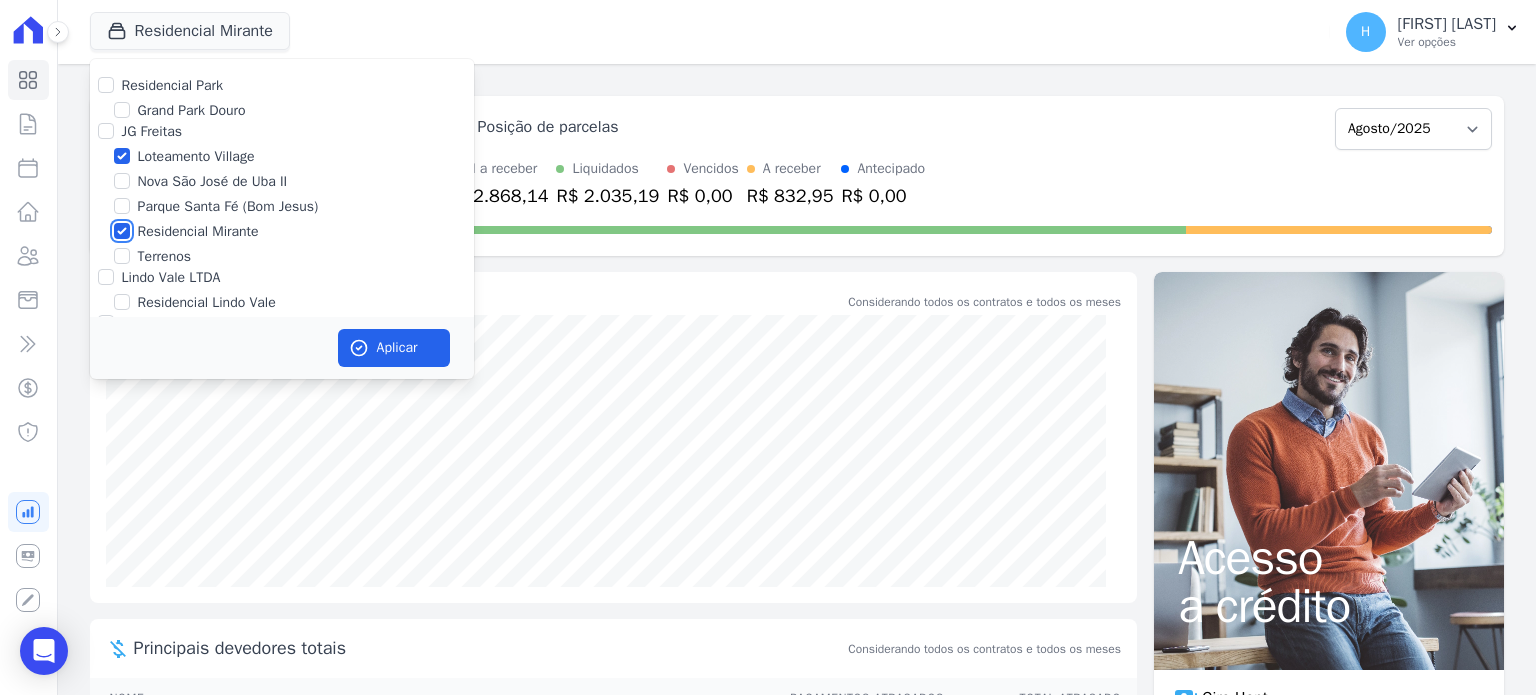 click on "Residencial Mirante" at bounding box center [122, 231] 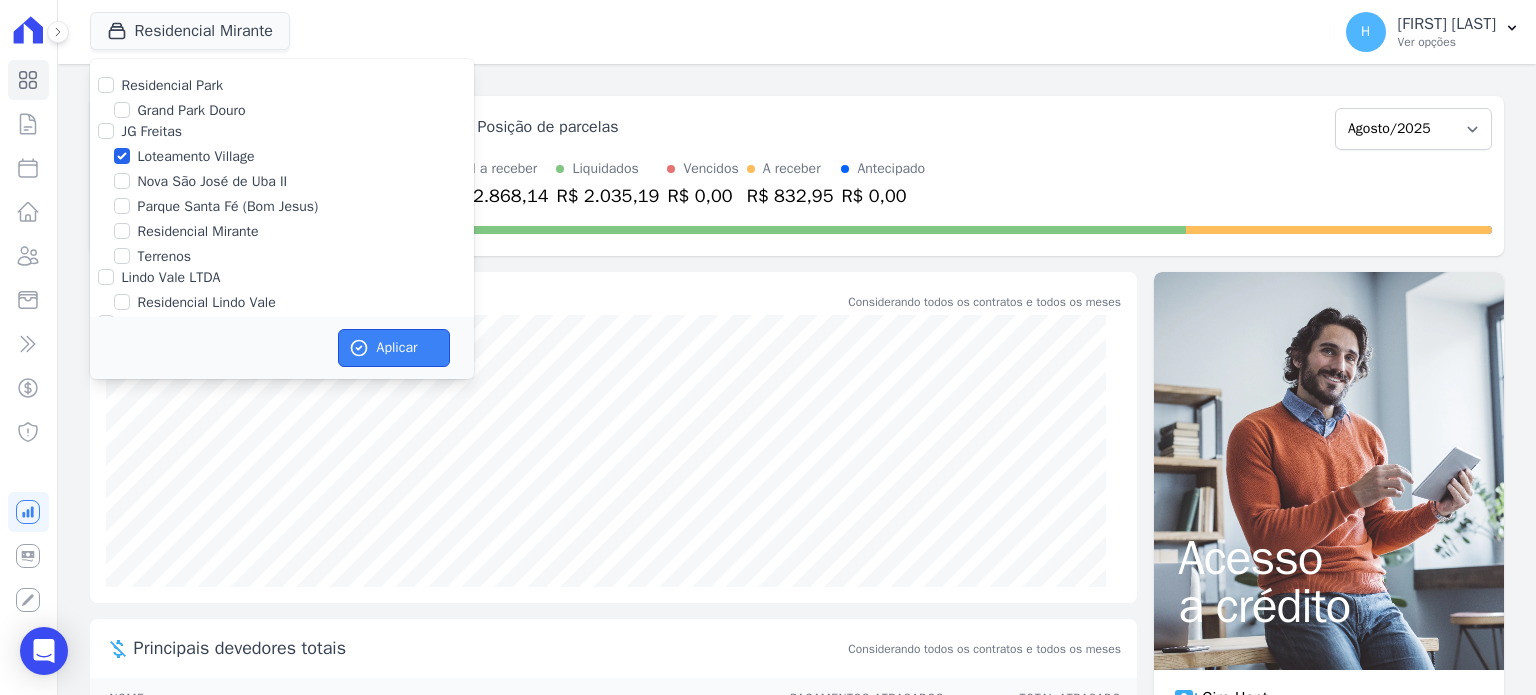 click on "Aplicar" at bounding box center (394, 348) 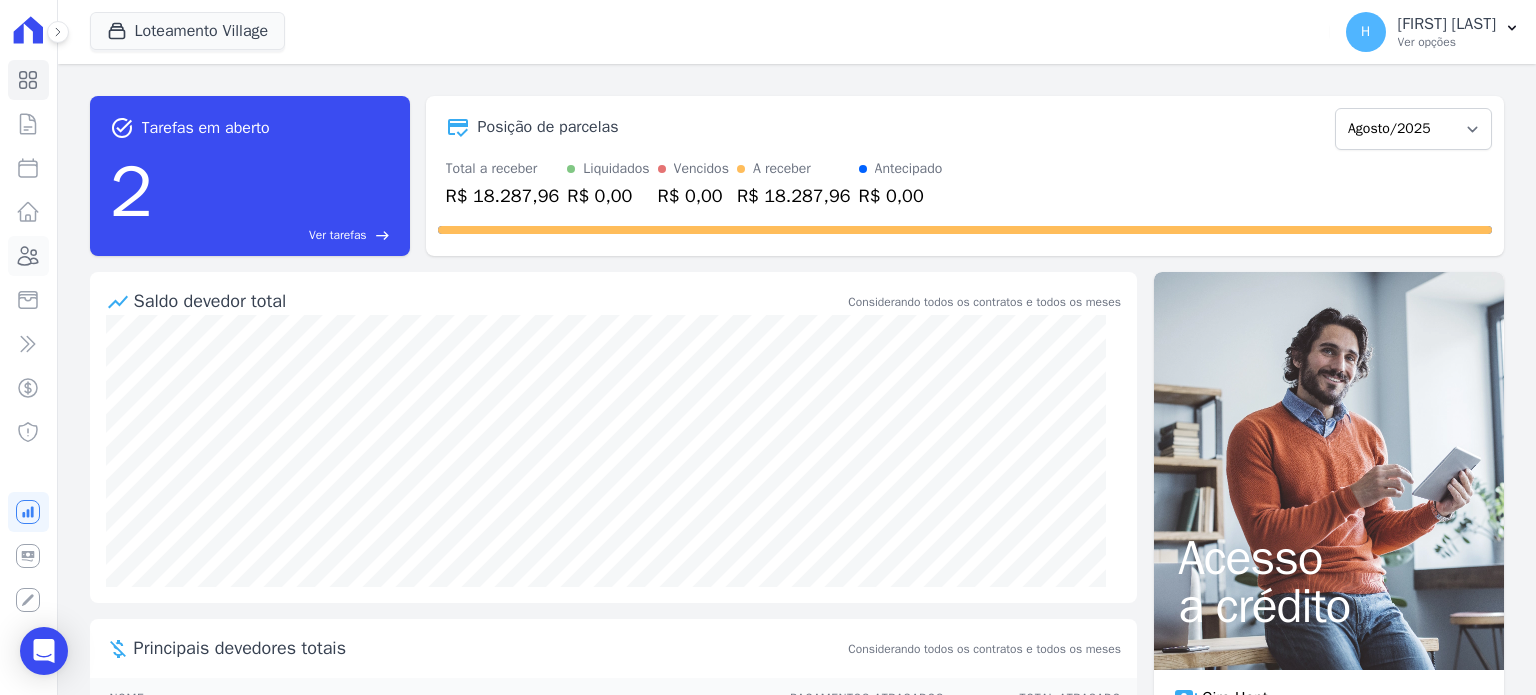 click 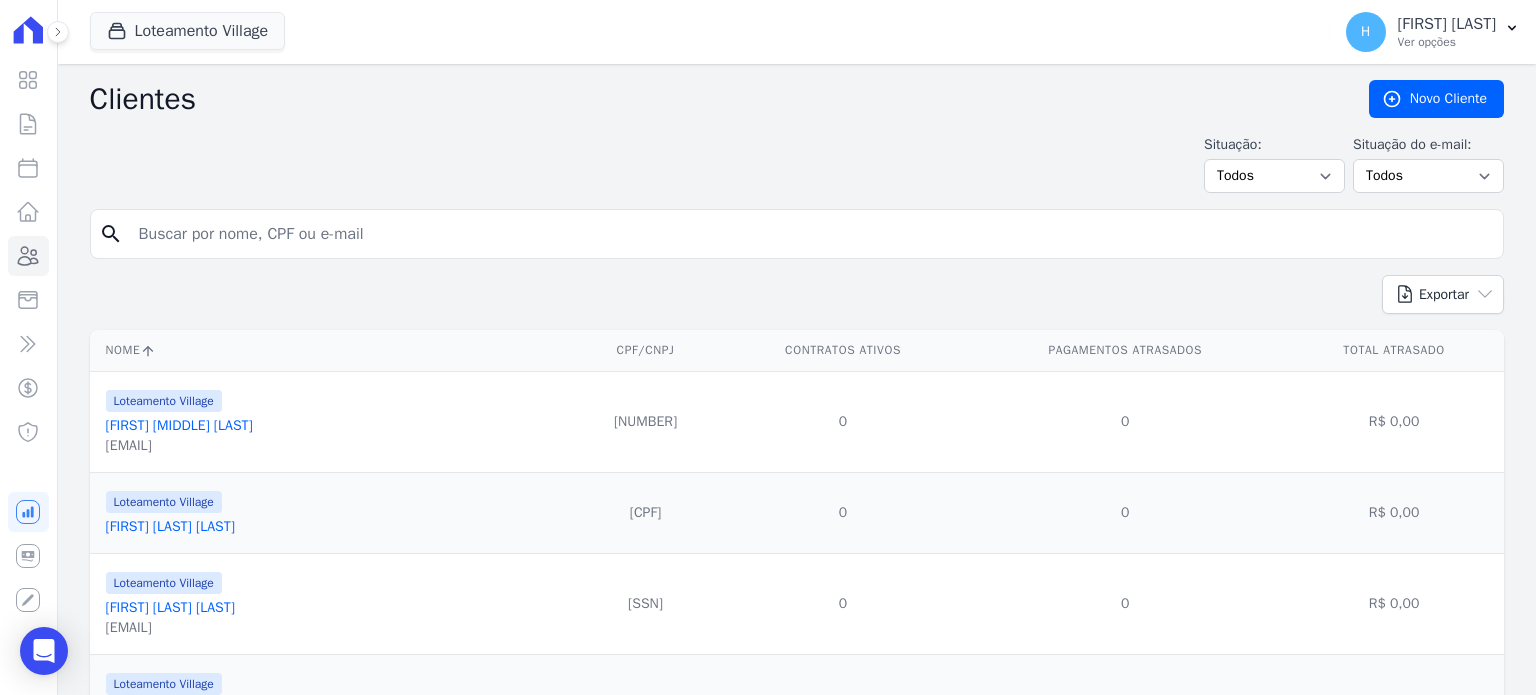 click at bounding box center [811, 234] 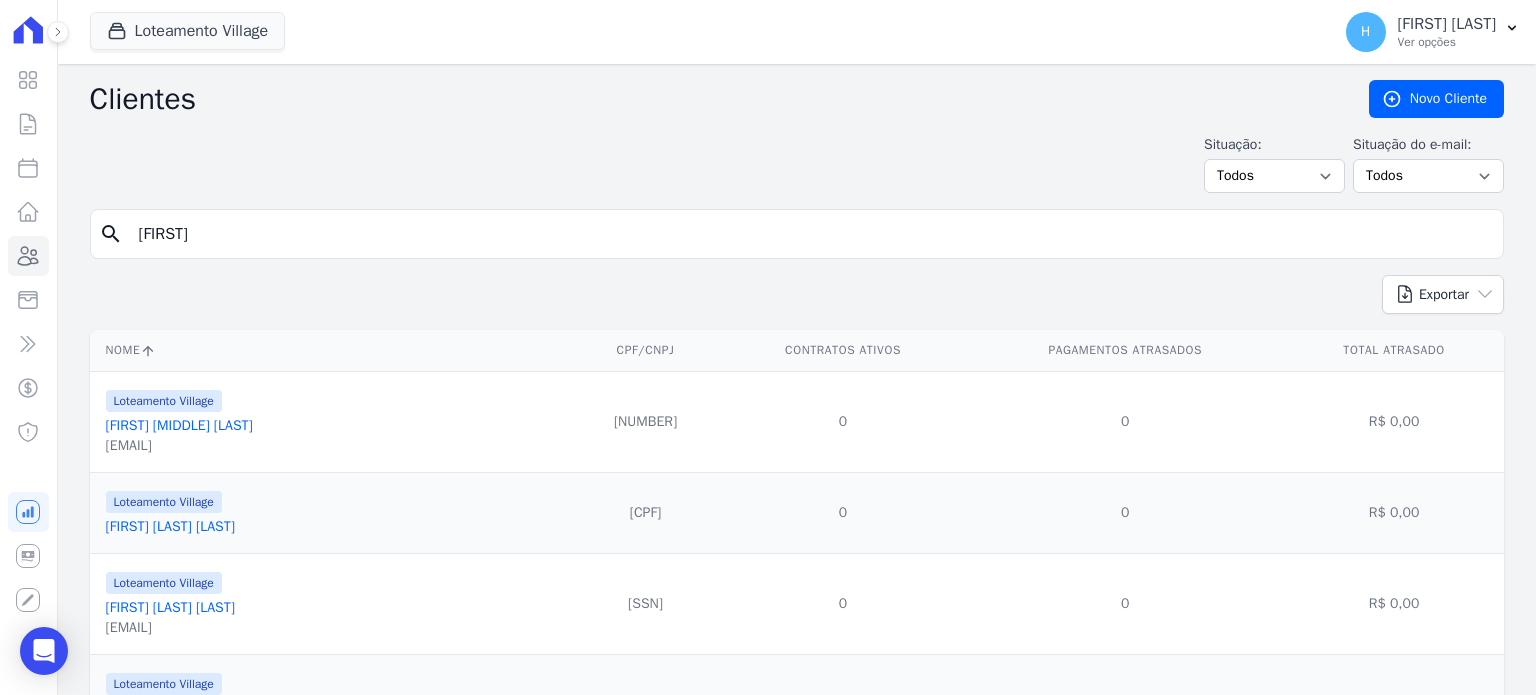 type on "[FIRST]" 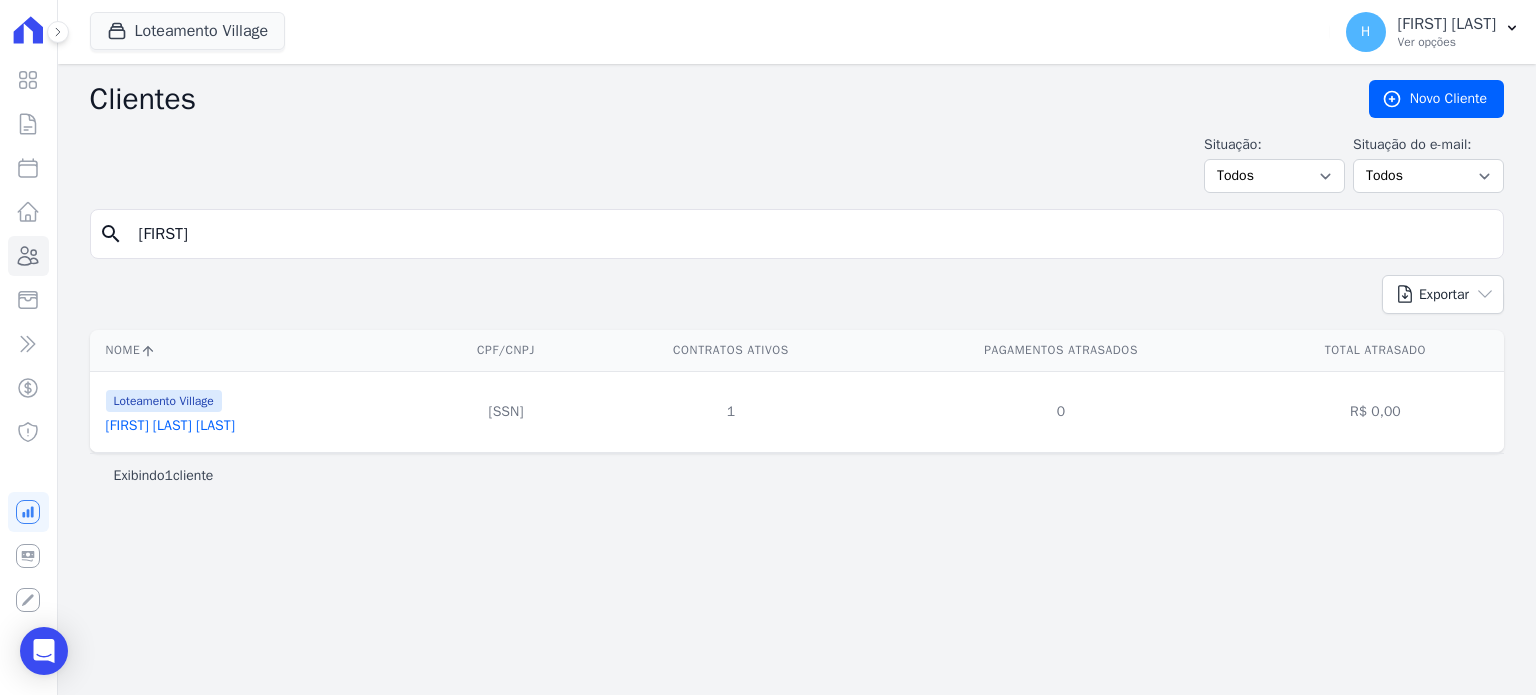 click on "[FIRST] [LAST] [LAST]" at bounding box center [170, 425] 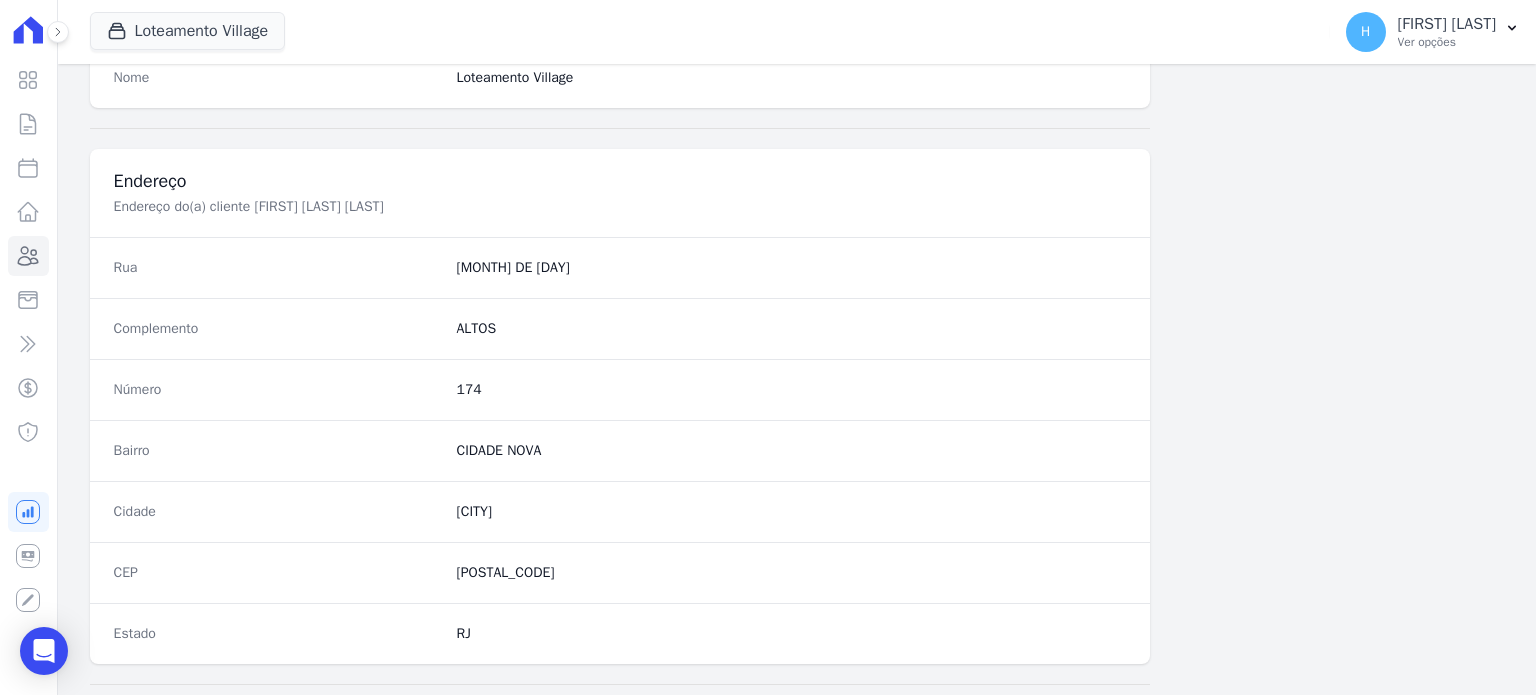 scroll, scrollTop: 1169, scrollLeft: 0, axis: vertical 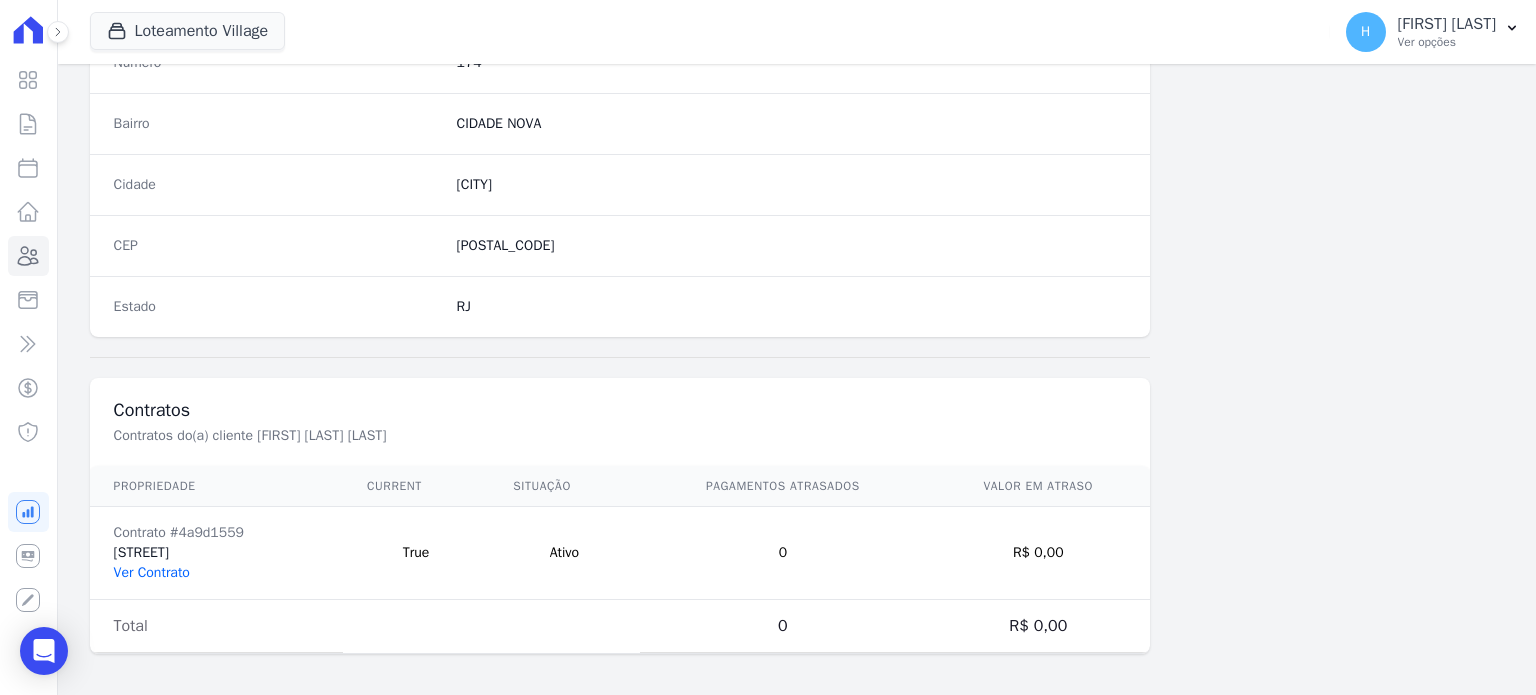 click on "Ver Contrato" at bounding box center [152, 572] 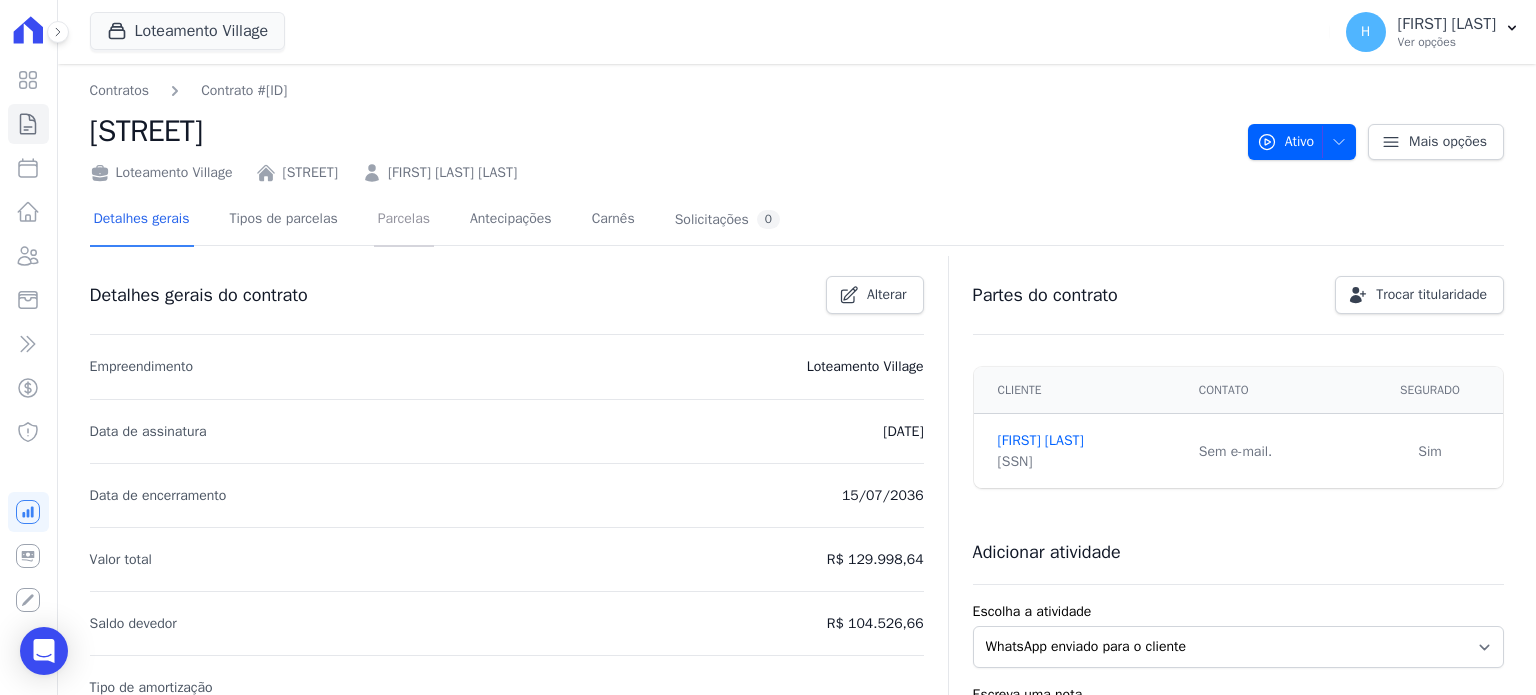 click on "Parcelas" at bounding box center [404, 220] 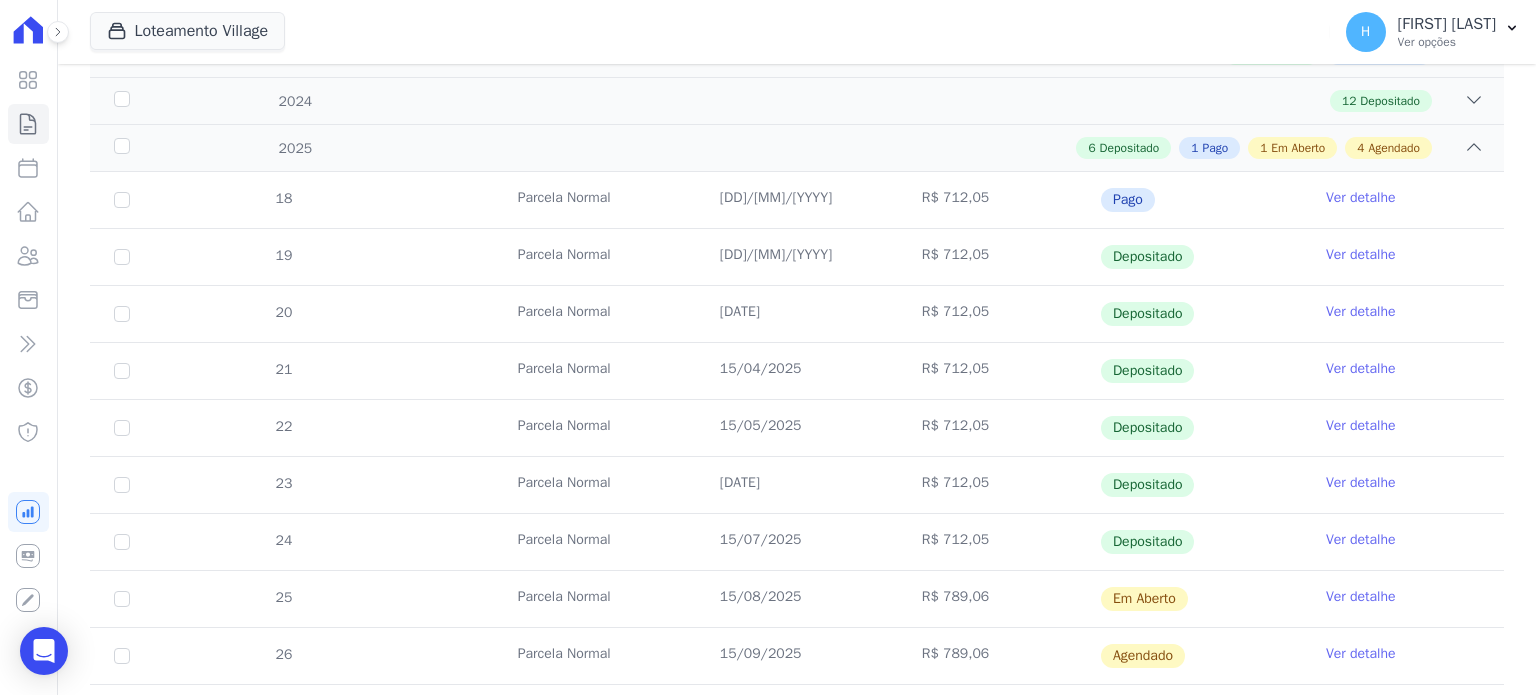 scroll, scrollTop: 500, scrollLeft: 0, axis: vertical 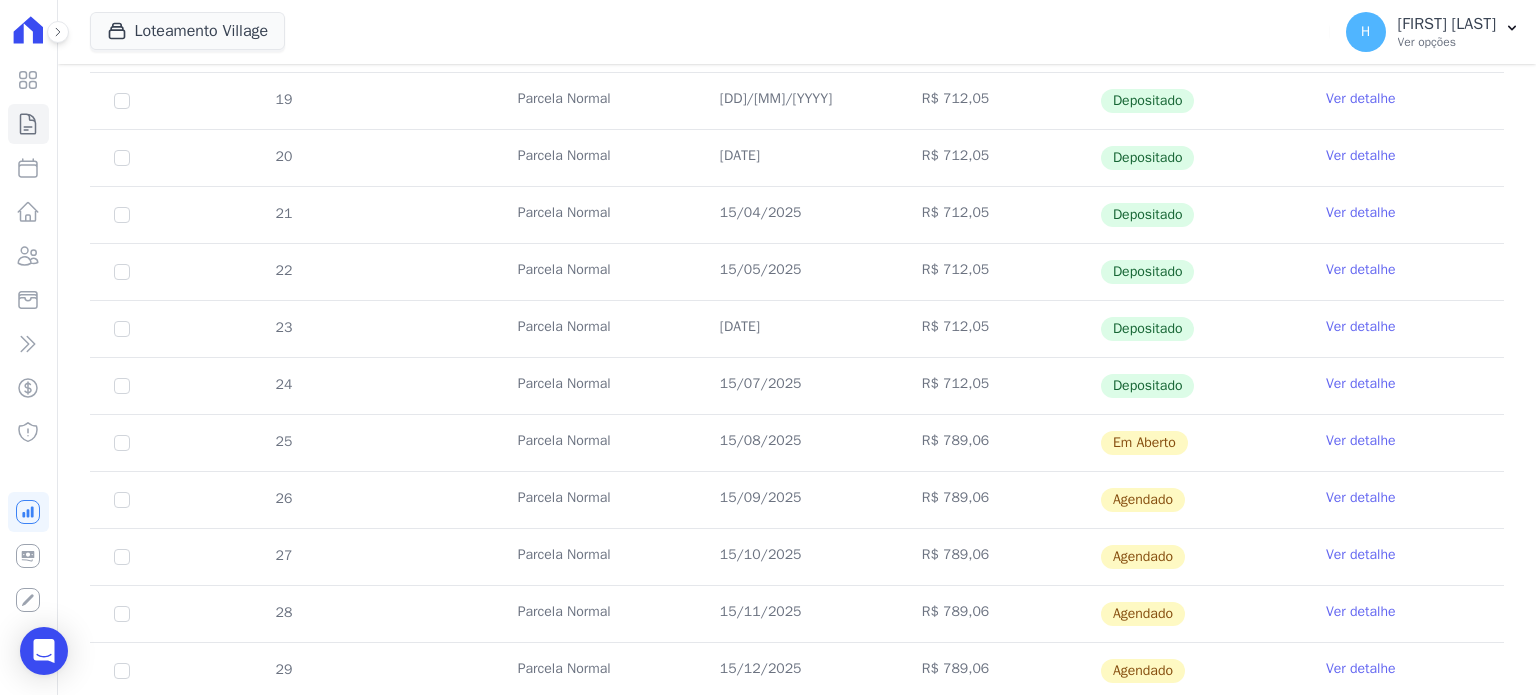 click on "Ver detalhe" at bounding box center [1361, 441] 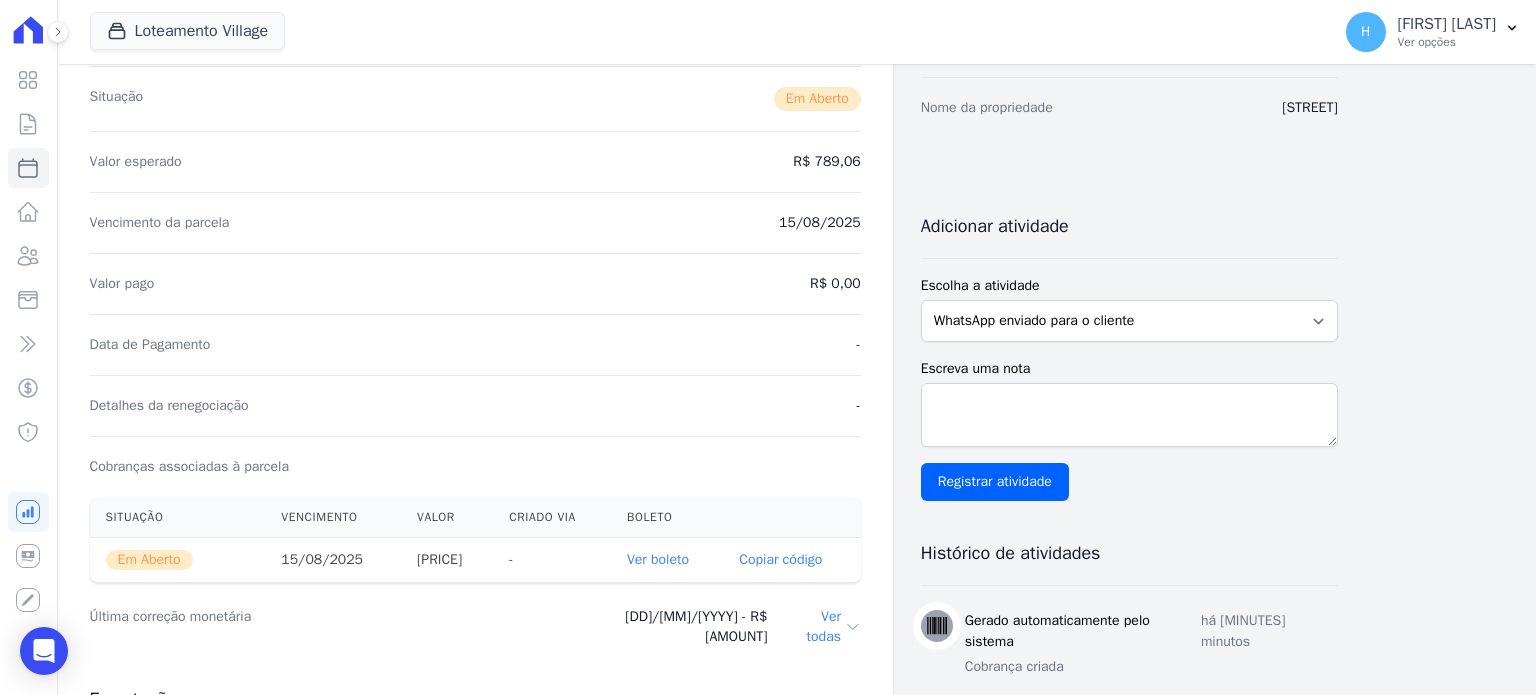 scroll, scrollTop: 500, scrollLeft: 0, axis: vertical 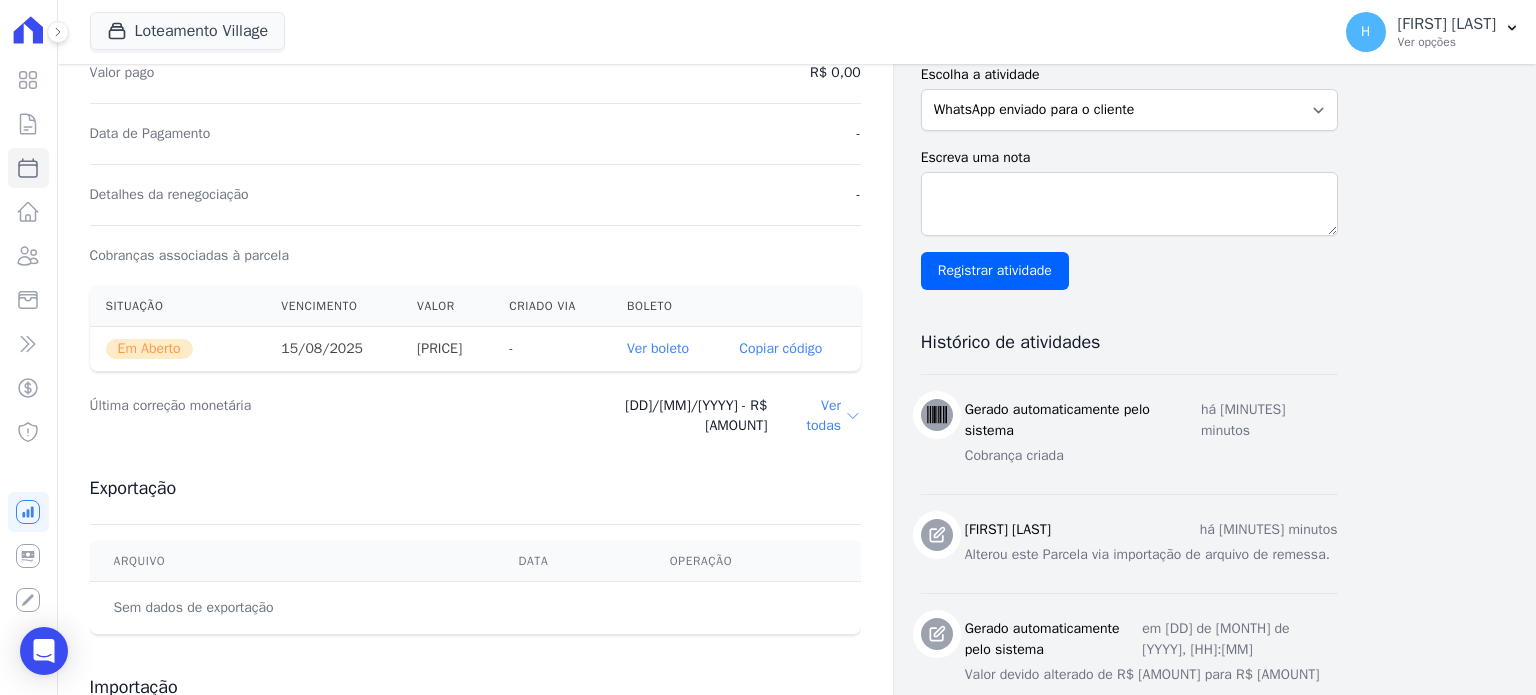 click on "Ver boleto" at bounding box center [658, 348] 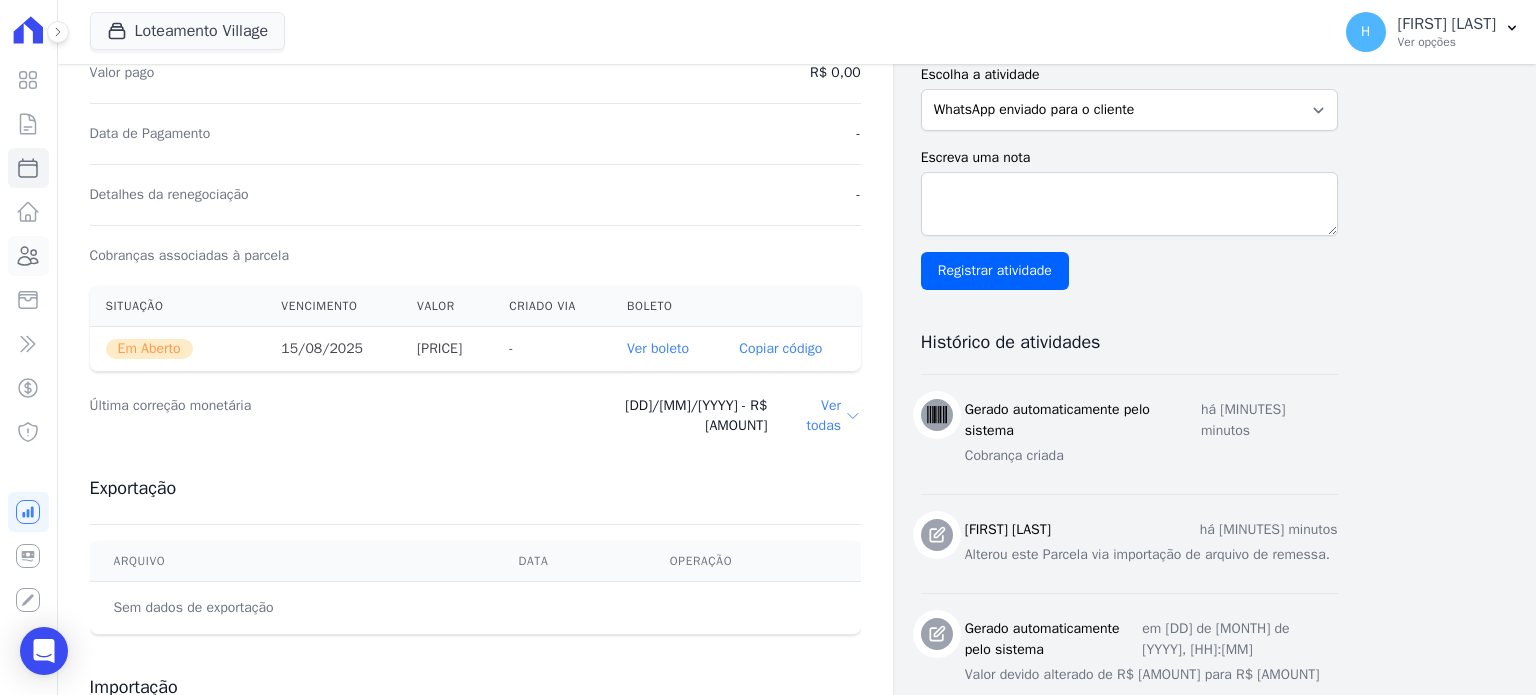 click 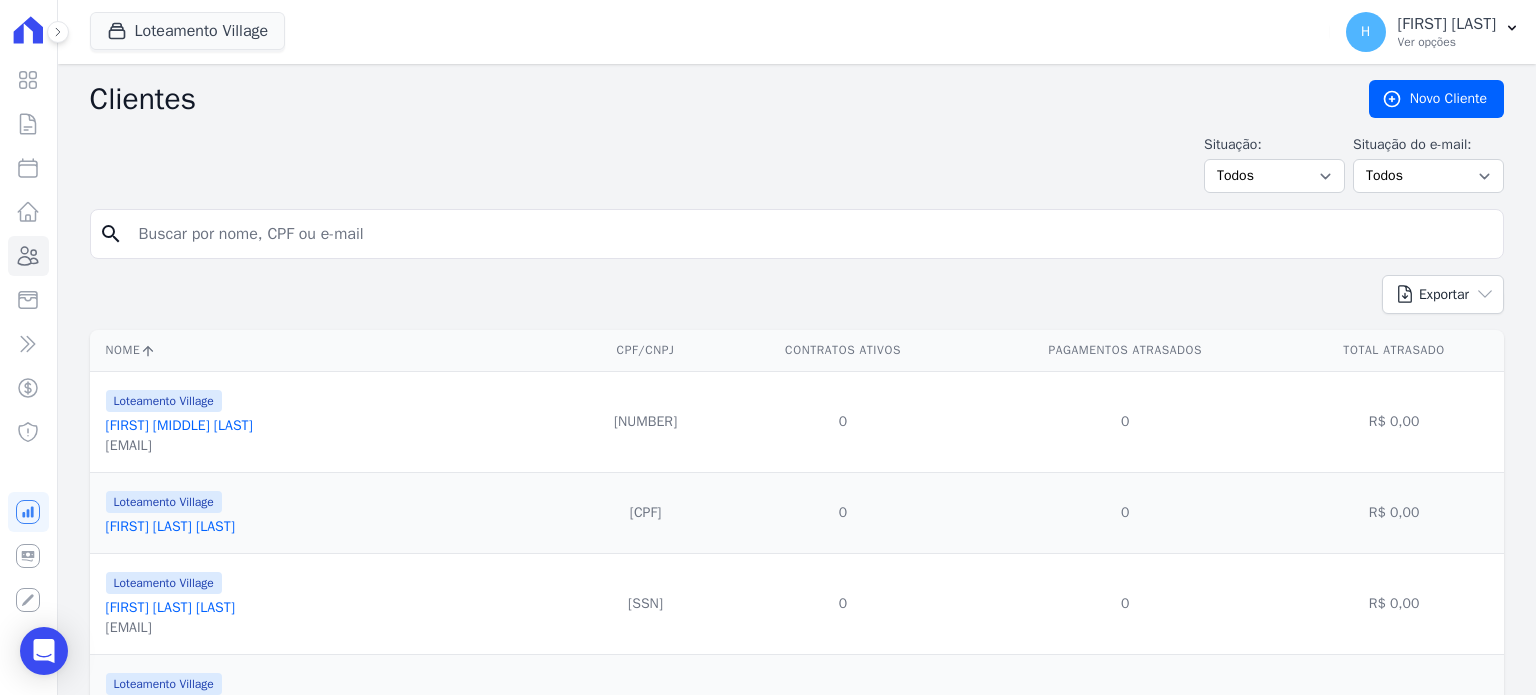 click at bounding box center [811, 234] 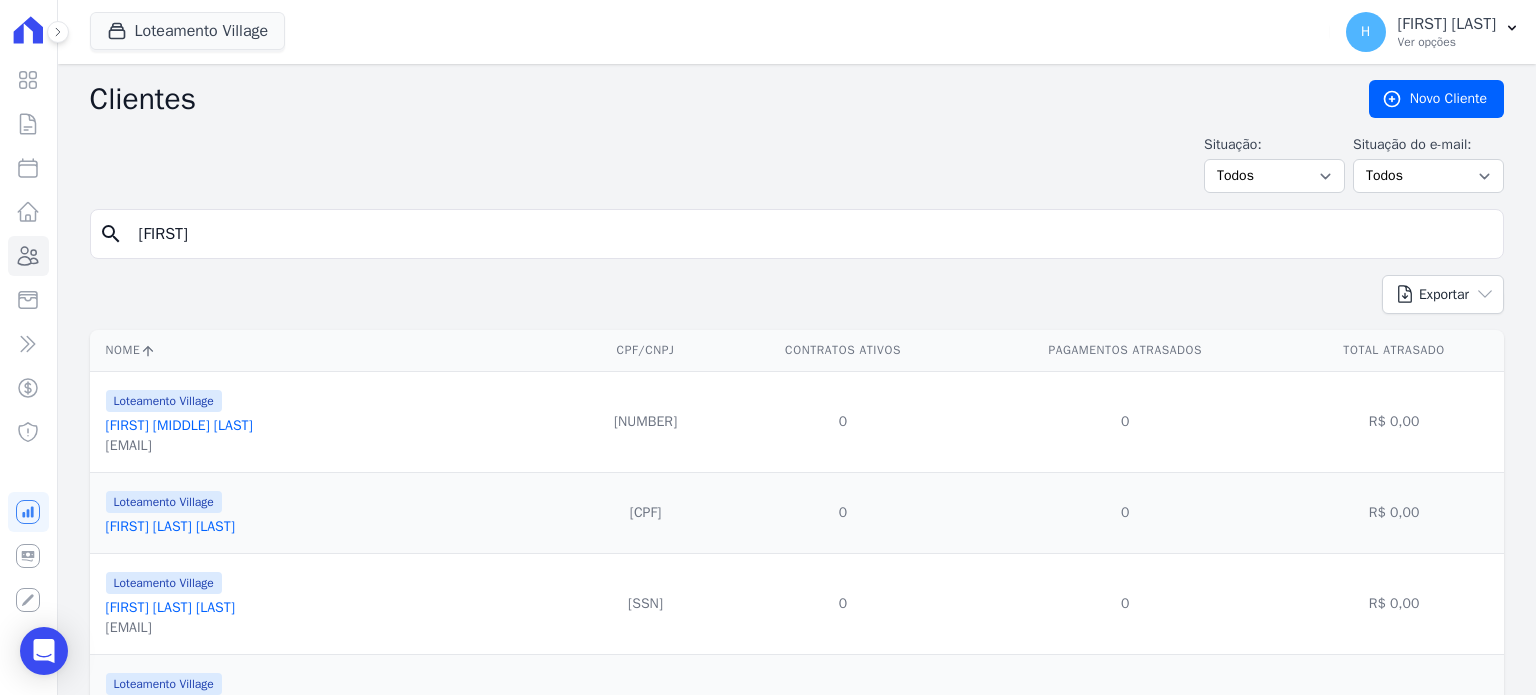 type on "[FIRST]" 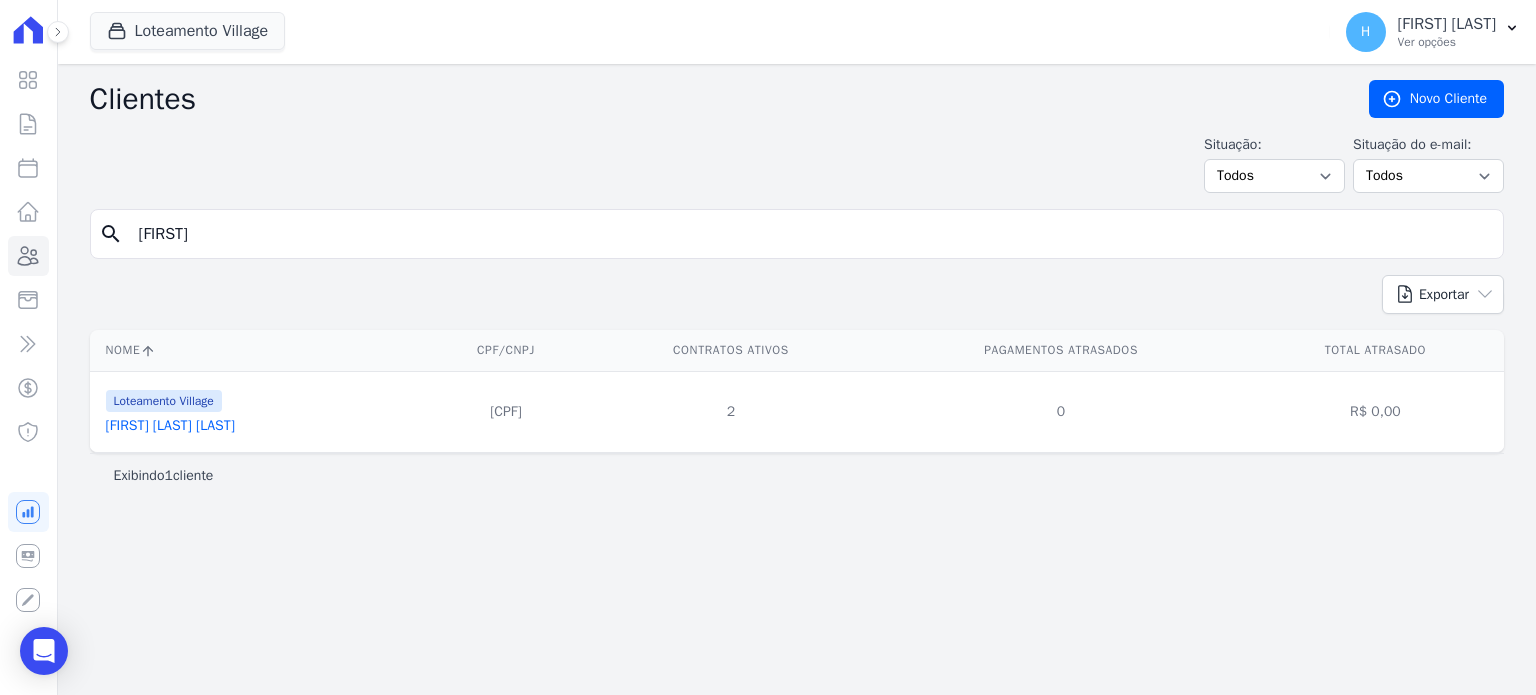 click on "[FIRST] [LAST] [LAST]" at bounding box center (170, 425) 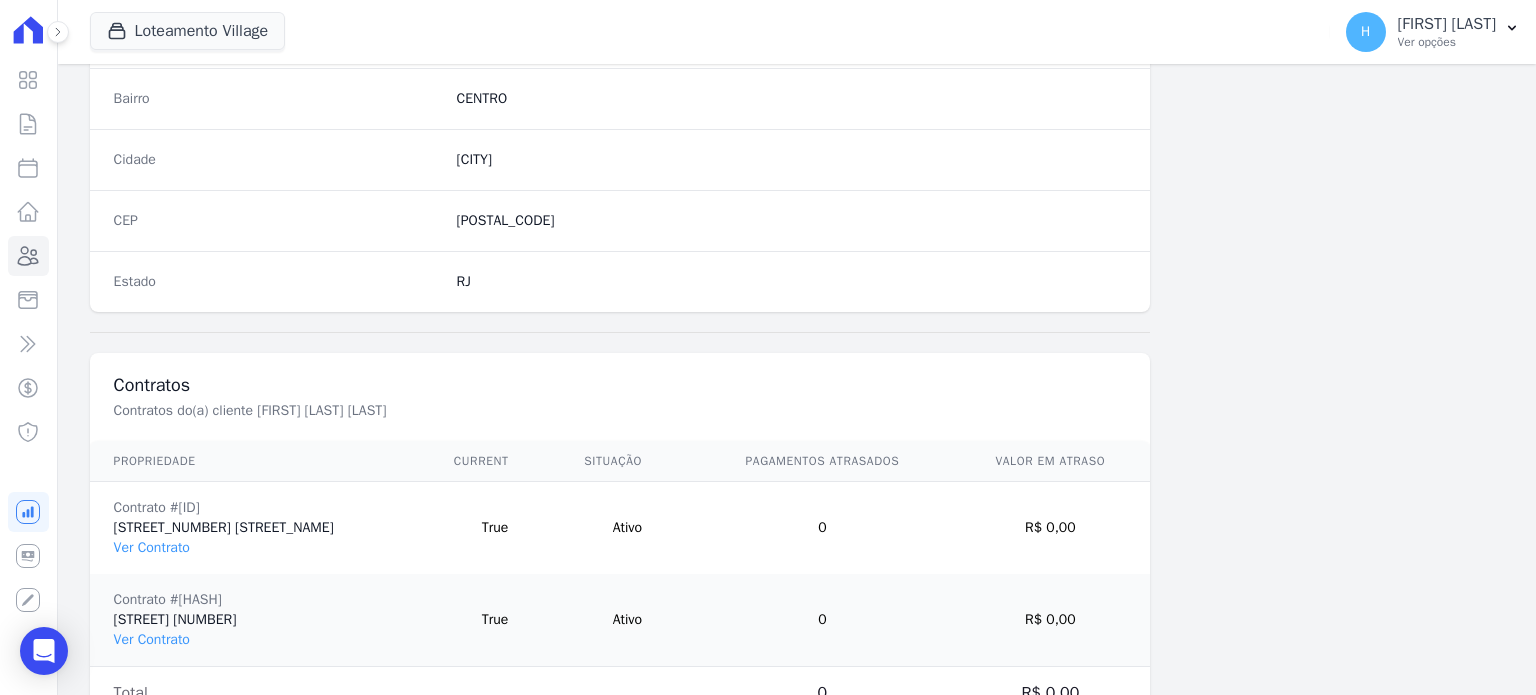 scroll, scrollTop: 1261, scrollLeft: 0, axis: vertical 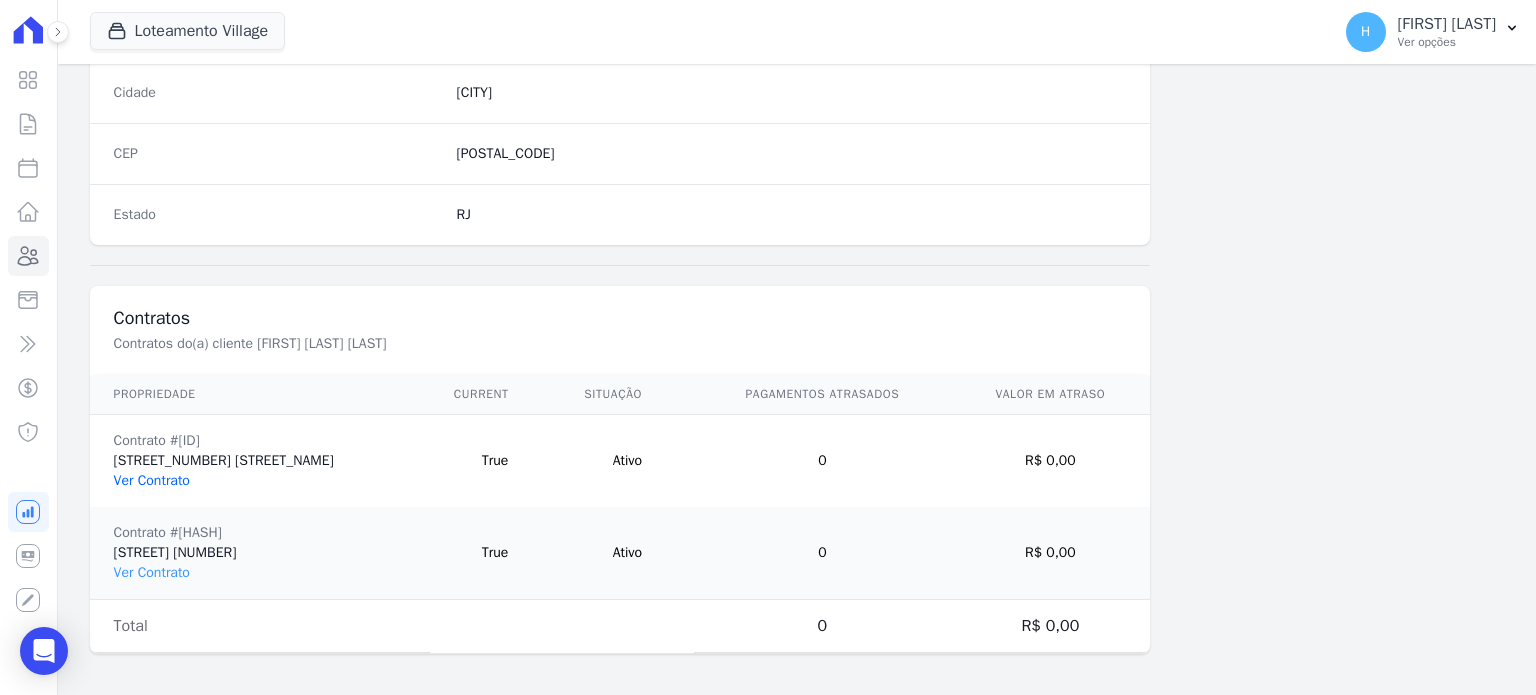 click on "Ver Contrato" at bounding box center [152, 480] 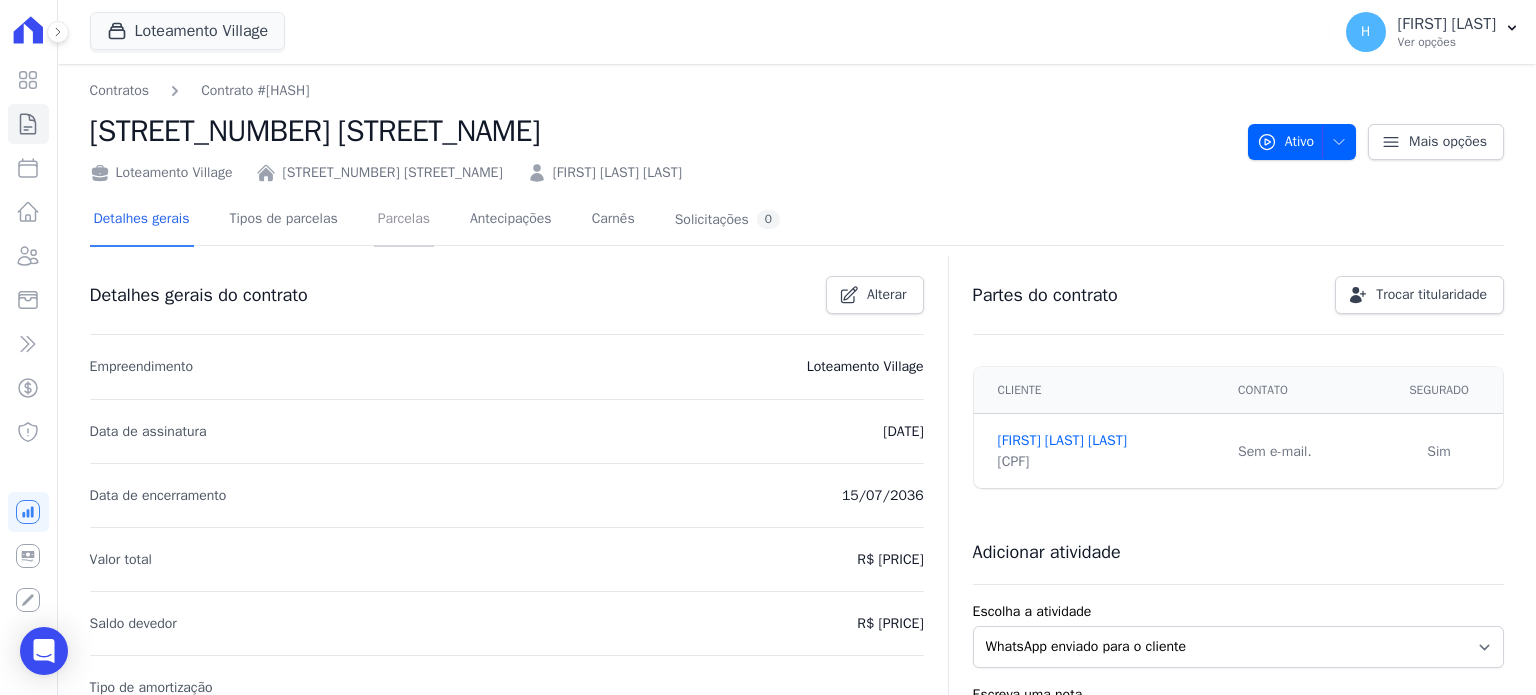 click on "Parcelas" at bounding box center [404, 220] 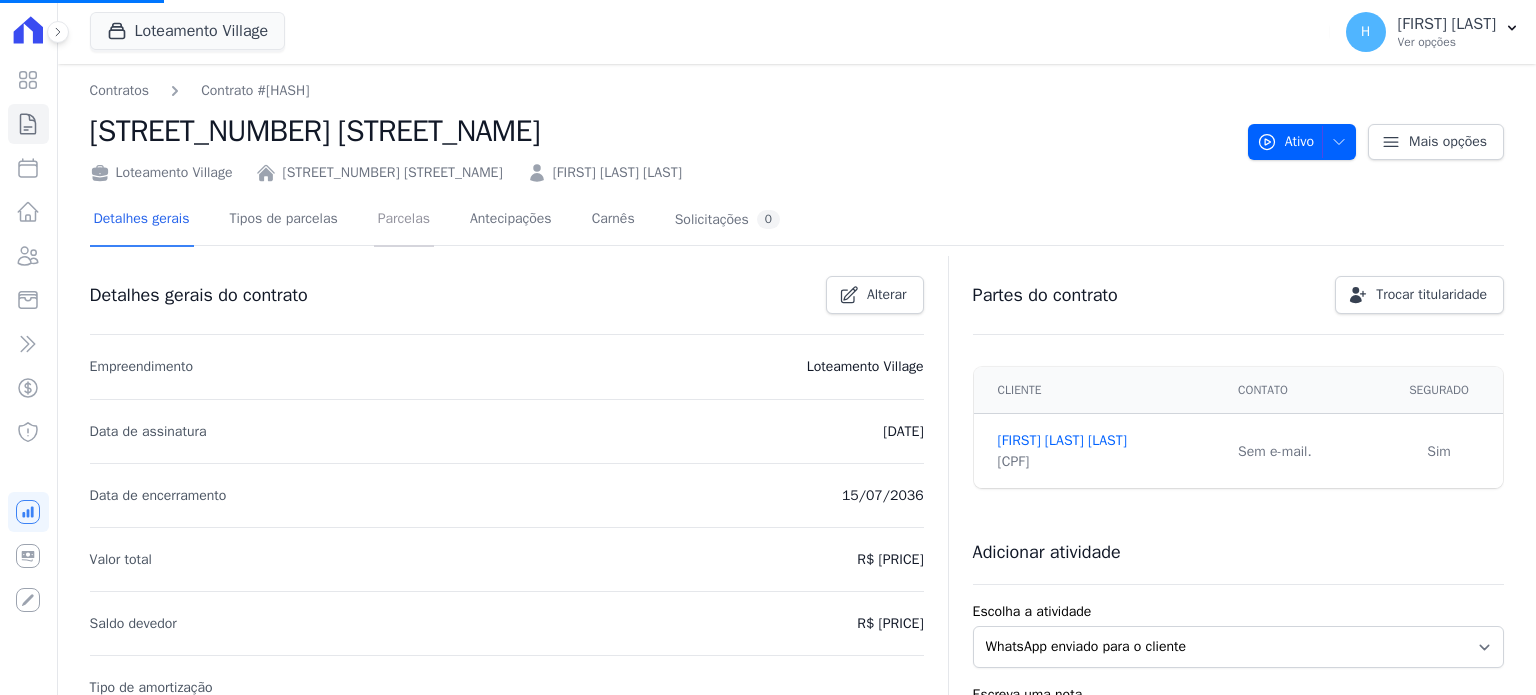 scroll, scrollTop: 98, scrollLeft: 0, axis: vertical 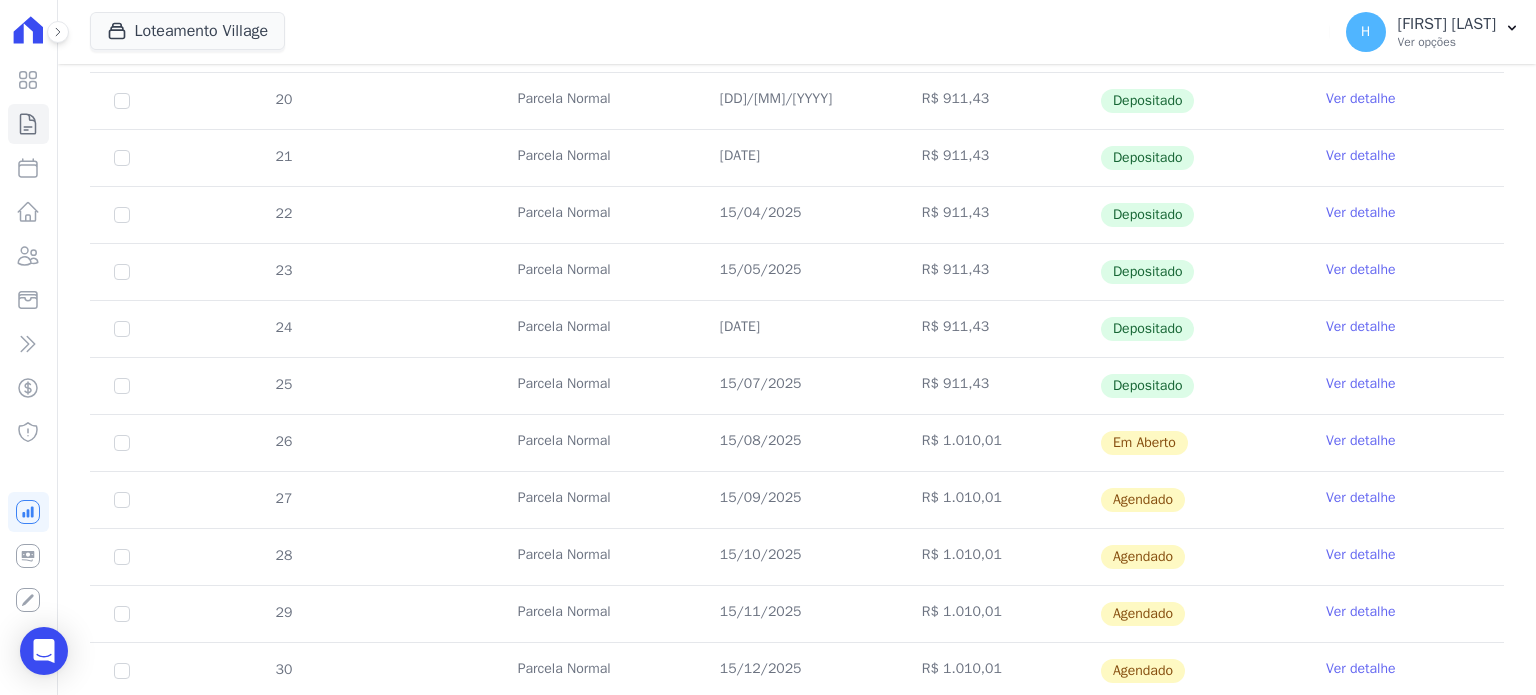 click on "Ver detalhe" at bounding box center (1361, 441) 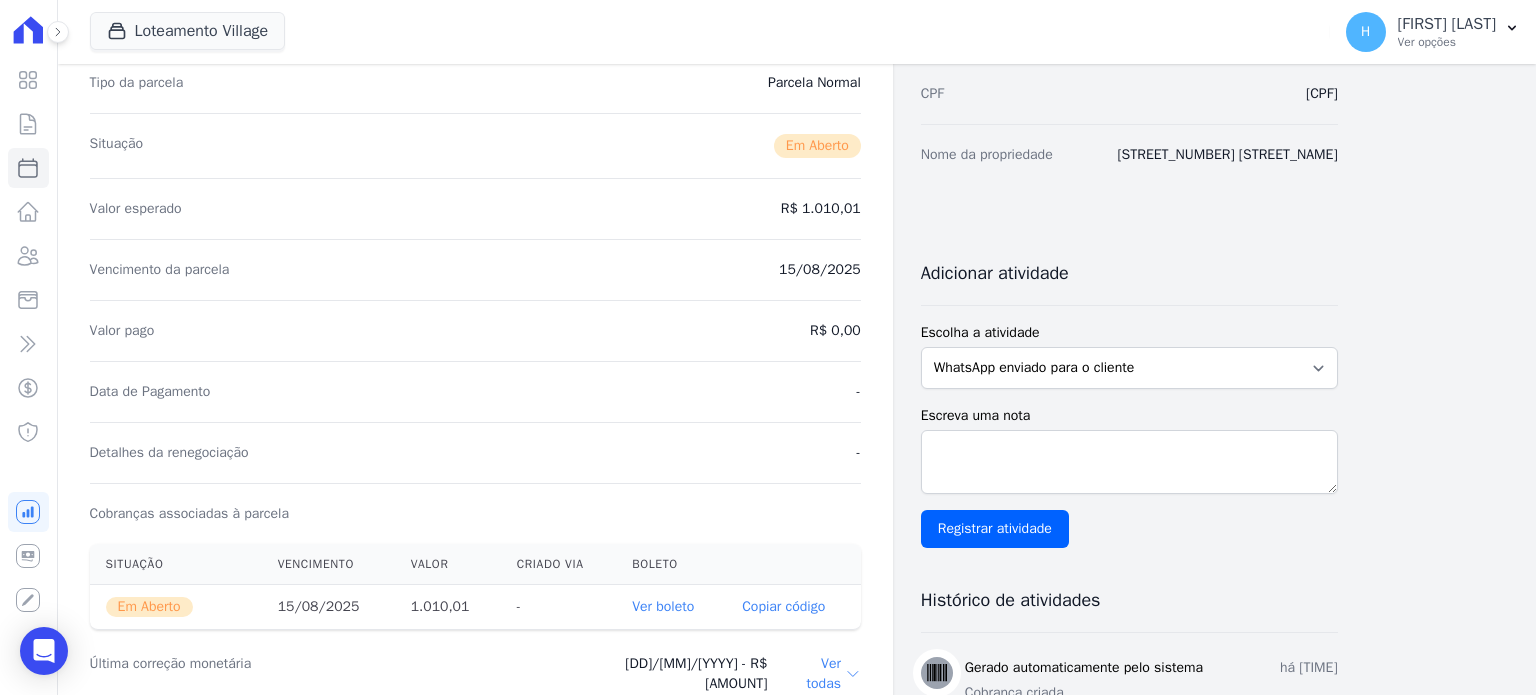 scroll, scrollTop: 500, scrollLeft: 0, axis: vertical 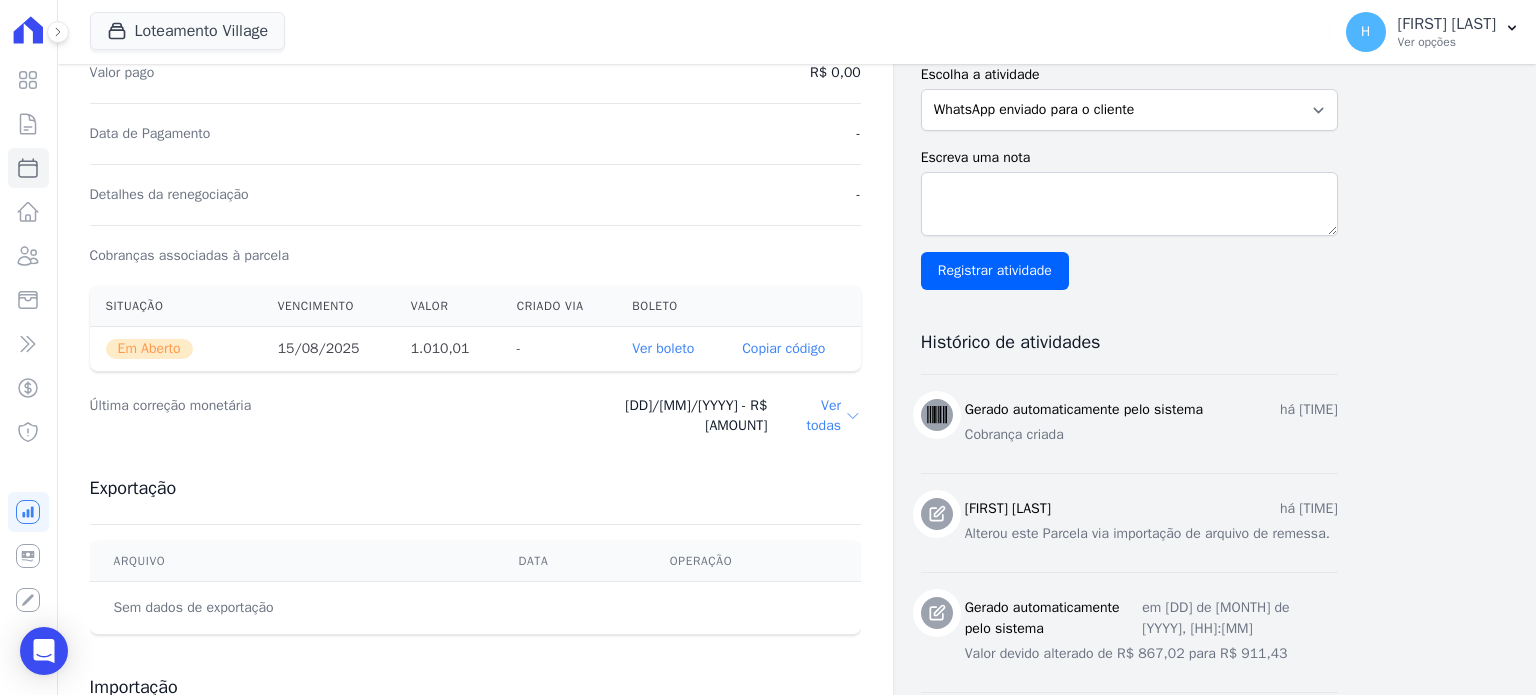 click on "Ver boleto" at bounding box center [663, 348] 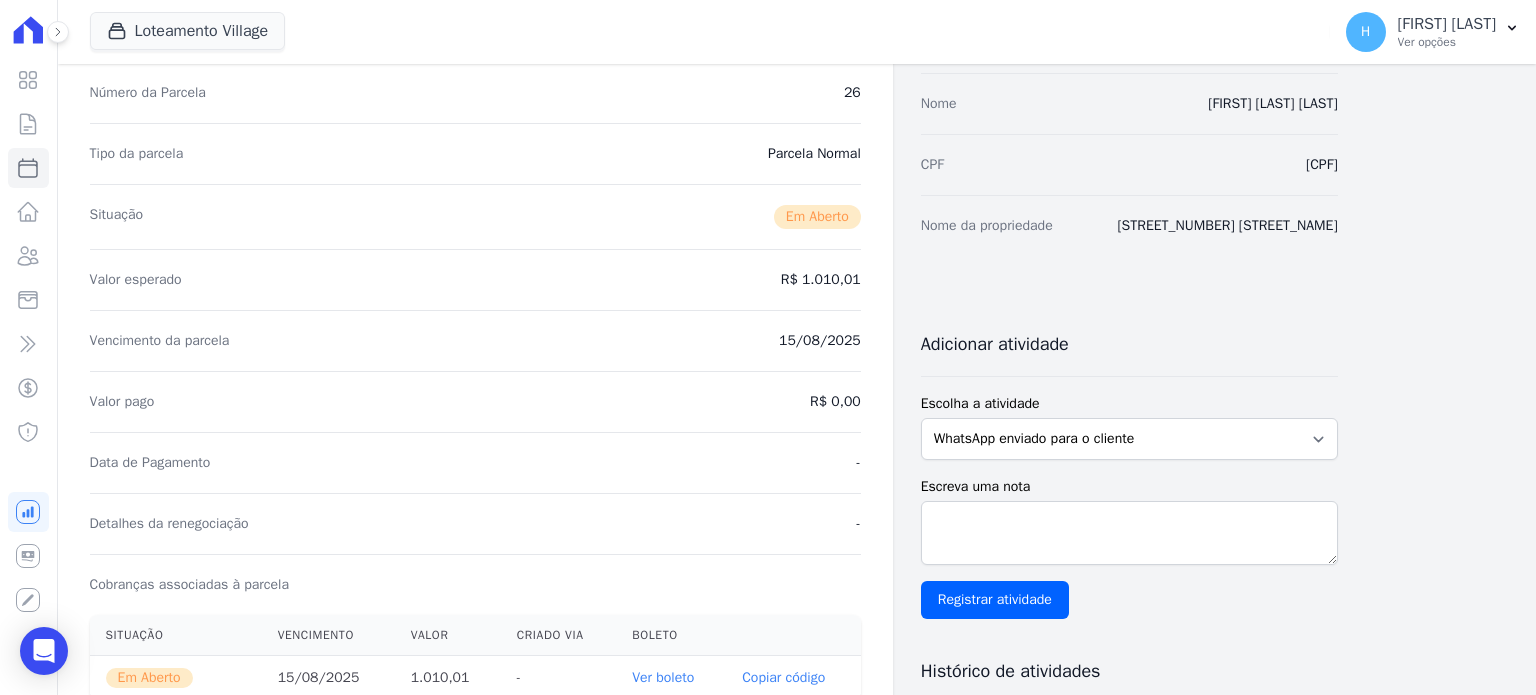 scroll, scrollTop: 100, scrollLeft: 0, axis: vertical 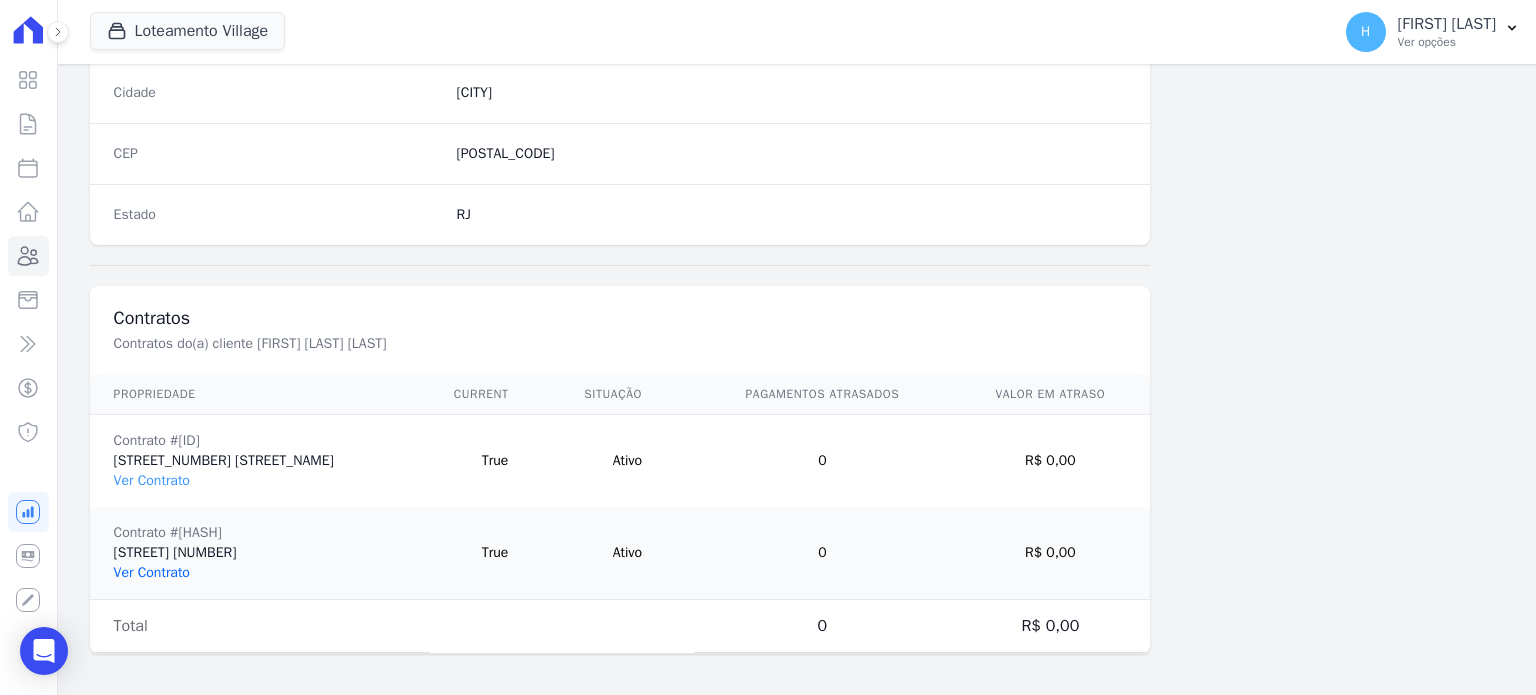 click on "Ver Contrato" at bounding box center [152, 572] 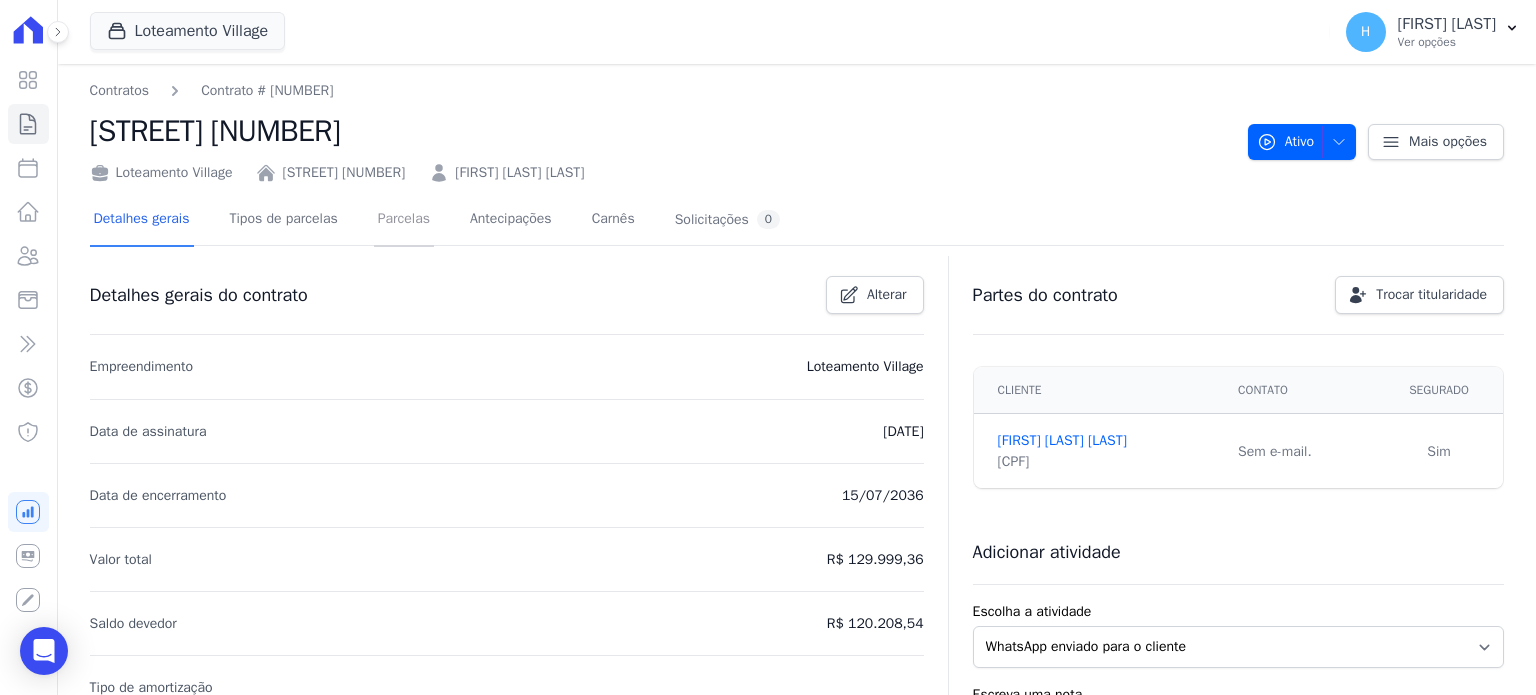 click on "Parcelas" at bounding box center (404, 220) 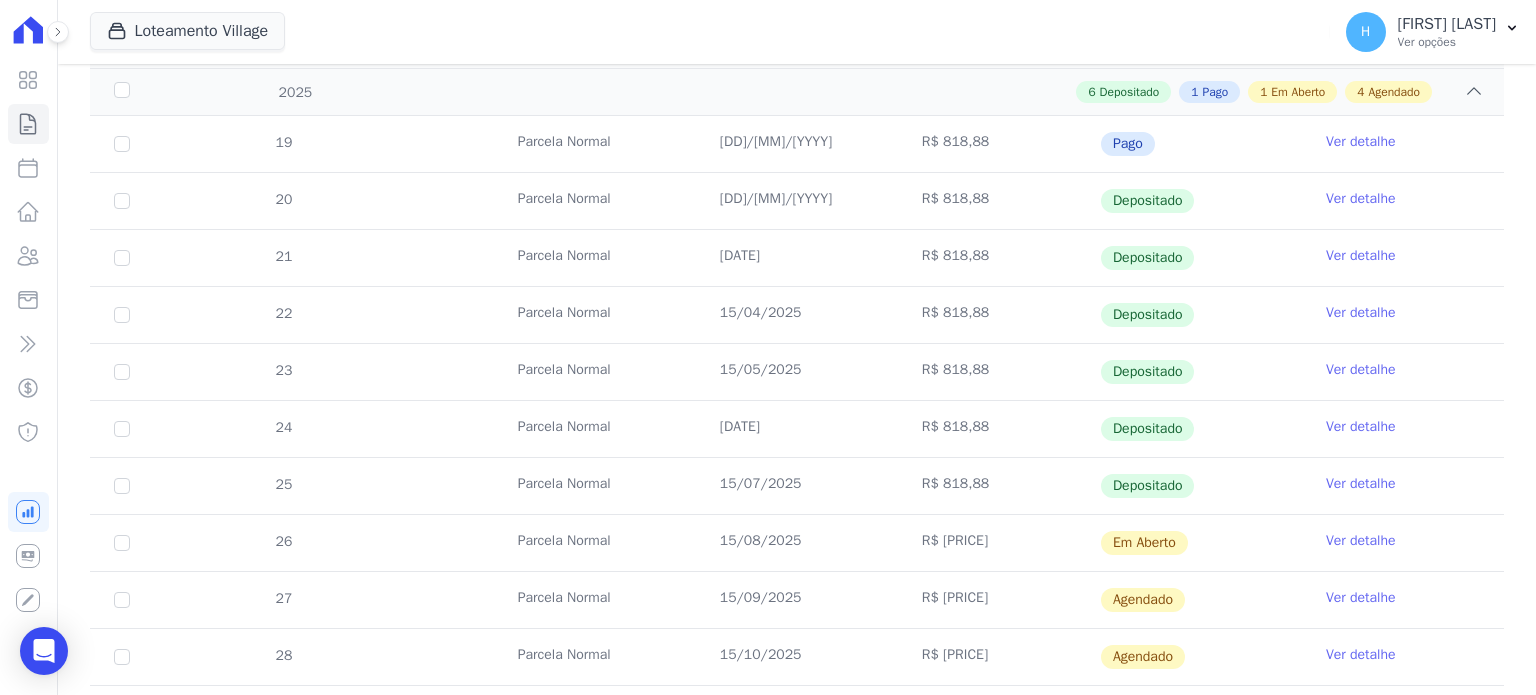 scroll, scrollTop: 500, scrollLeft: 0, axis: vertical 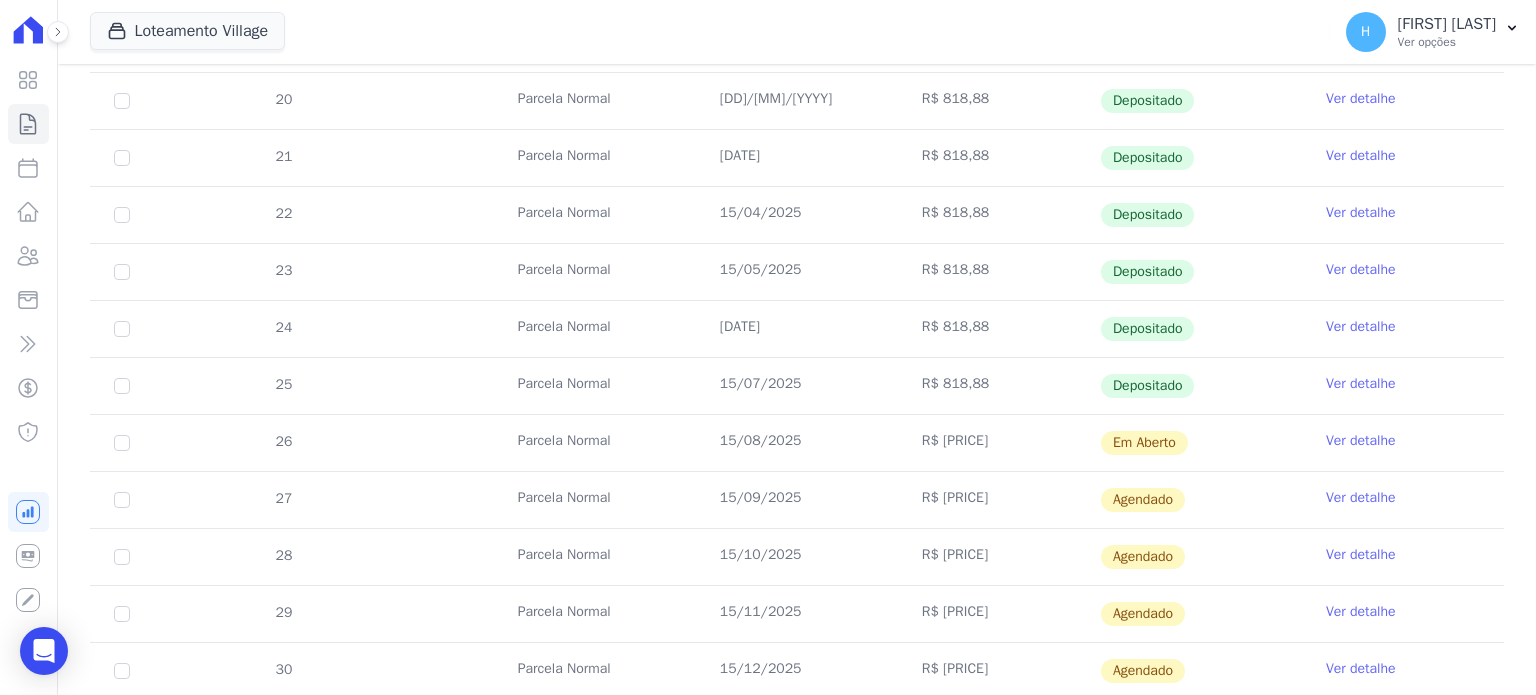 click on "Ver detalhe" at bounding box center (1361, 441) 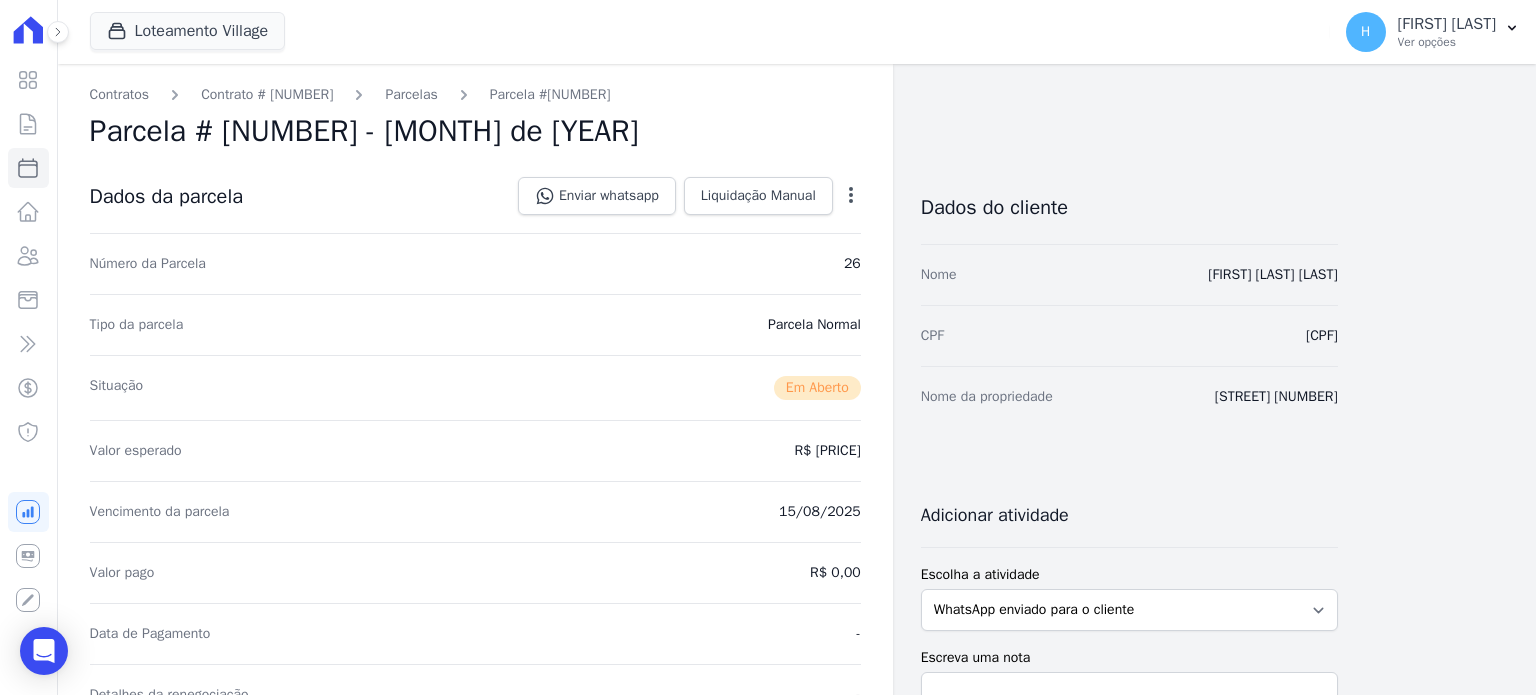 scroll, scrollTop: 400, scrollLeft: 0, axis: vertical 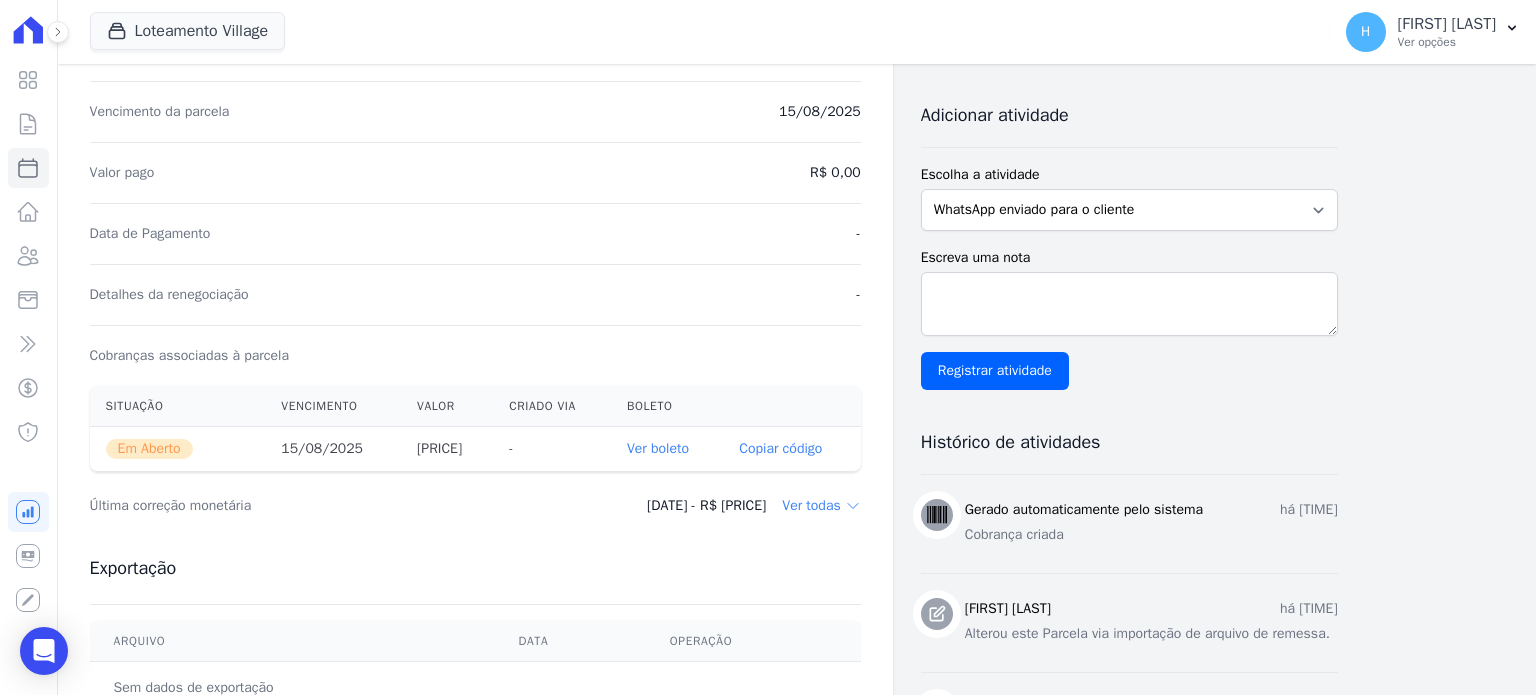 click on "Ver boleto" at bounding box center (658, 448) 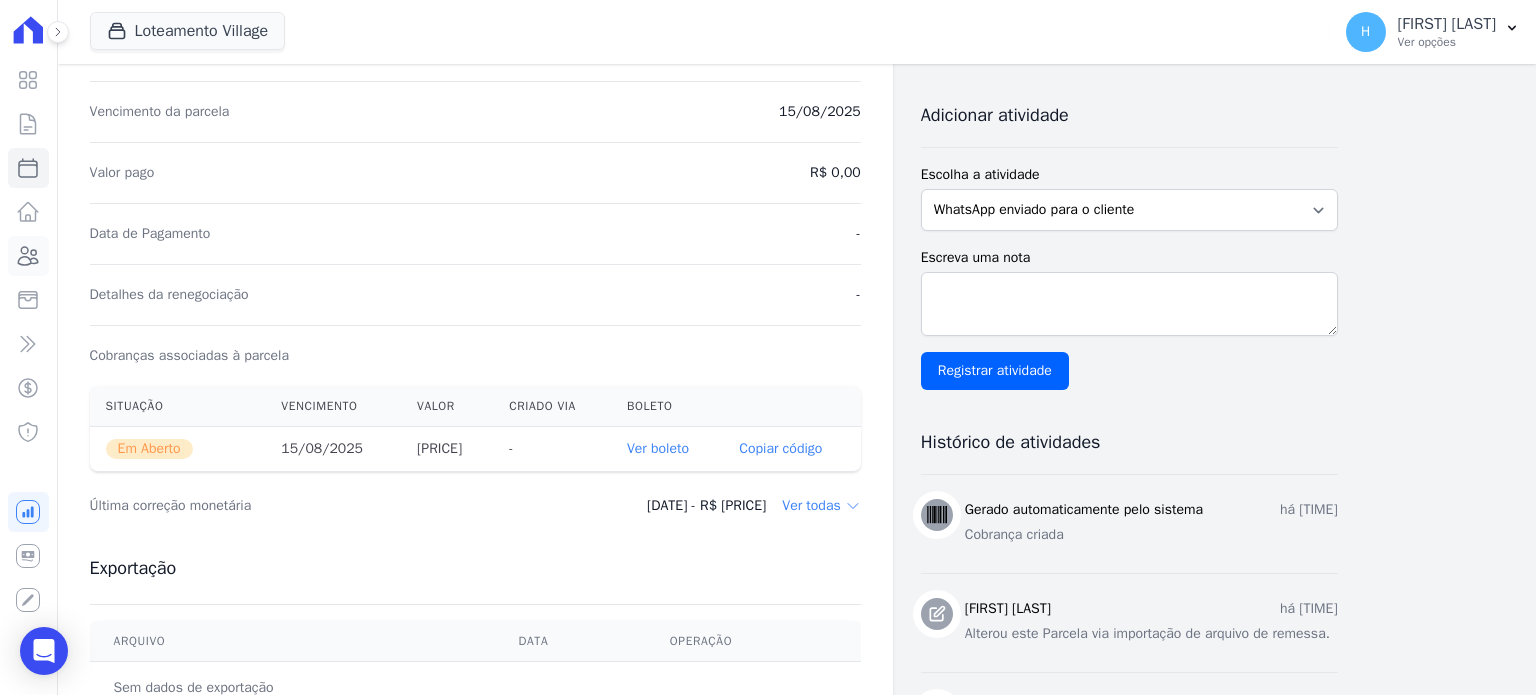click on "Visão Geral
Contratos
Parcelas
Lotes
Clientes
Minha Carteira
Transferências
Crédito
Negativação" at bounding box center [28, 347] 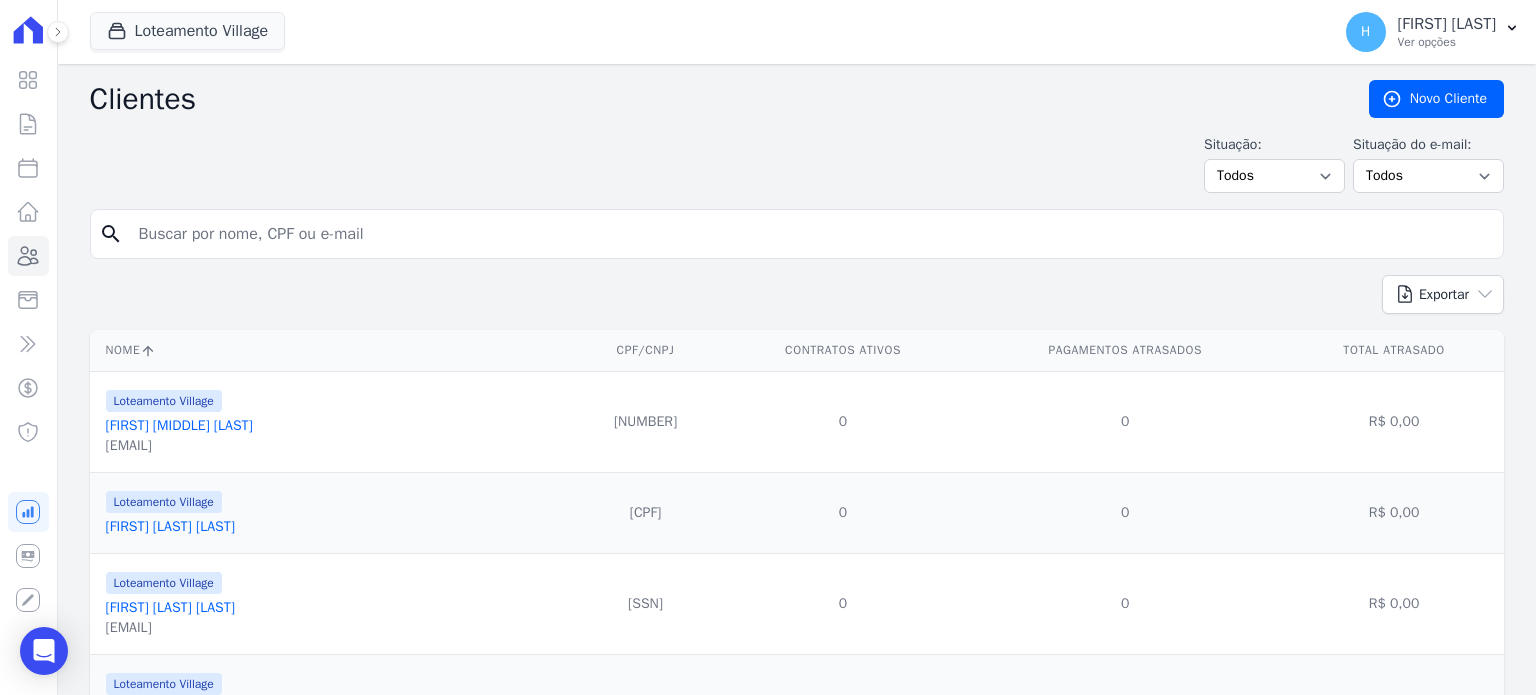 click at bounding box center [811, 234] 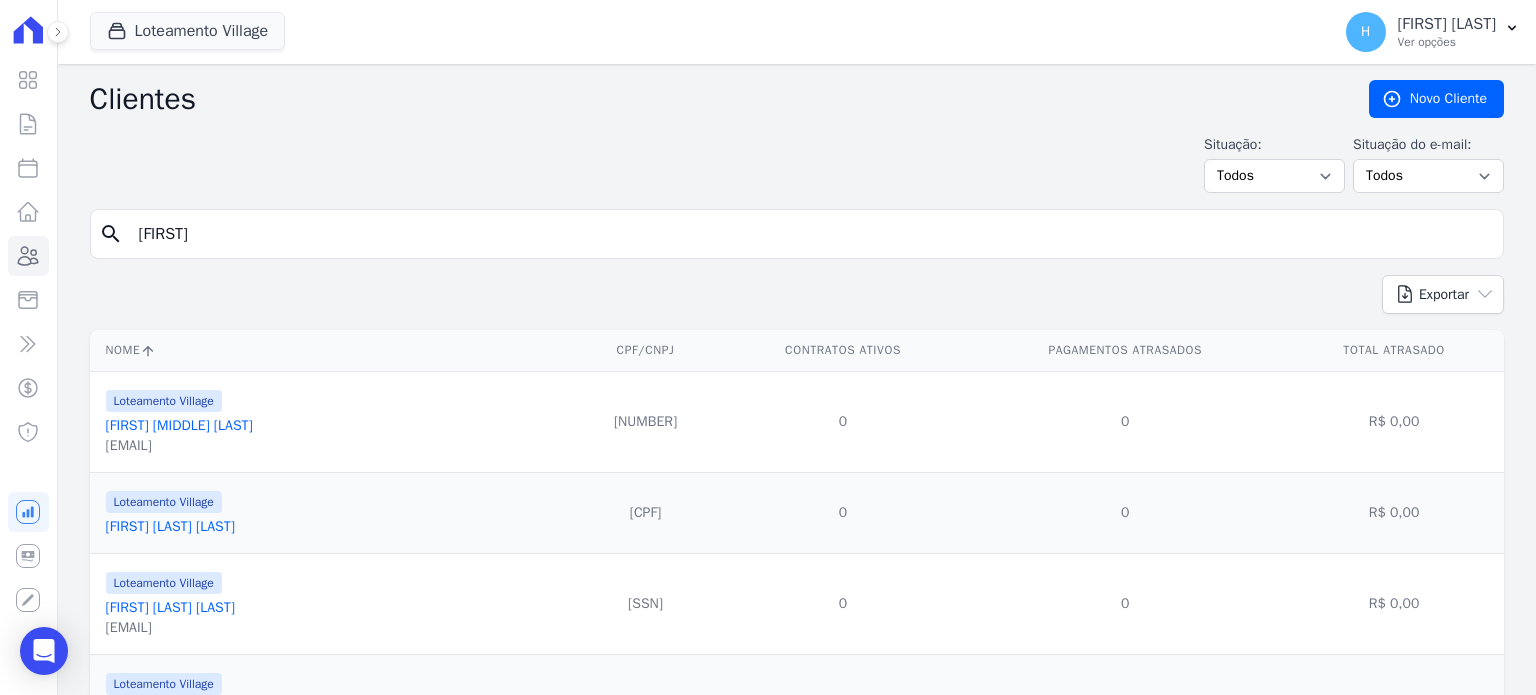 type on "[FIRST]" 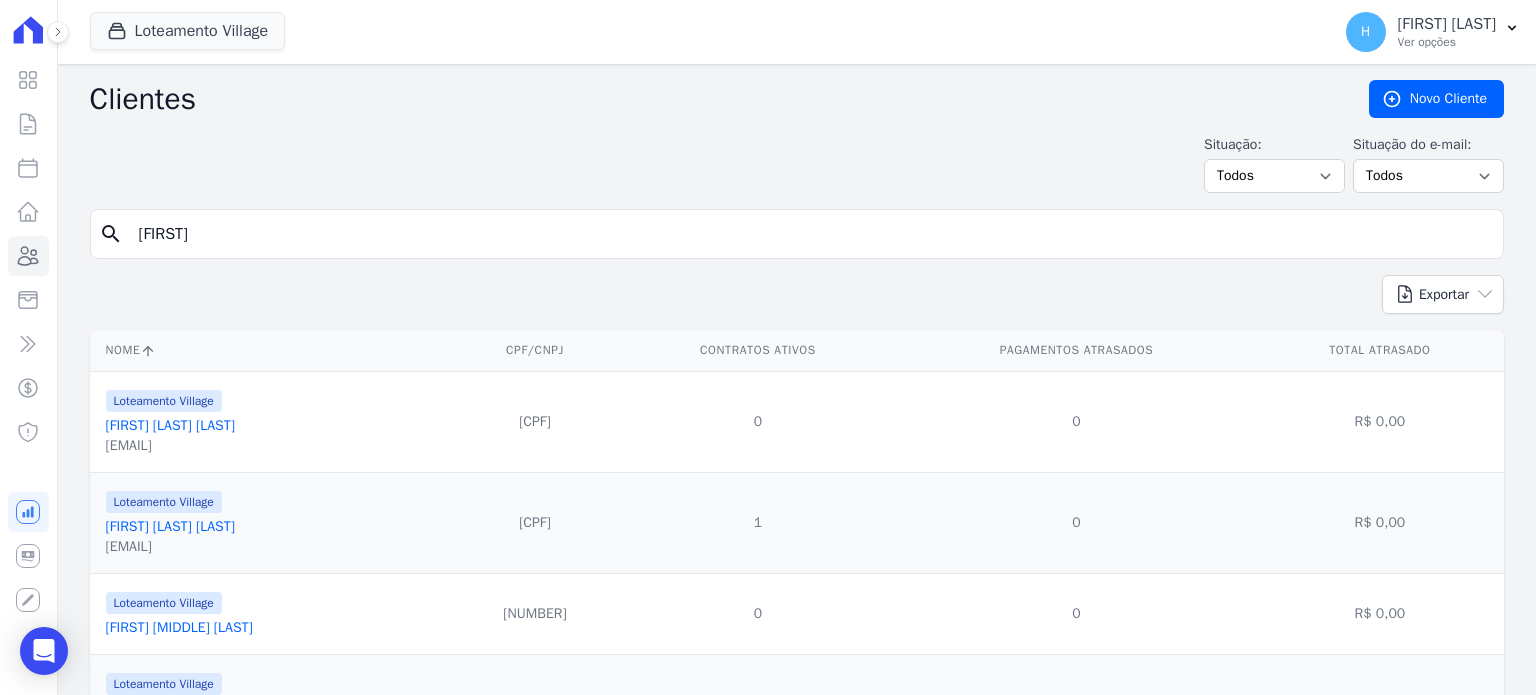 click on "[FIRST]" at bounding box center [811, 234] 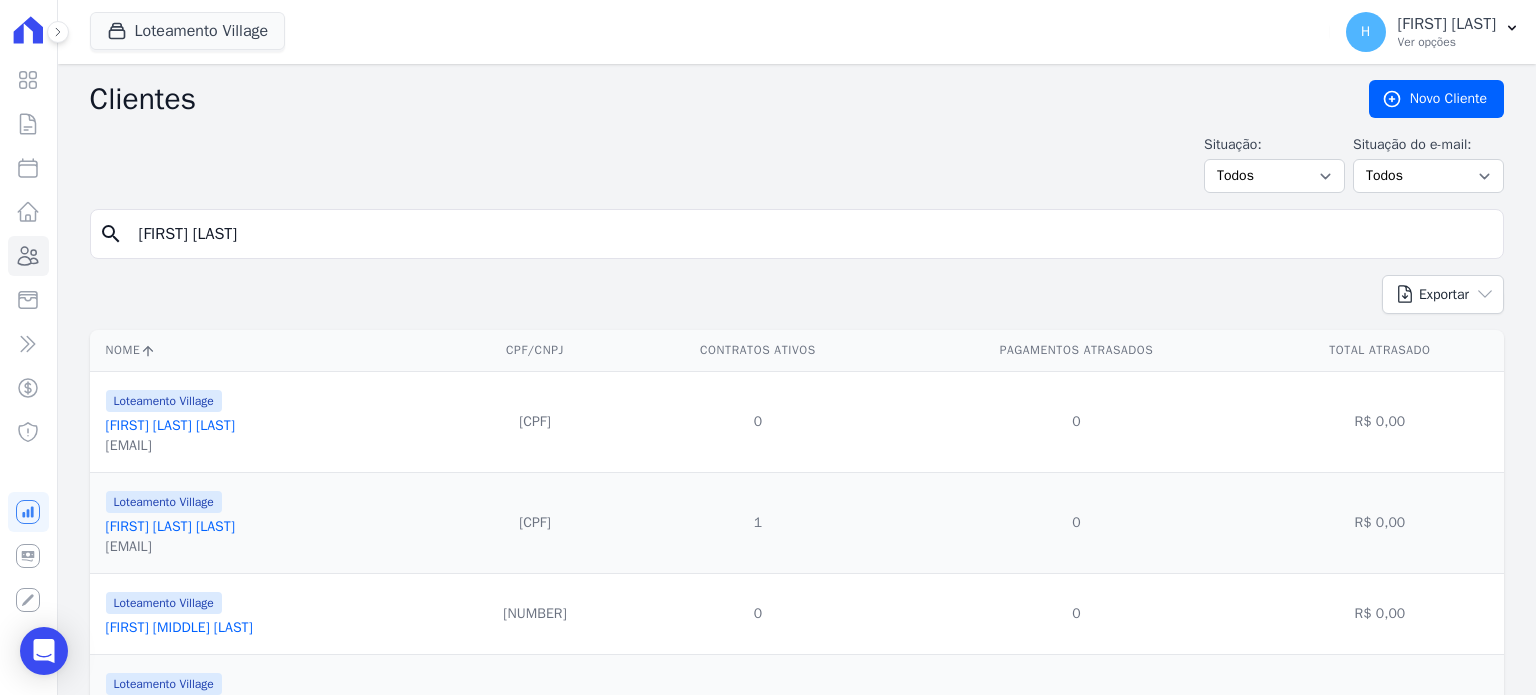 type on "[FIRST] [LAST]" 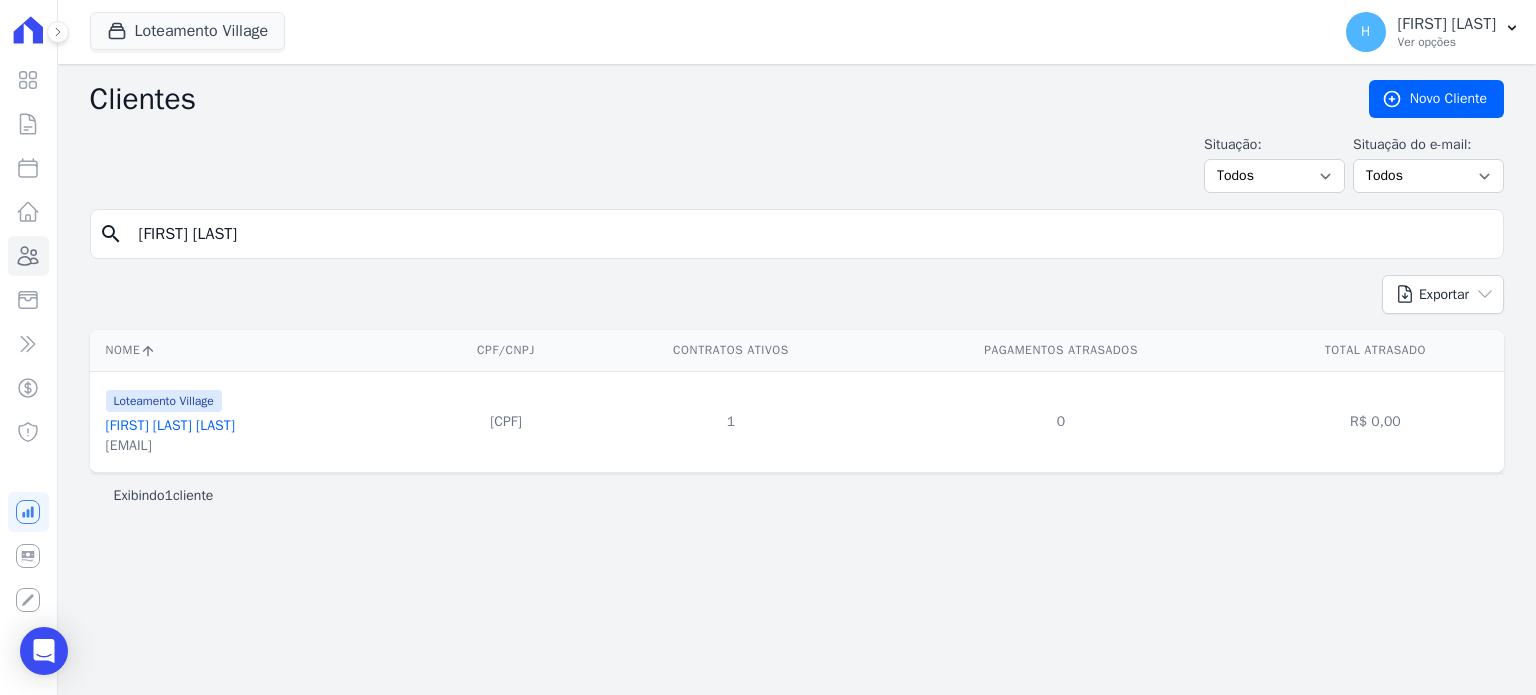 click on "[FIRST] [LAST] [LAST]" at bounding box center (170, 425) 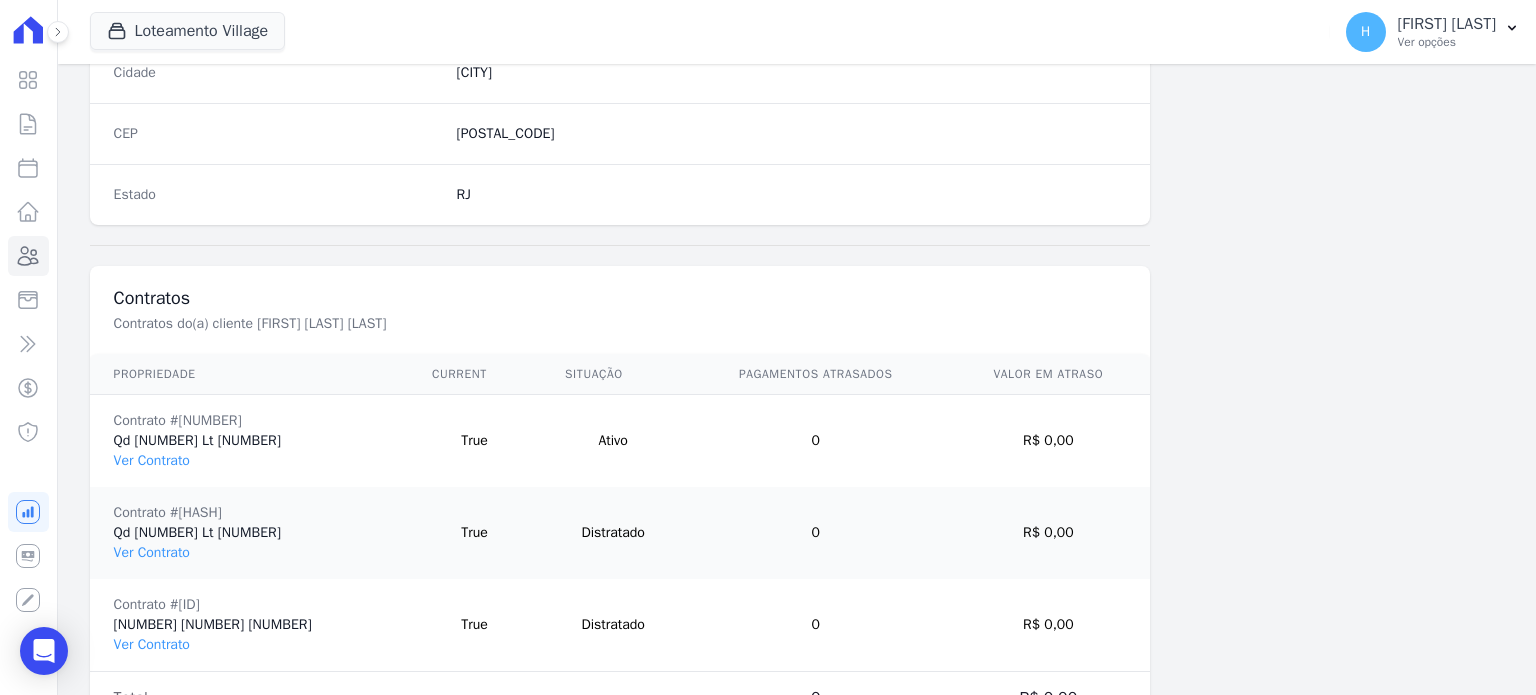 scroll, scrollTop: 1353, scrollLeft: 0, axis: vertical 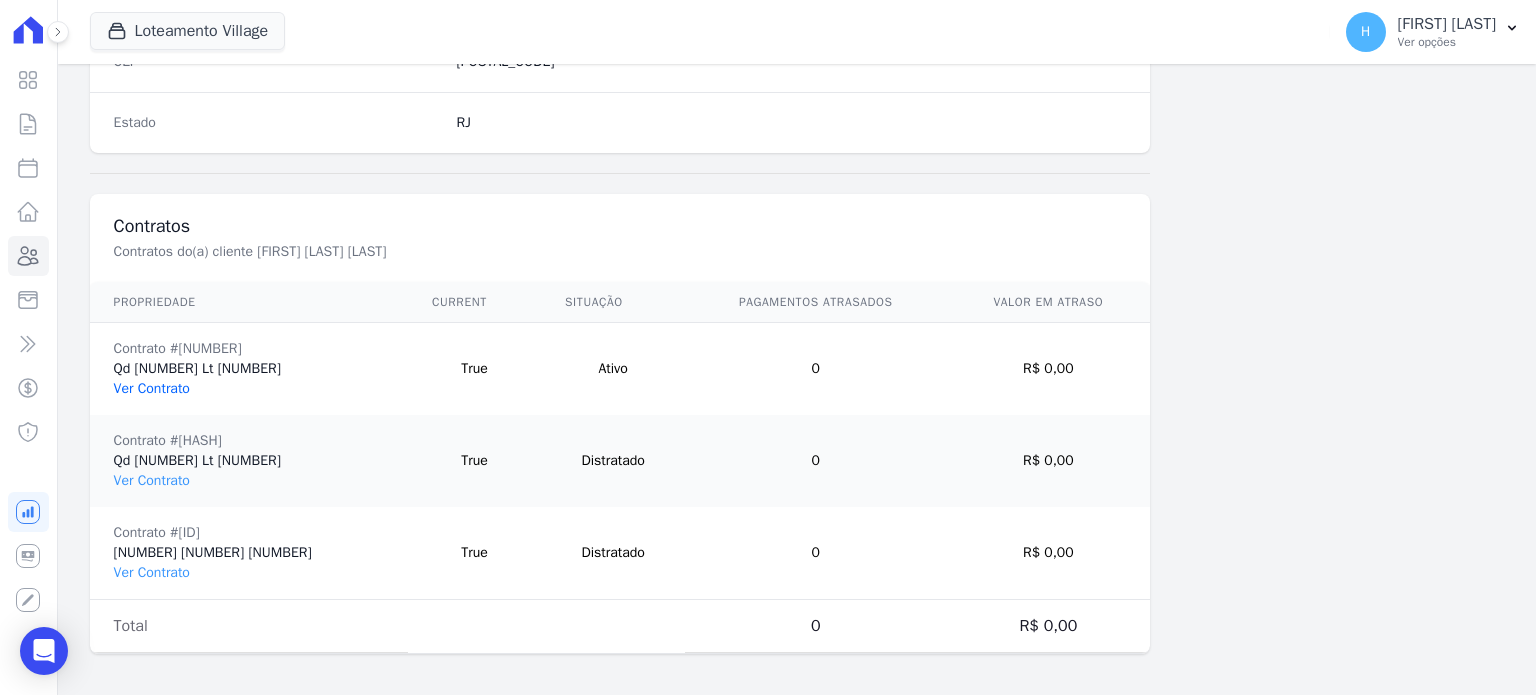 click on "Ver Contrato" at bounding box center [152, 388] 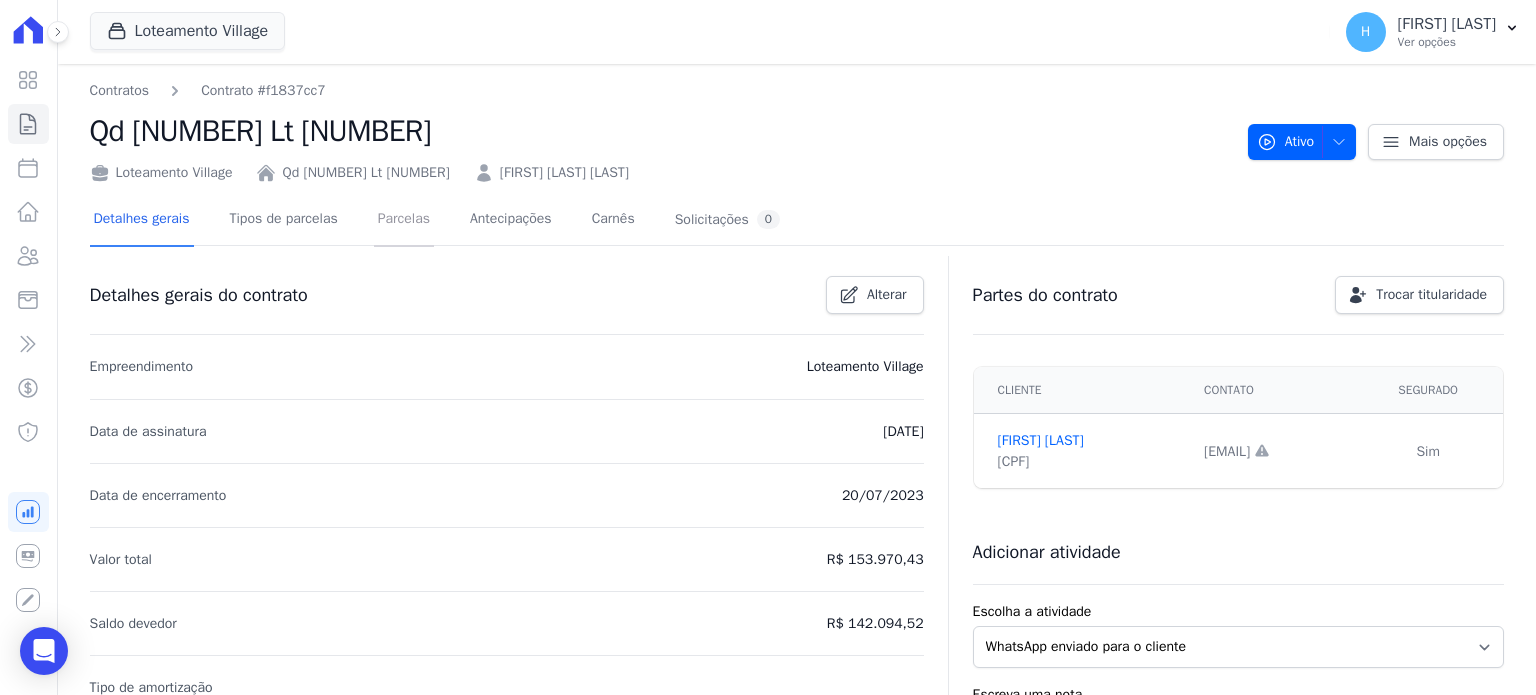 click on "Parcelas" at bounding box center (404, 220) 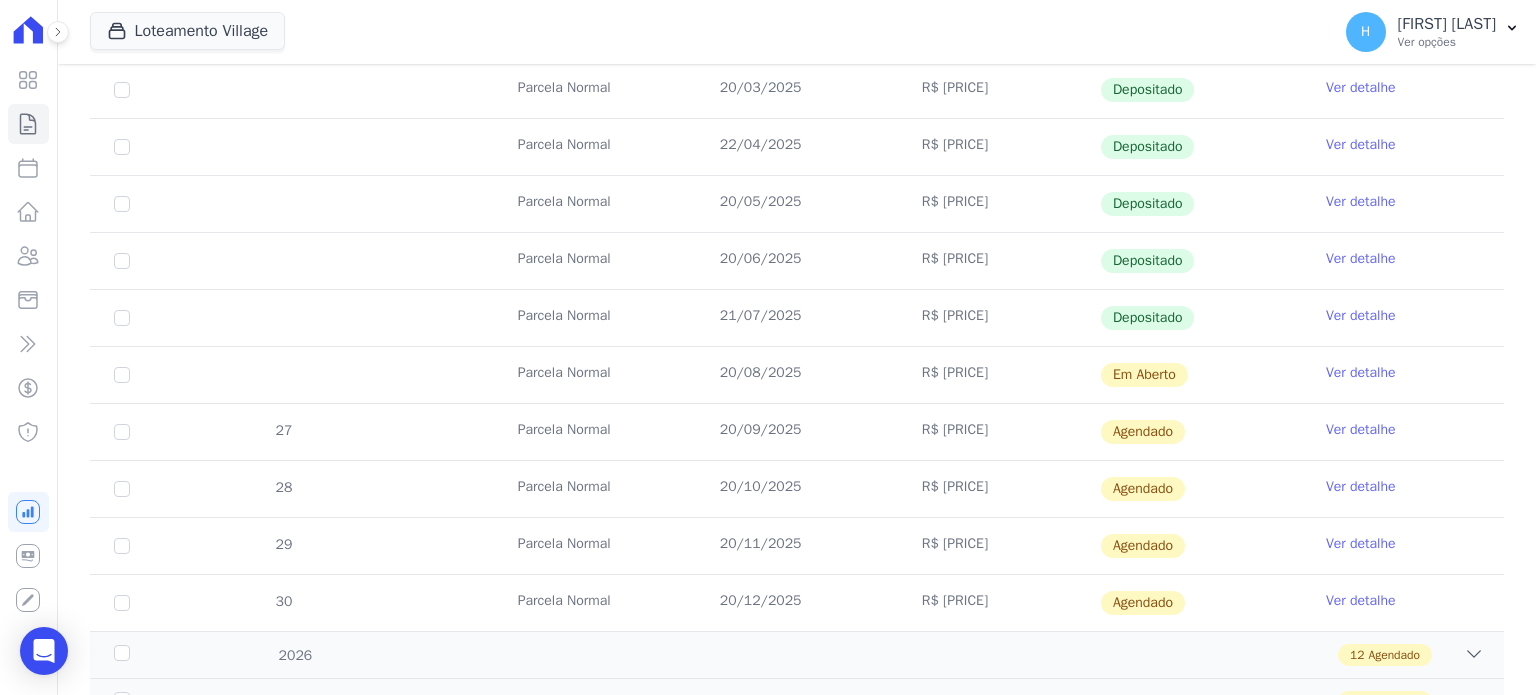 scroll, scrollTop: 600, scrollLeft: 0, axis: vertical 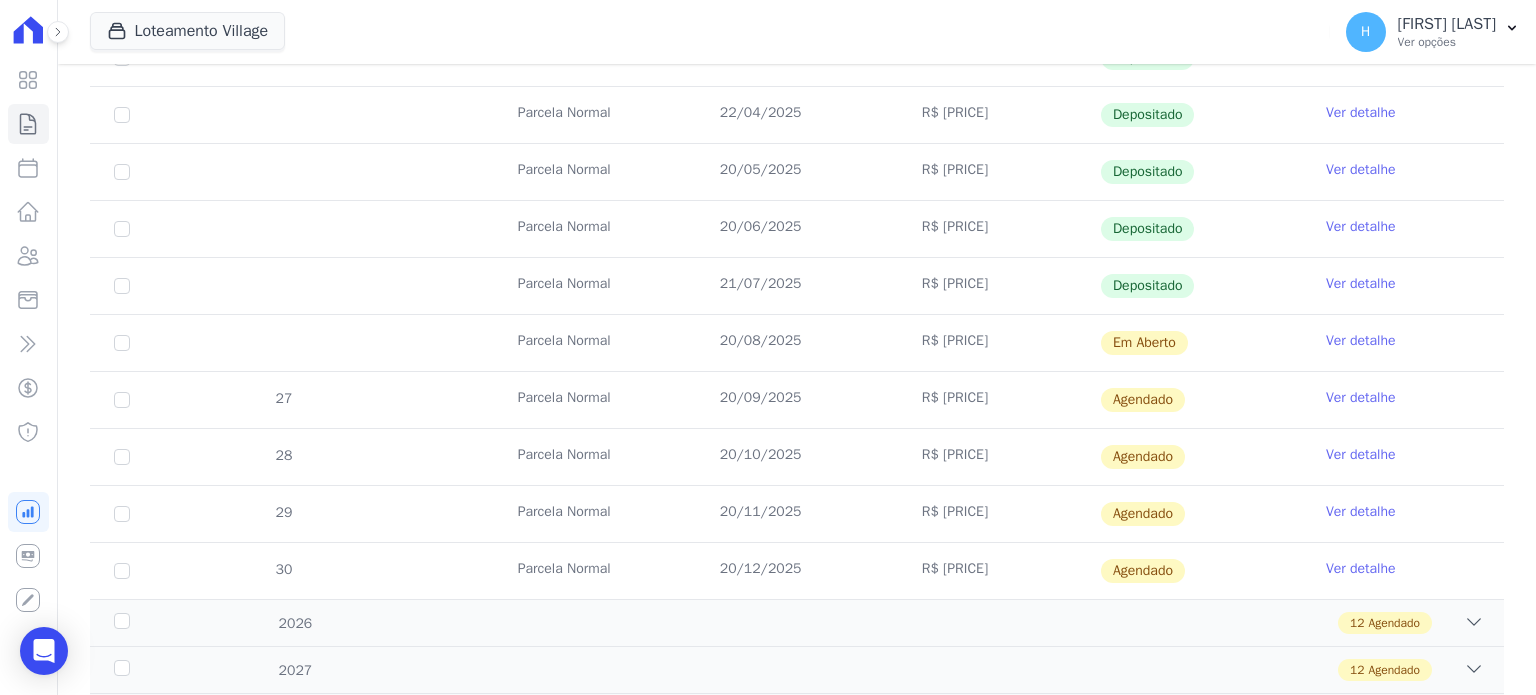 click on "Ver detalhe" at bounding box center [1361, 341] 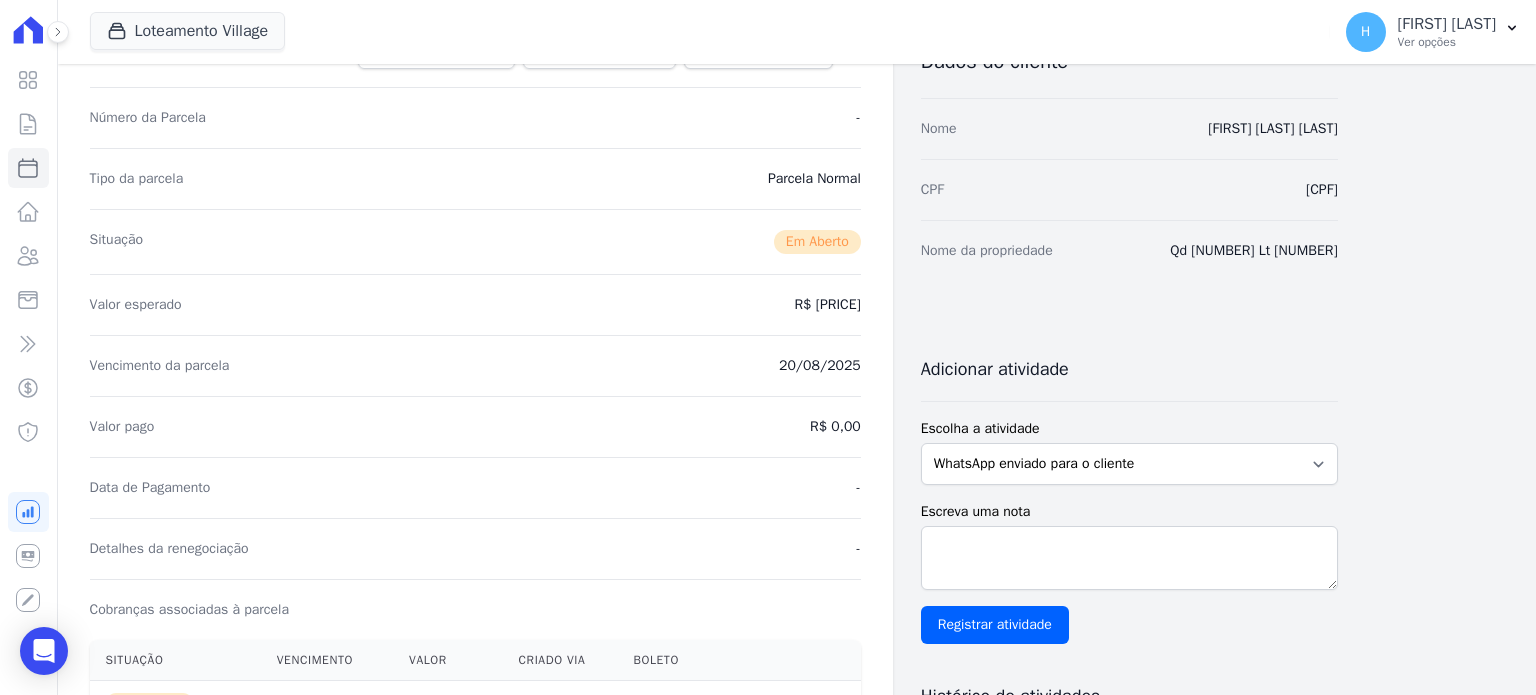 scroll, scrollTop: 300, scrollLeft: 0, axis: vertical 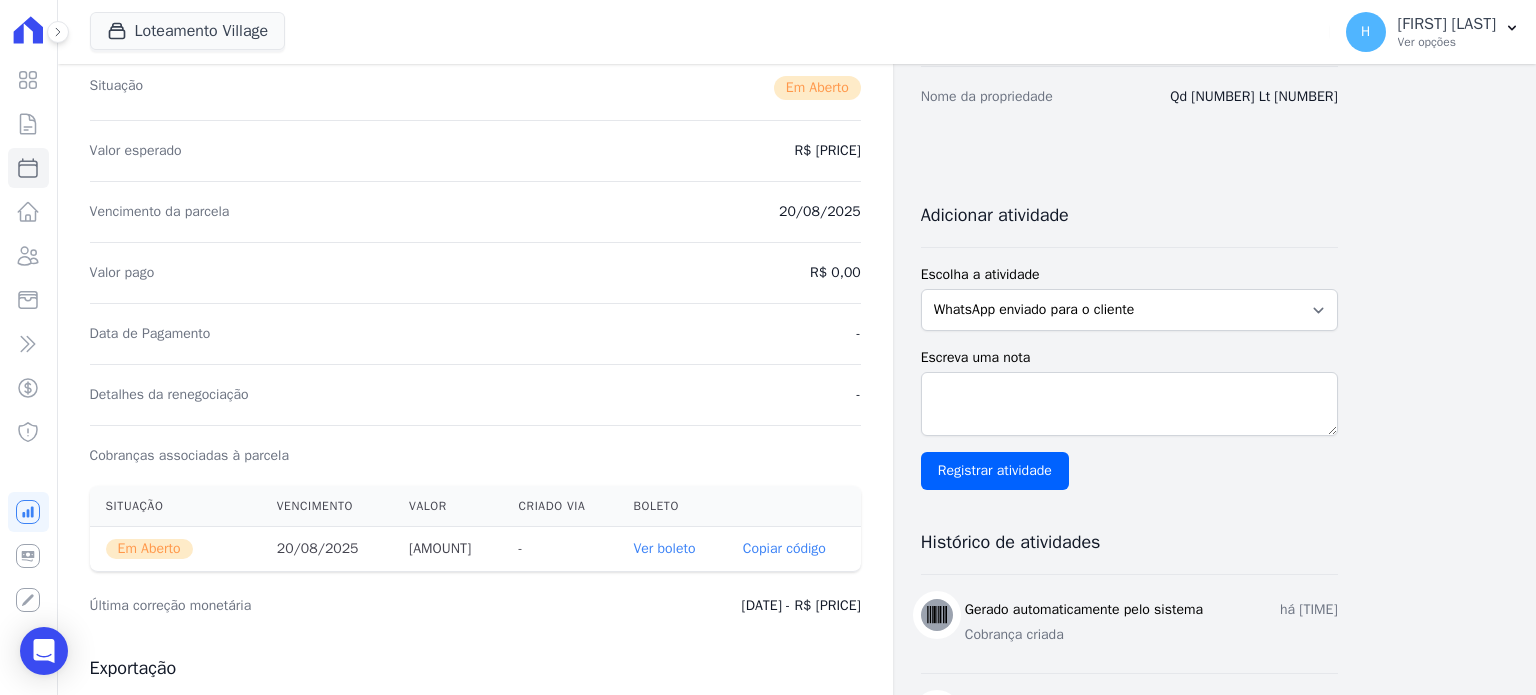 click on "Ver boleto" at bounding box center [664, 548] 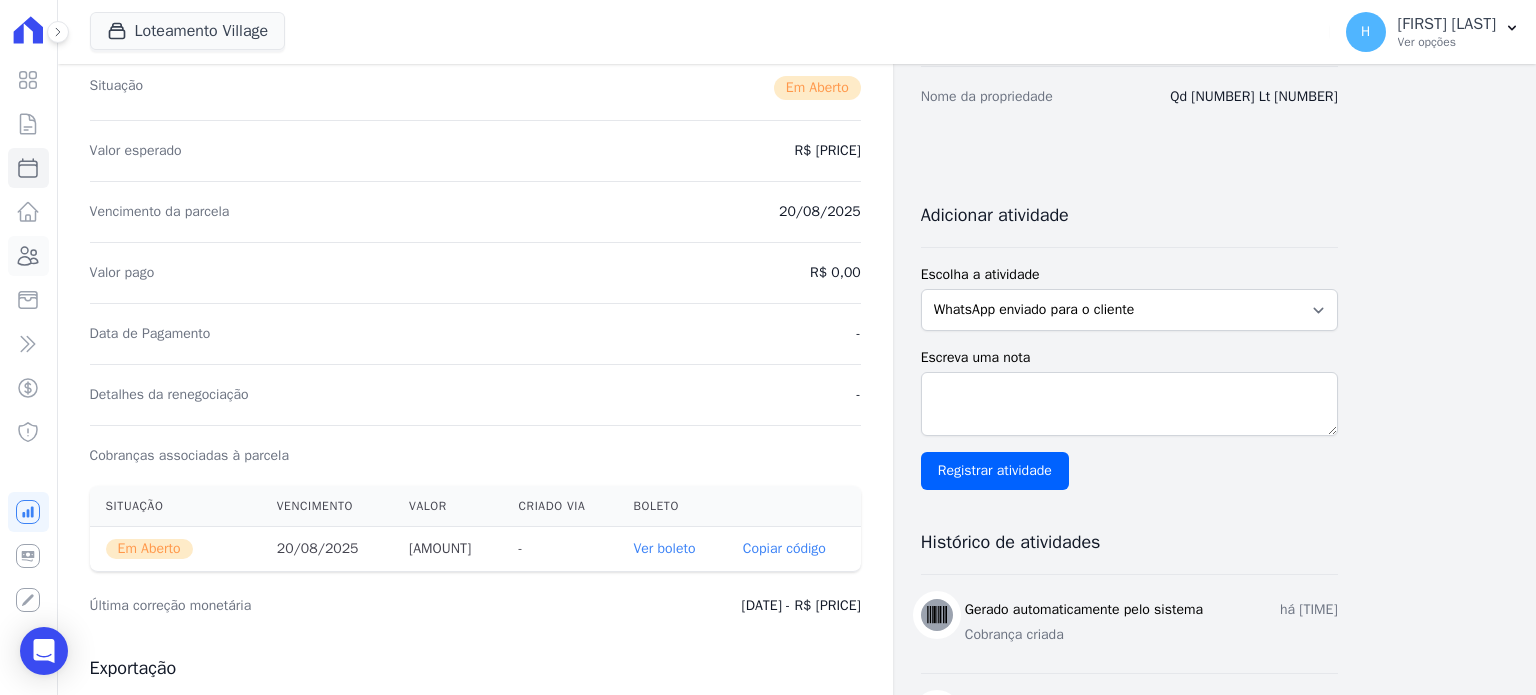 click 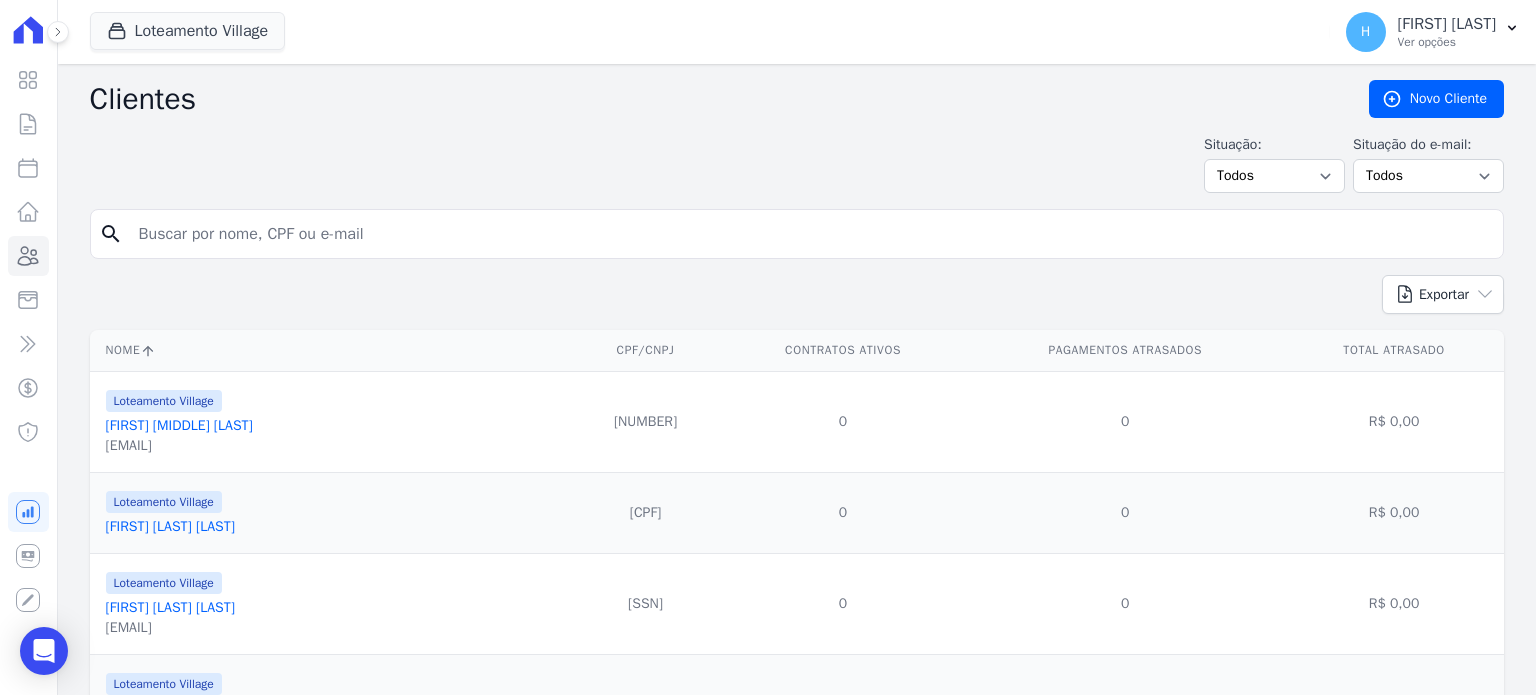 click at bounding box center [811, 234] 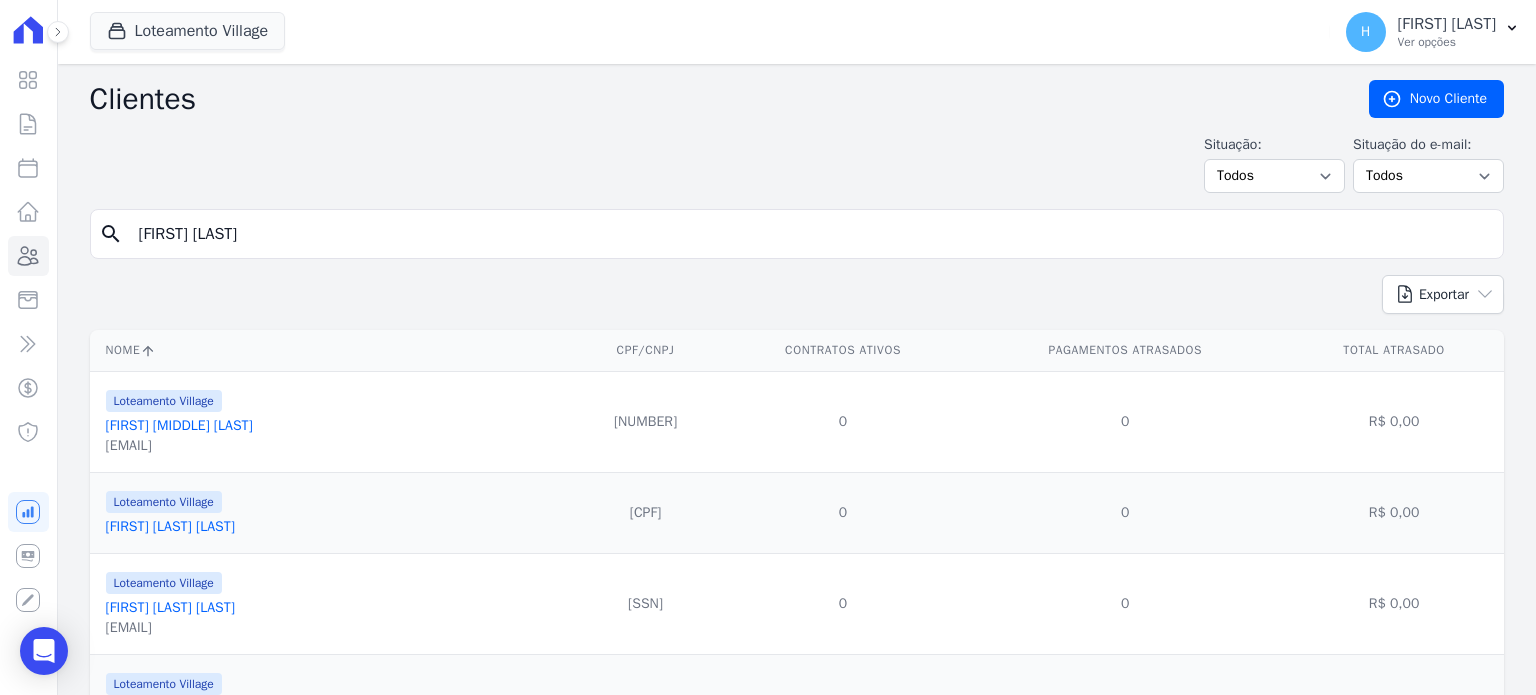 type on "[FIRST] [LAST]" 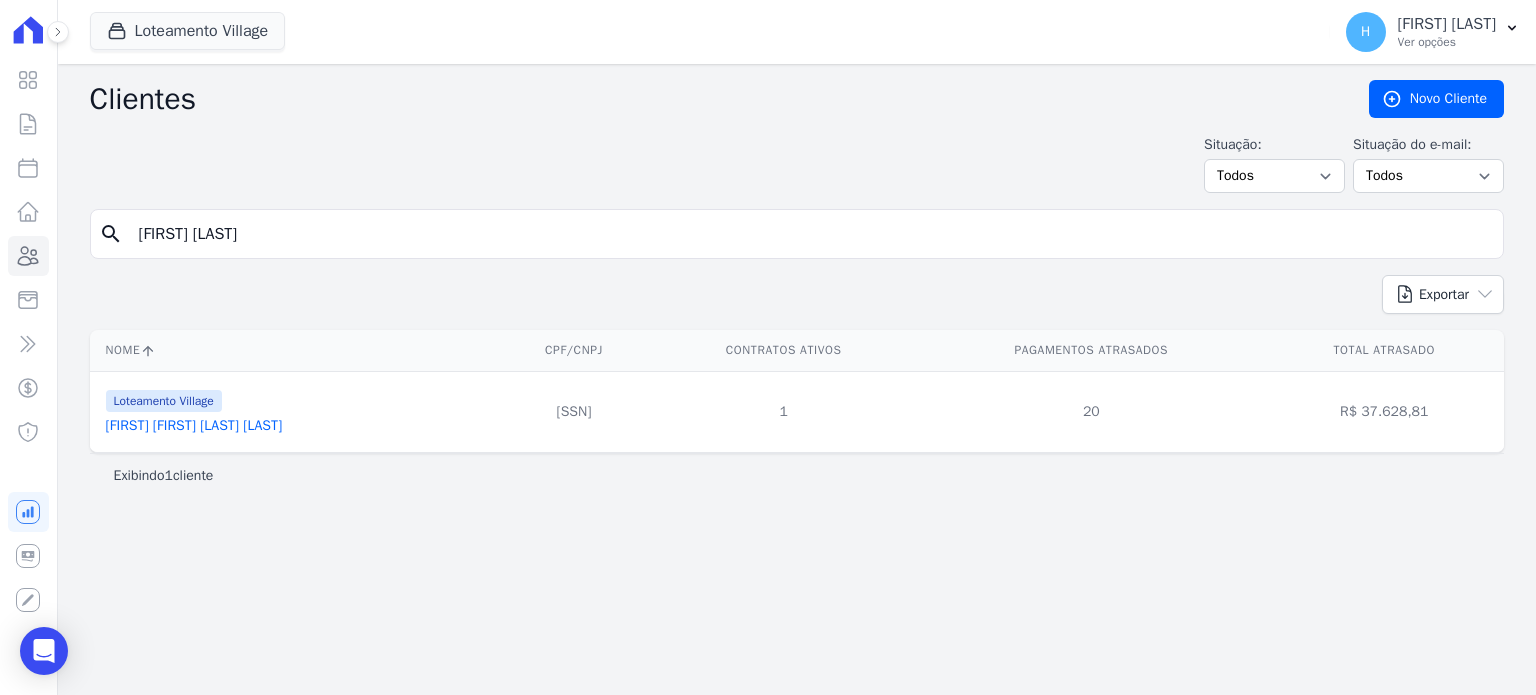 click on "[FIRST] [FIRST] [LAST] [LAST]" at bounding box center [194, 425] 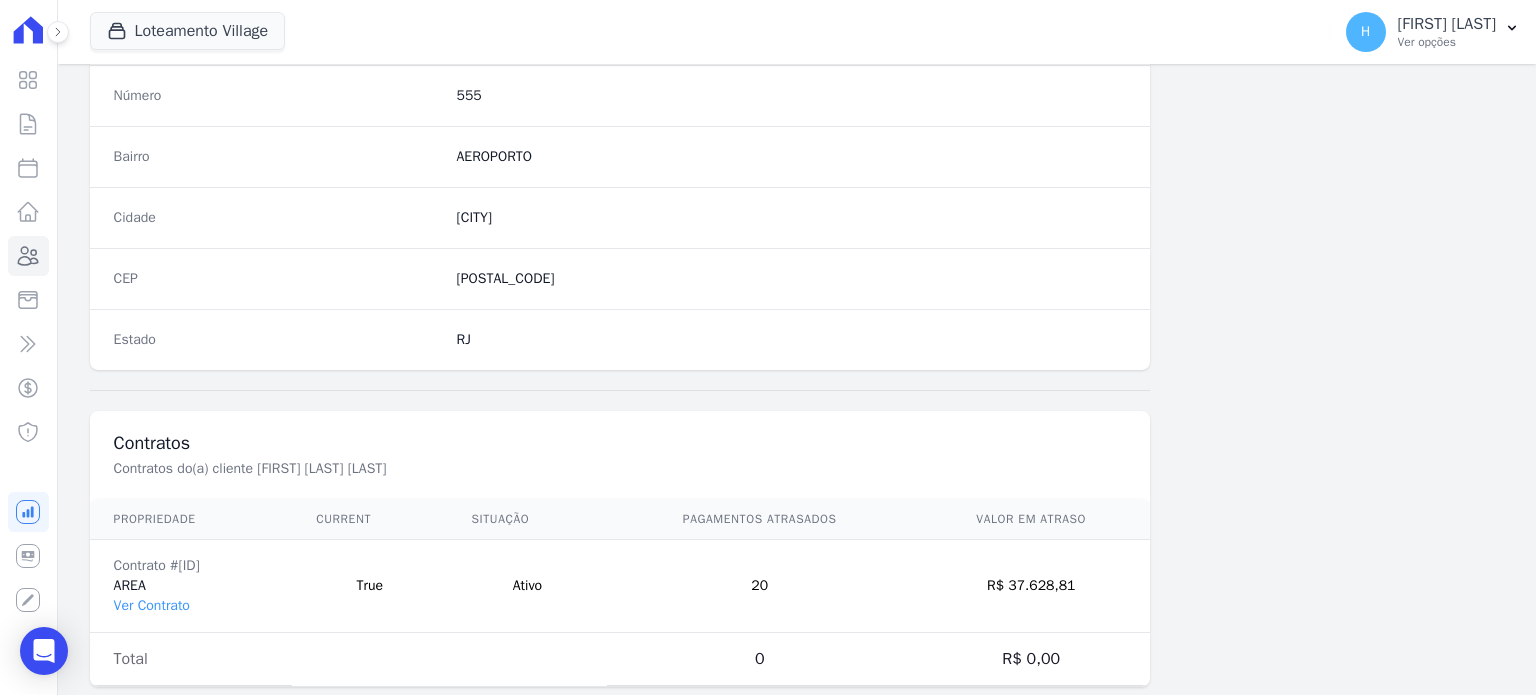 scroll, scrollTop: 1169, scrollLeft: 0, axis: vertical 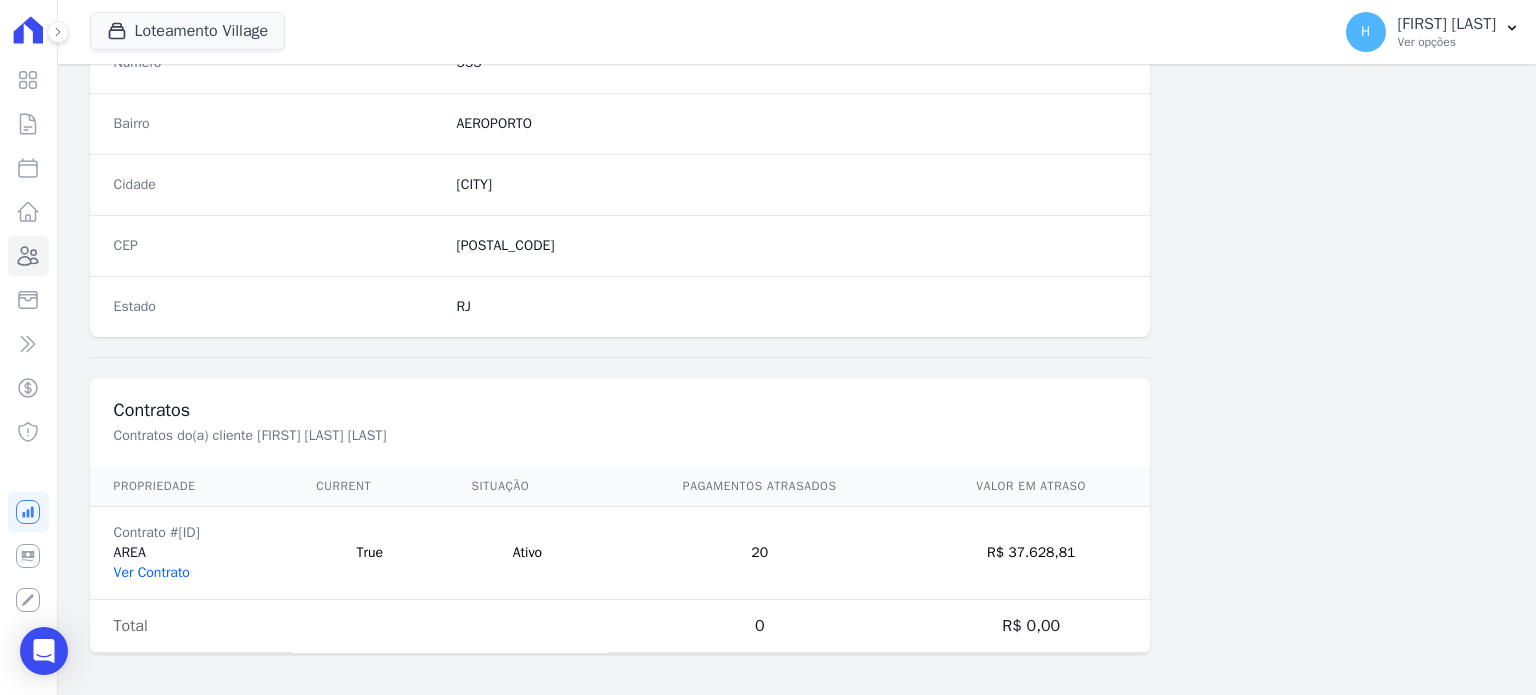 click on "Ver Contrato" at bounding box center (152, 572) 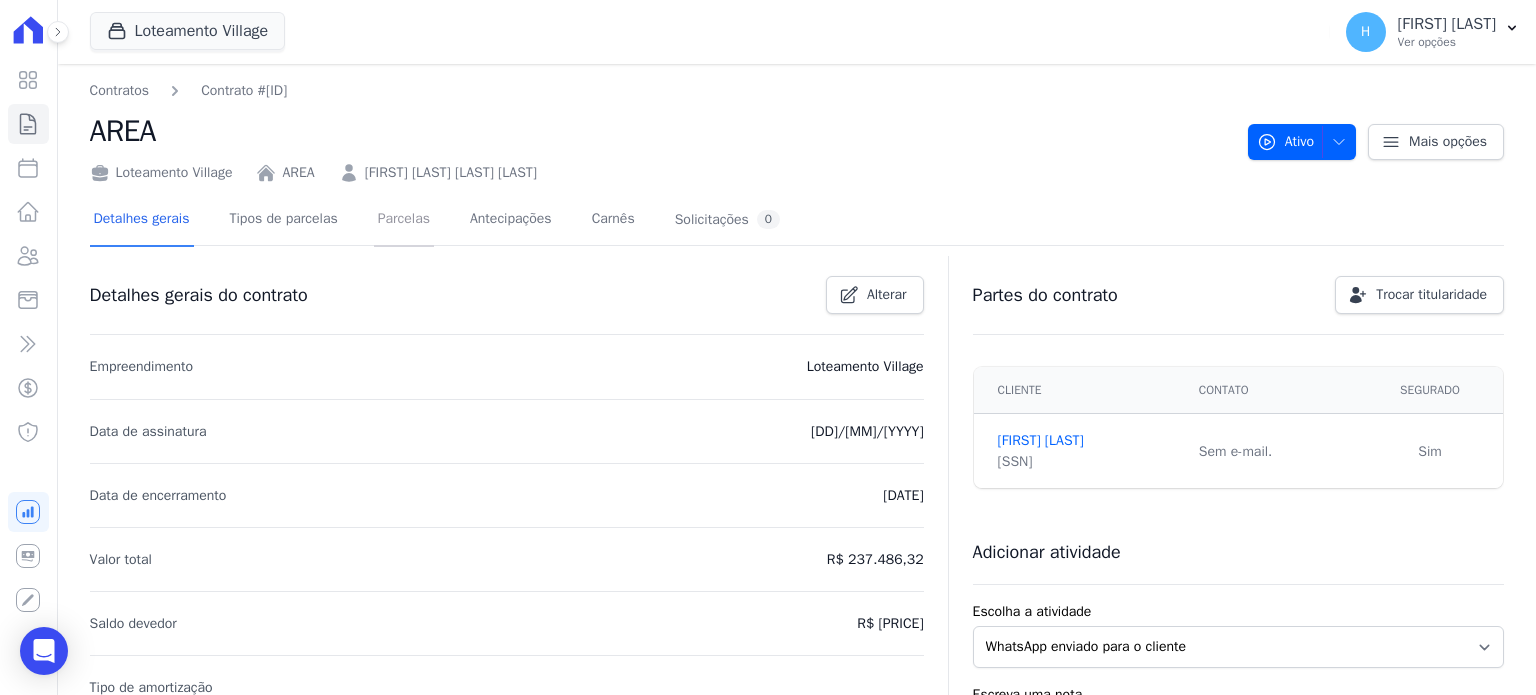 click on "Parcelas" at bounding box center [404, 220] 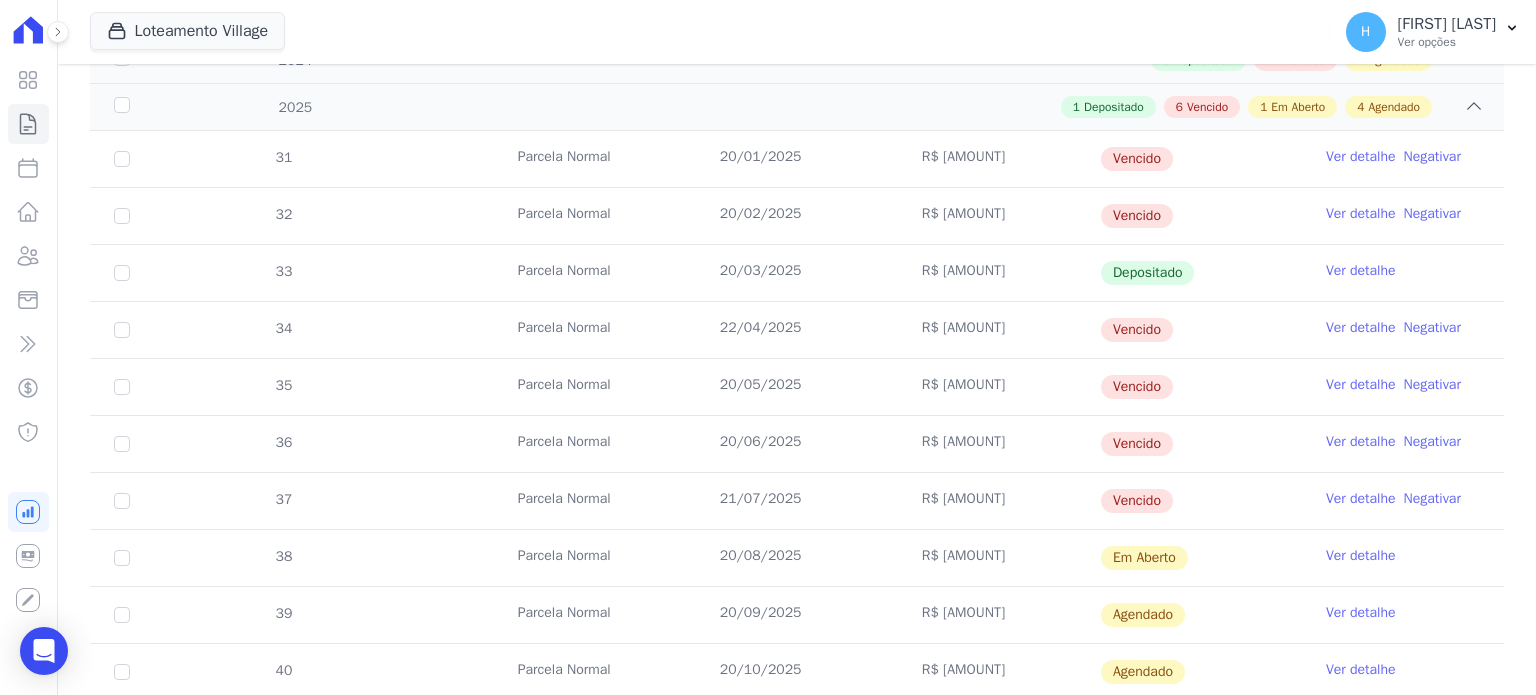 scroll, scrollTop: 700, scrollLeft: 0, axis: vertical 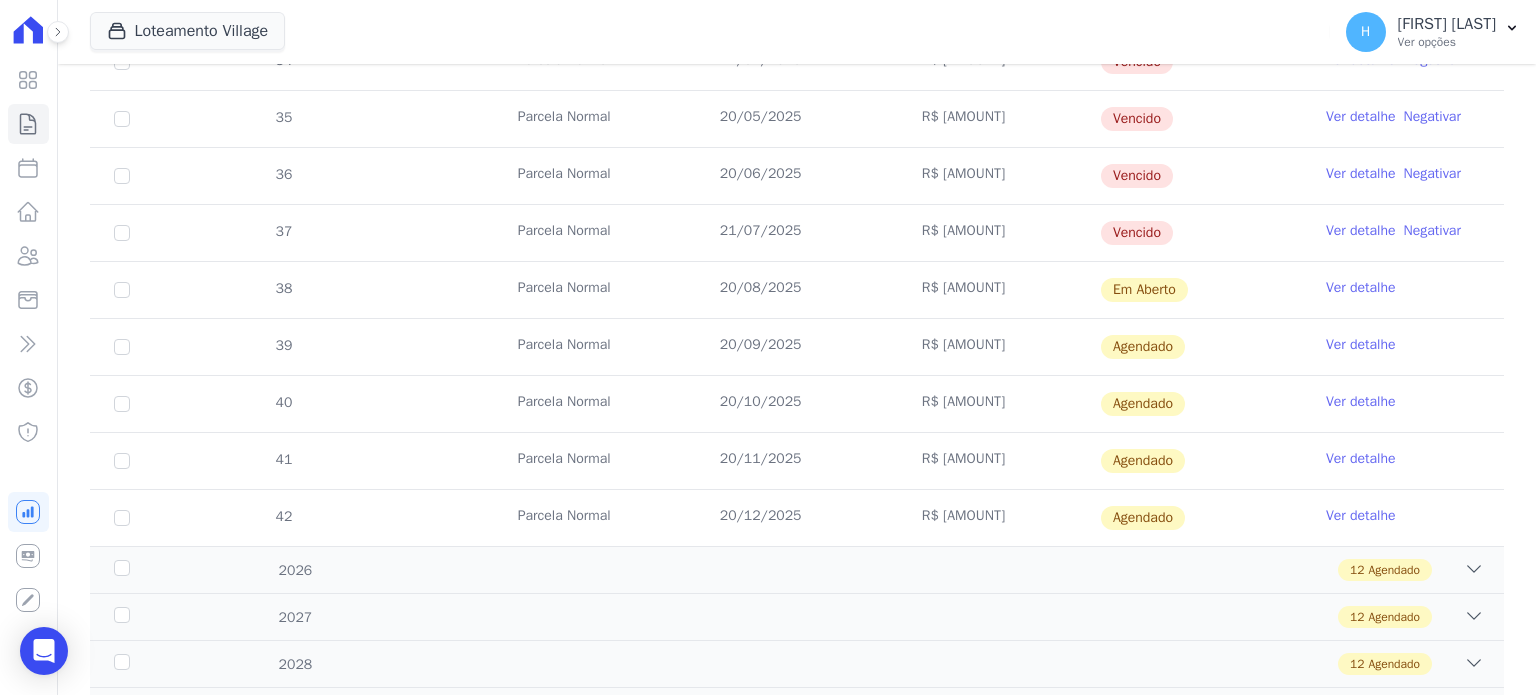 click on "Ver detalhe" at bounding box center [1361, 288] 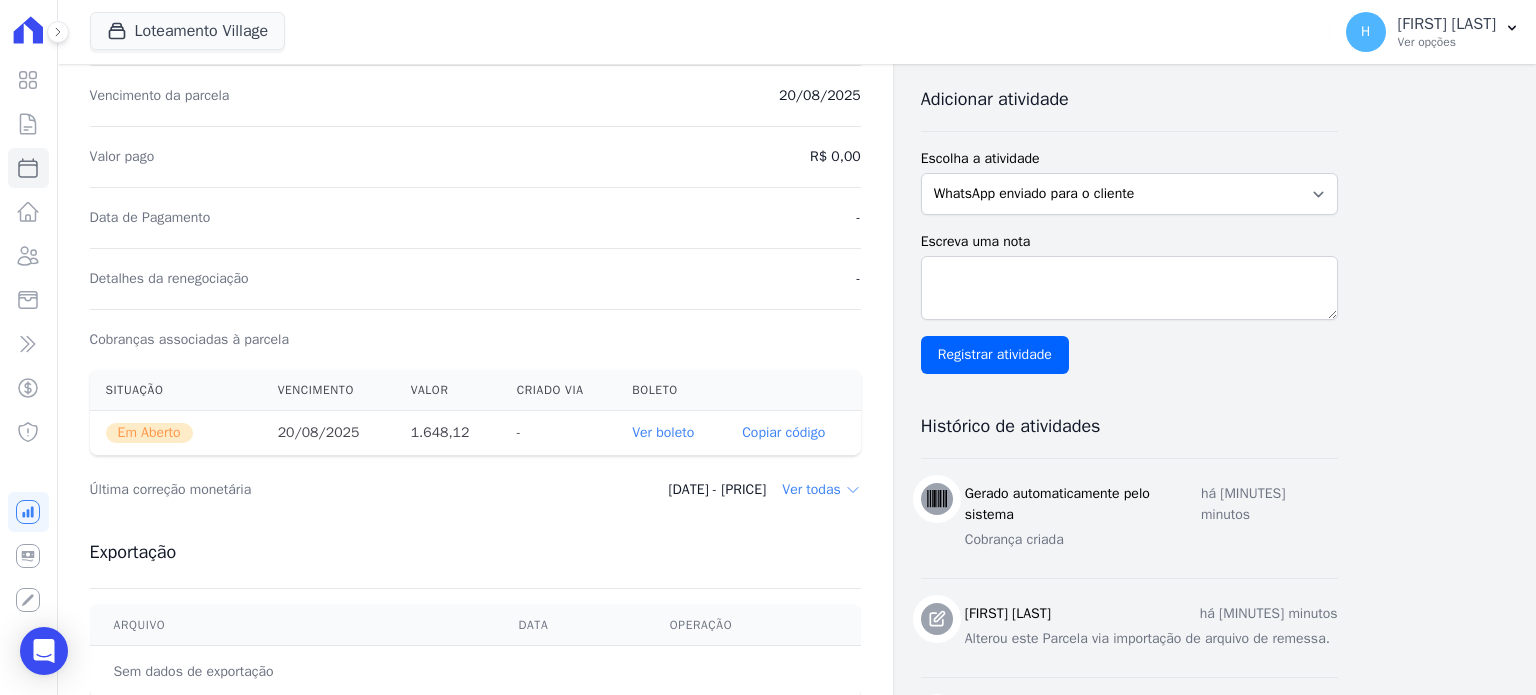 scroll, scrollTop: 500, scrollLeft: 0, axis: vertical 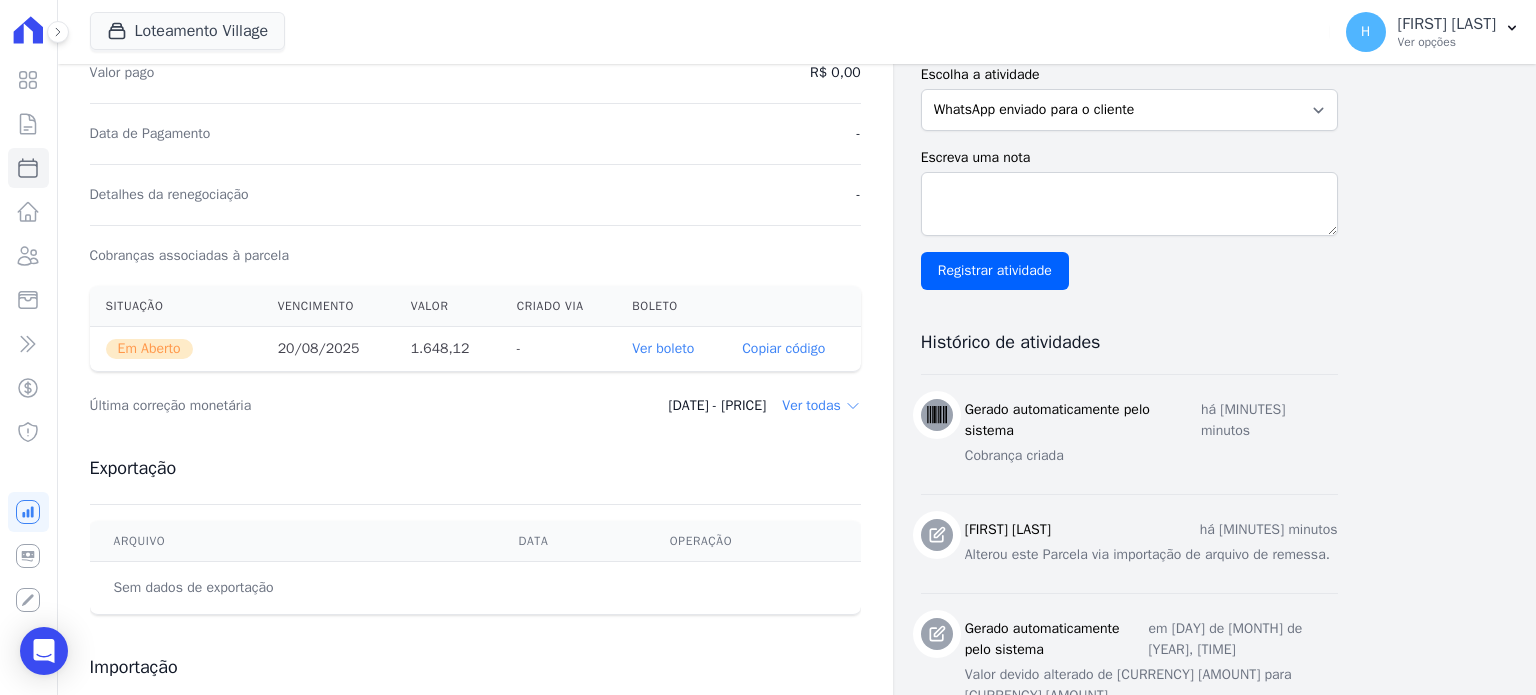 click on "Ver boleto" at bounding box center [663, 348] 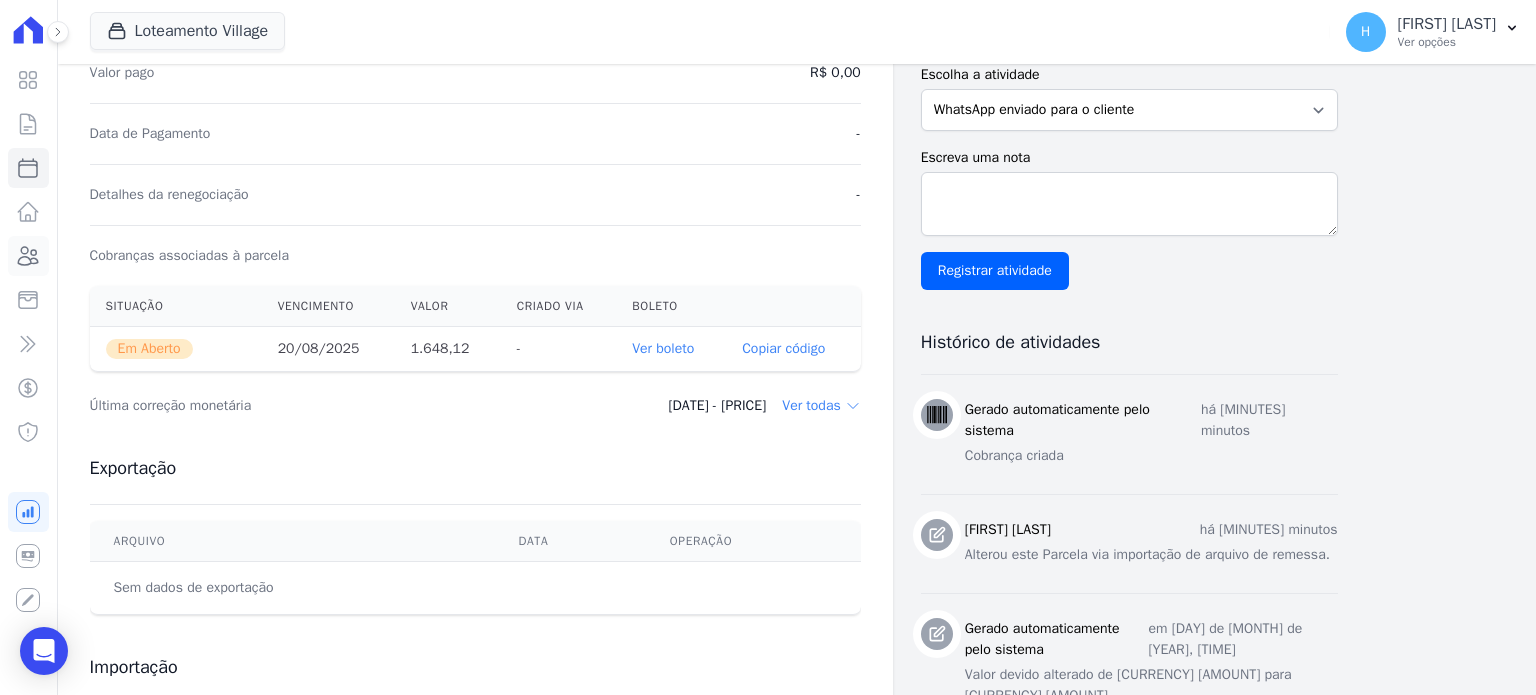 click on "Clientes" at bounding box center [28, 256] 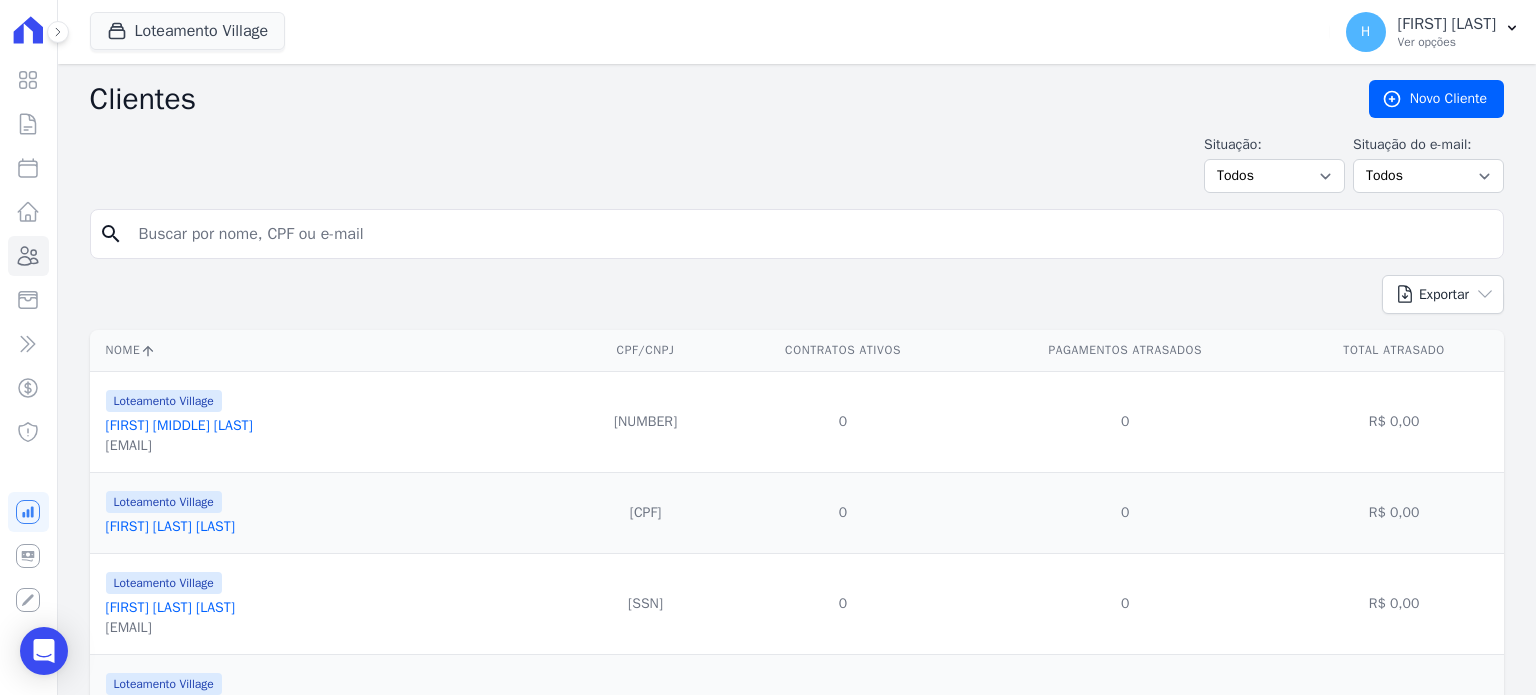 click at bounding box center [811, 234] 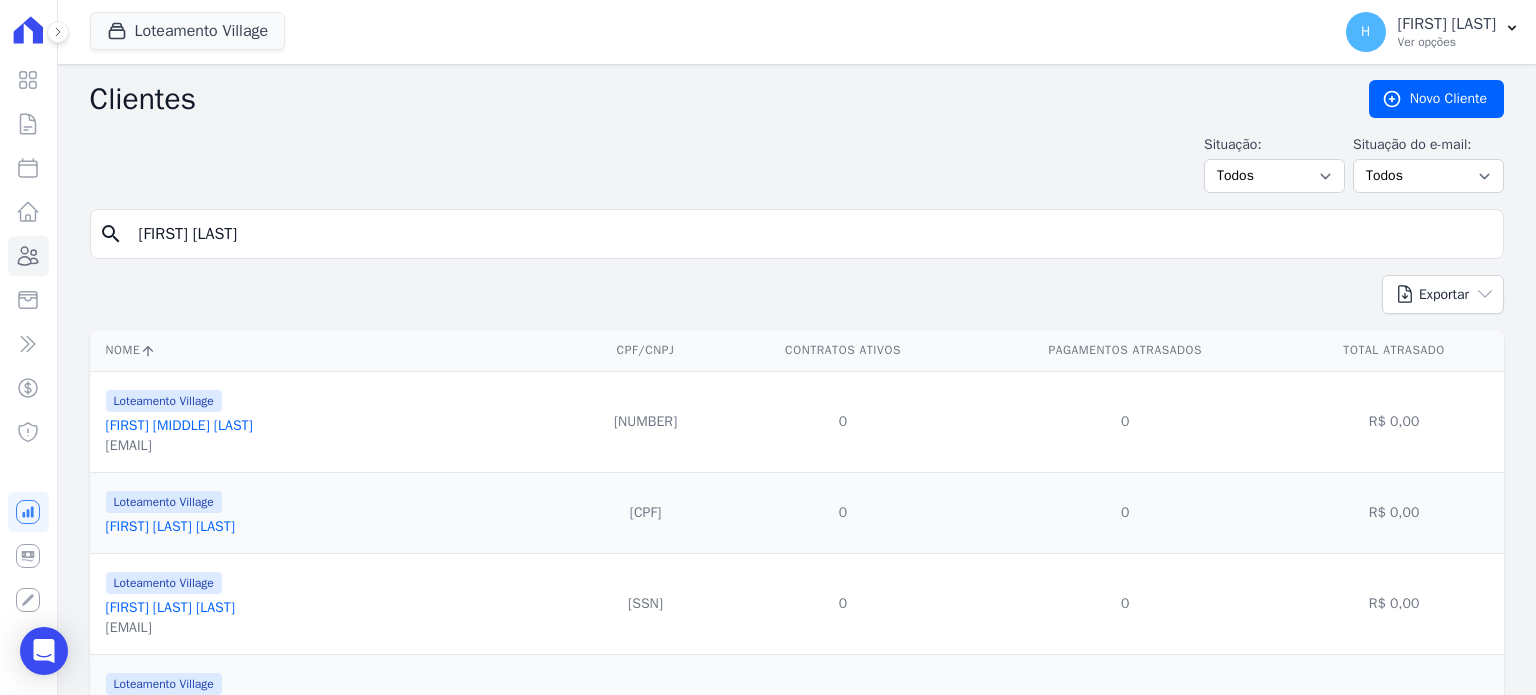 type on "[FIRST] [LAST]" 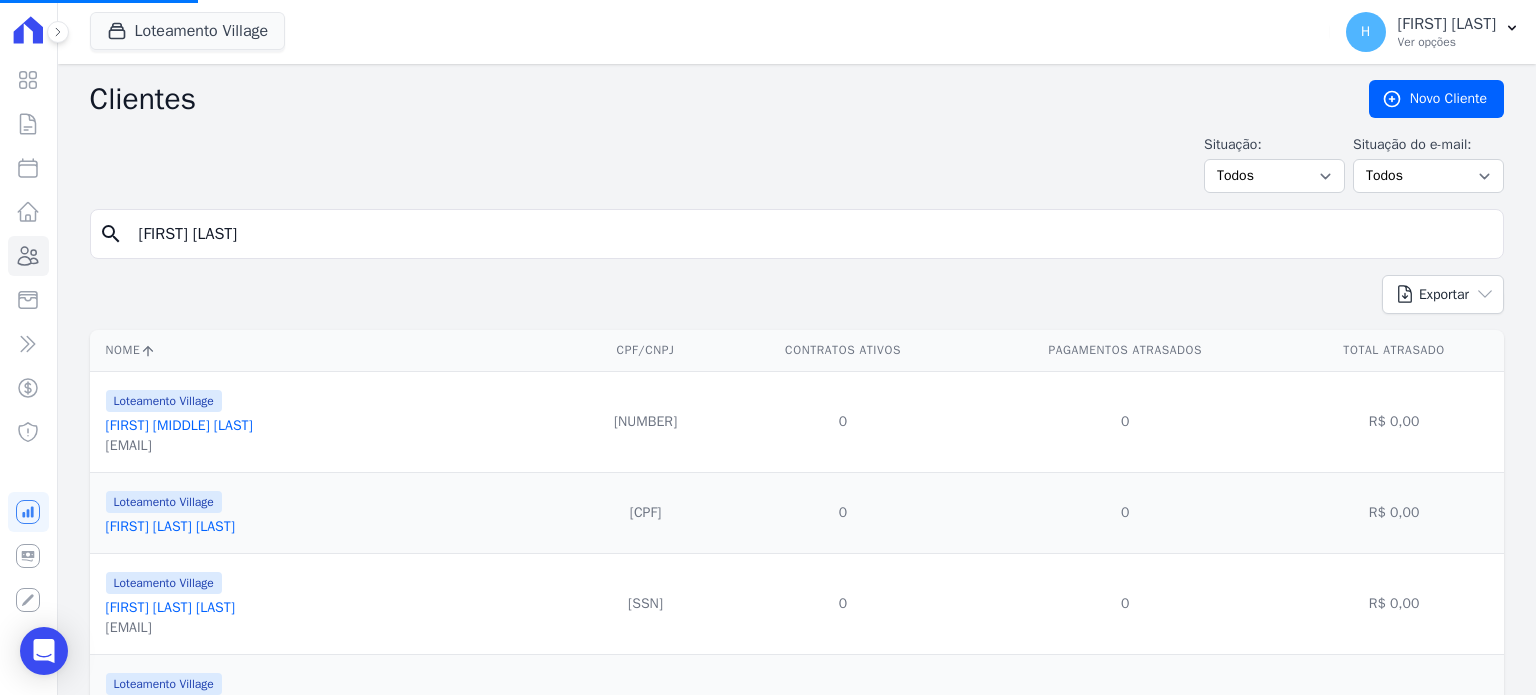 click on "[FIRST] [LAST]" at bounding box center (811, 234) 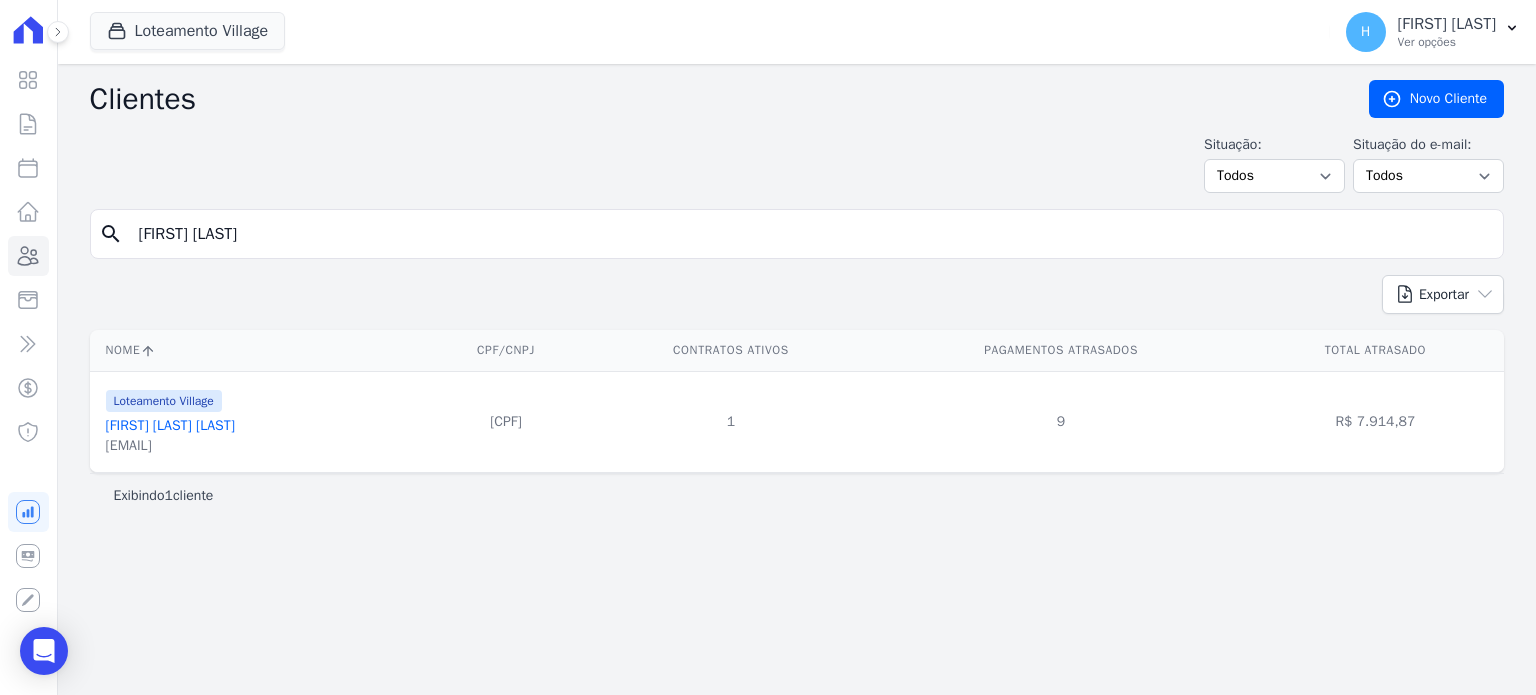 click on "[FIRST] [LAST] [LAST]" at bounding box center (170, 425) 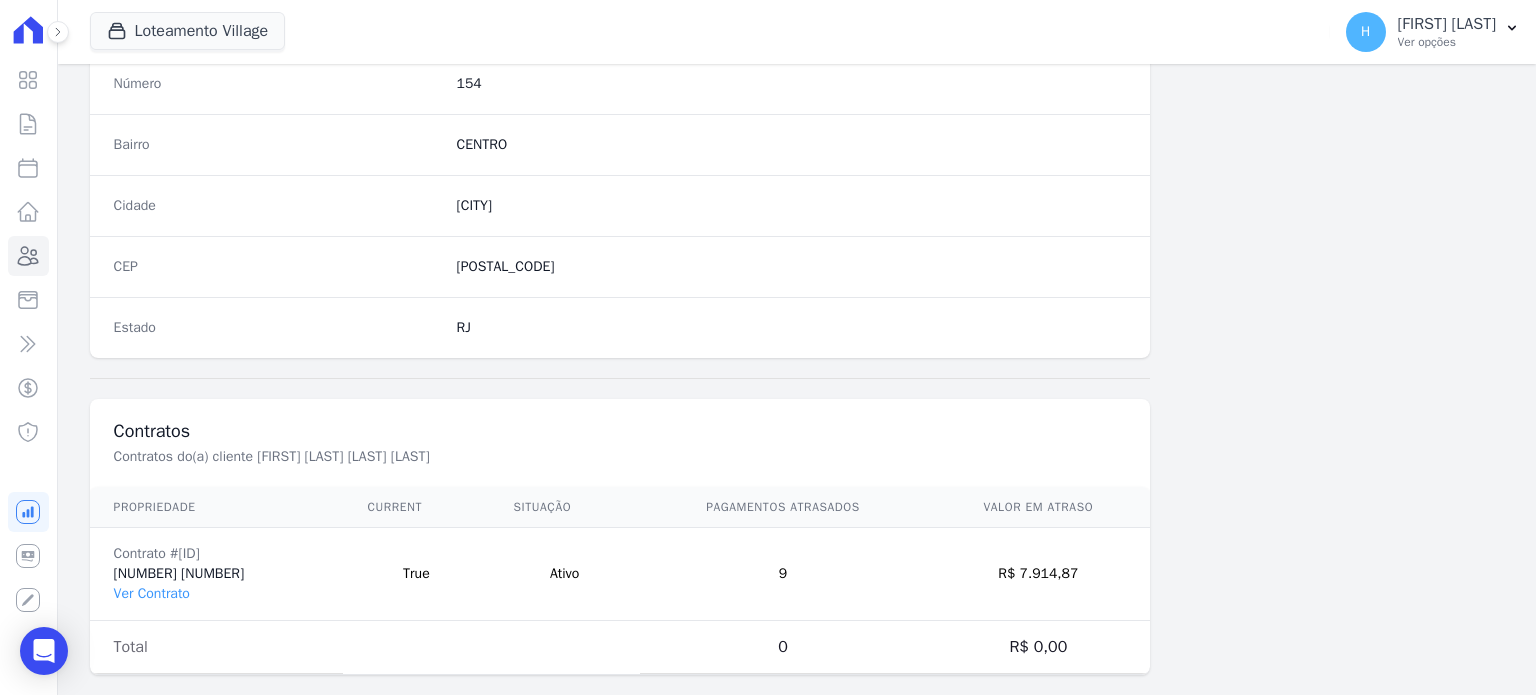 scroll, scrollTop: 1169, scrollLeft: 0, axis: vertical 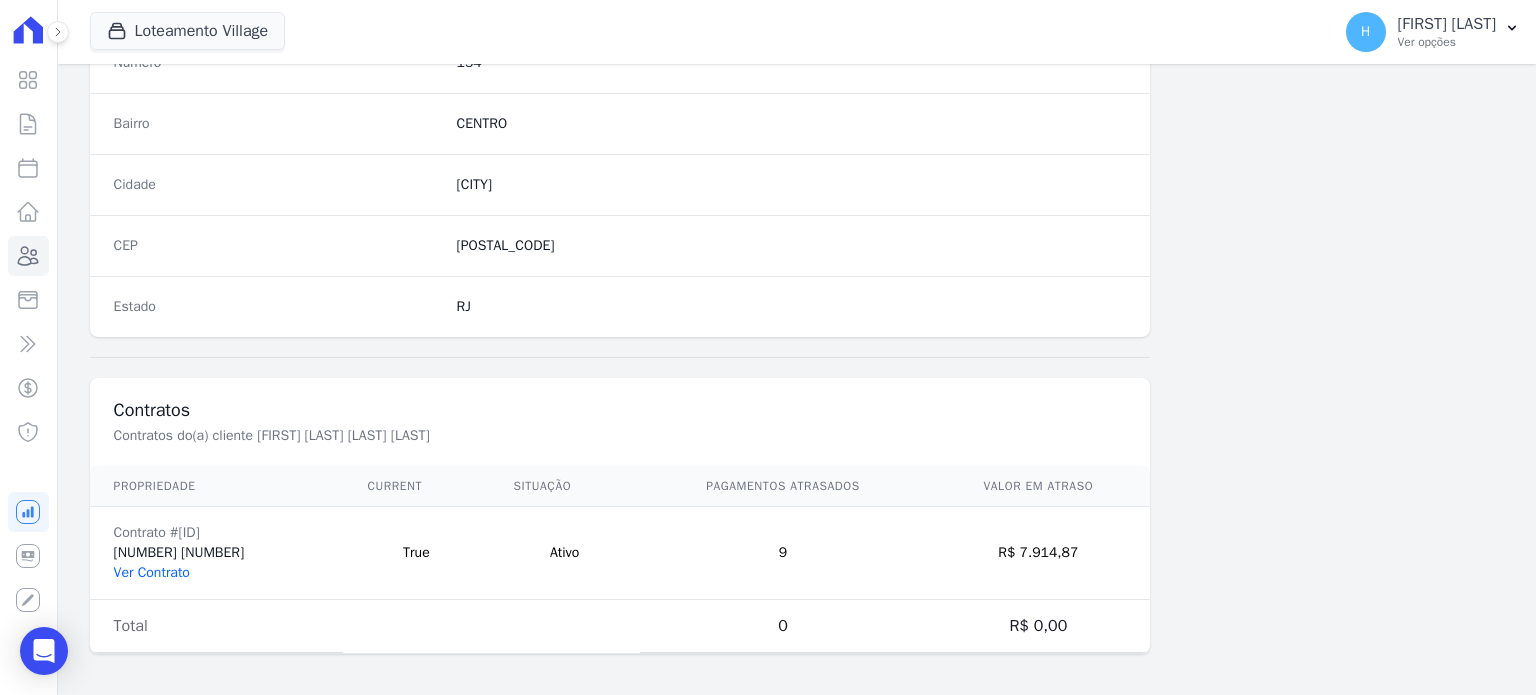 click on "Ver Contrato" at bounding box center [152, 572] 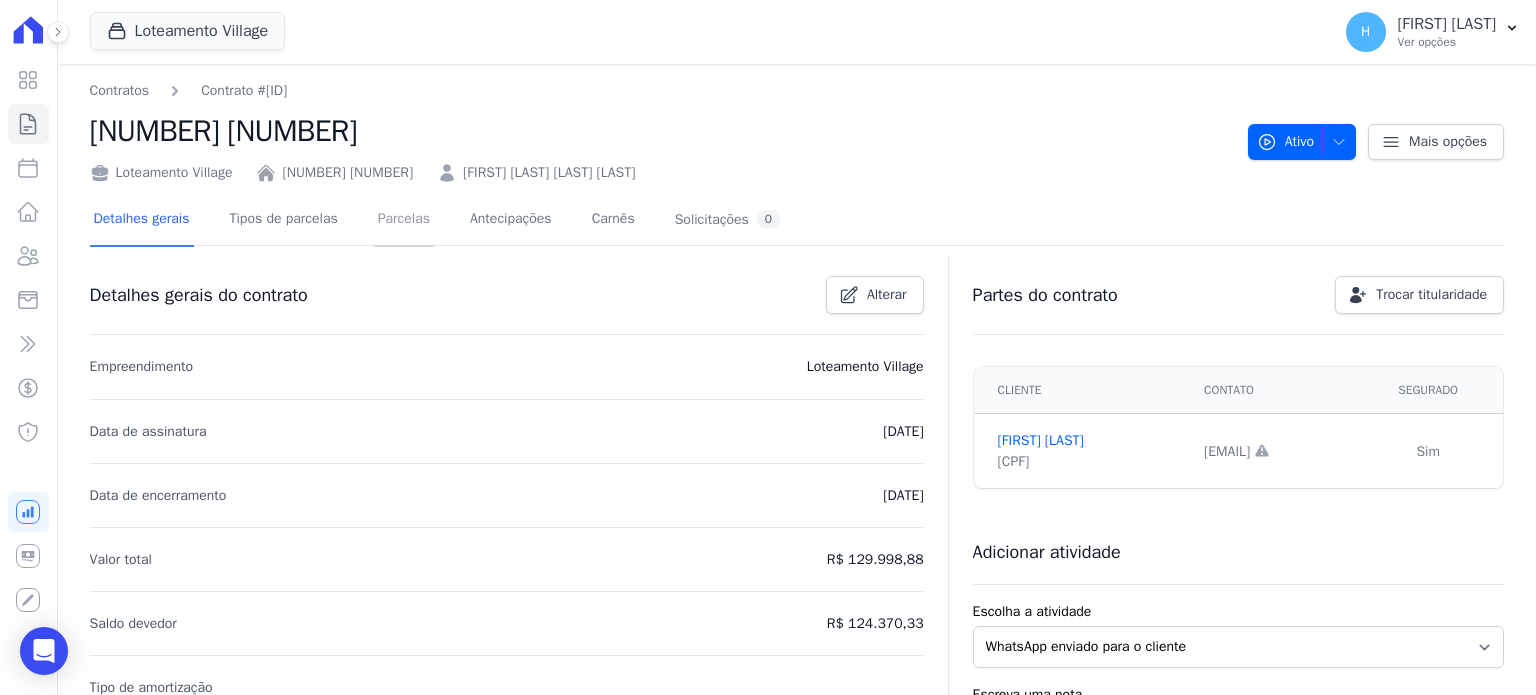 click on "Parcelas" at bounding box center (404, 220) 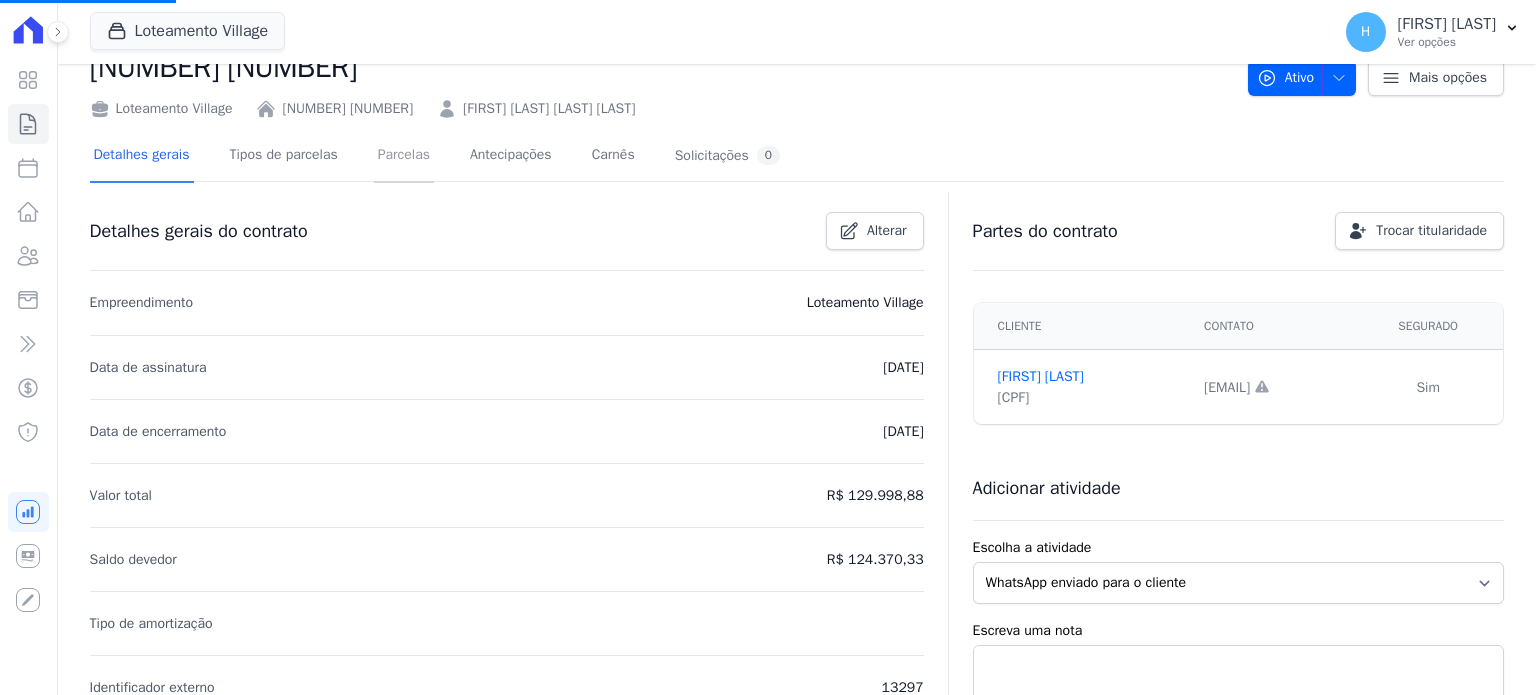 scroll, scrollTop: 100, scrollLeft: 0, axis: vertical 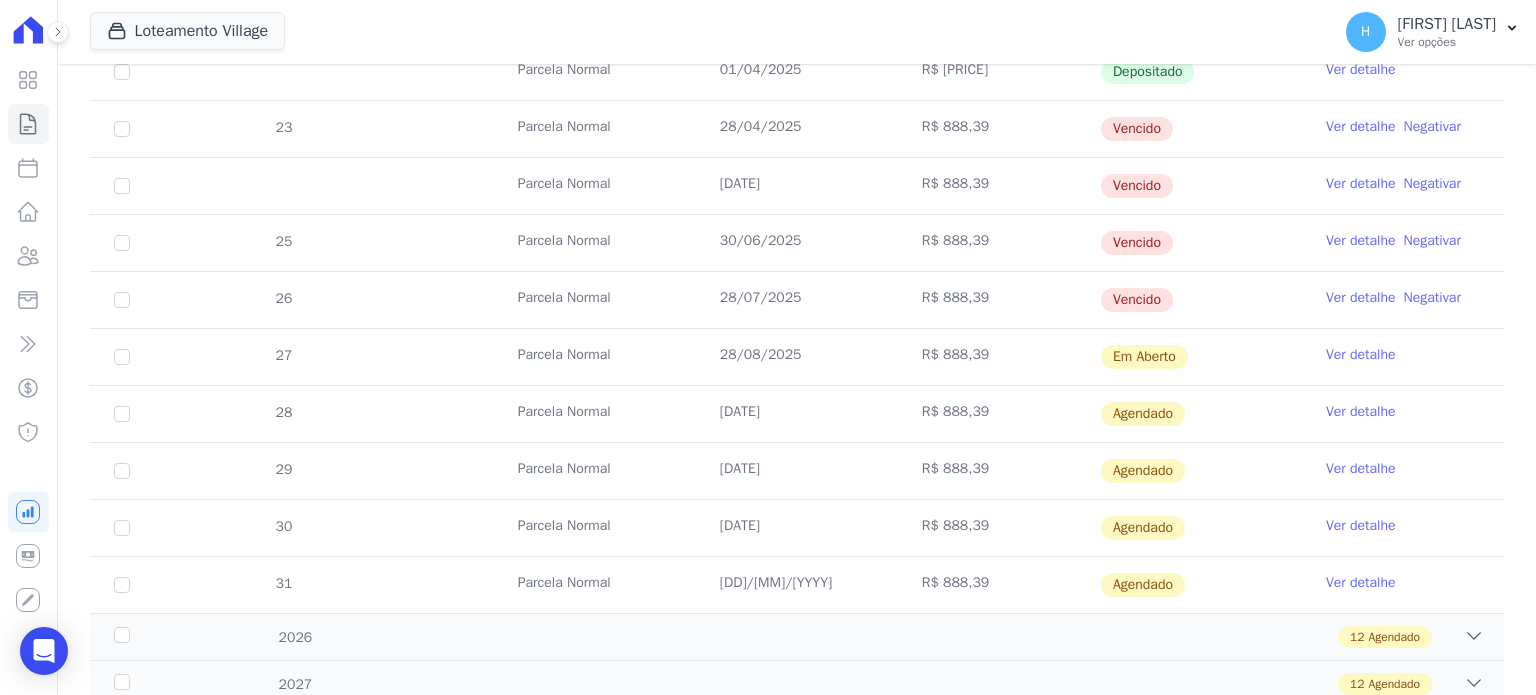 click on "Ver detalhe" at bounding box center [1361, 355] 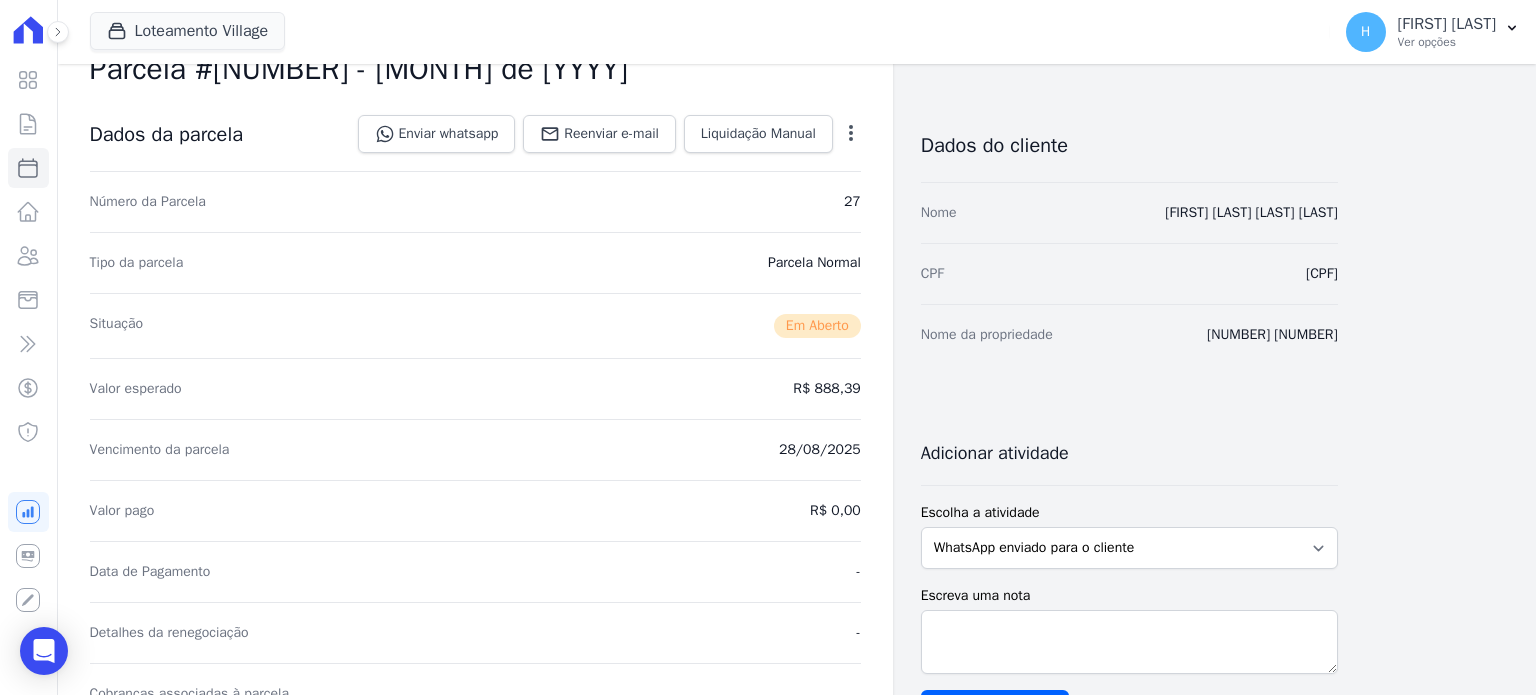 scroll, scrollTop: 500, scrollLeft: 0, axis: vertical 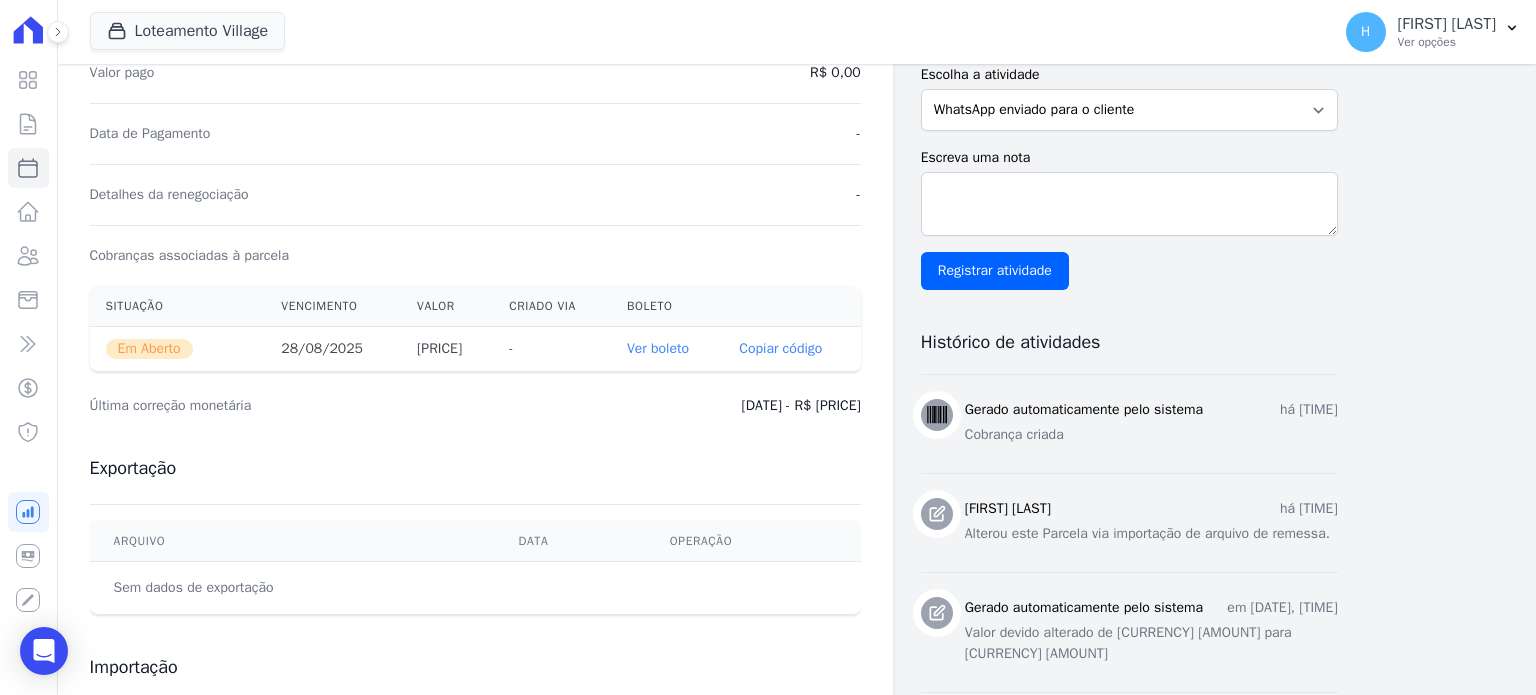 click on "Ver boleto" at bounding box center (658, 348) 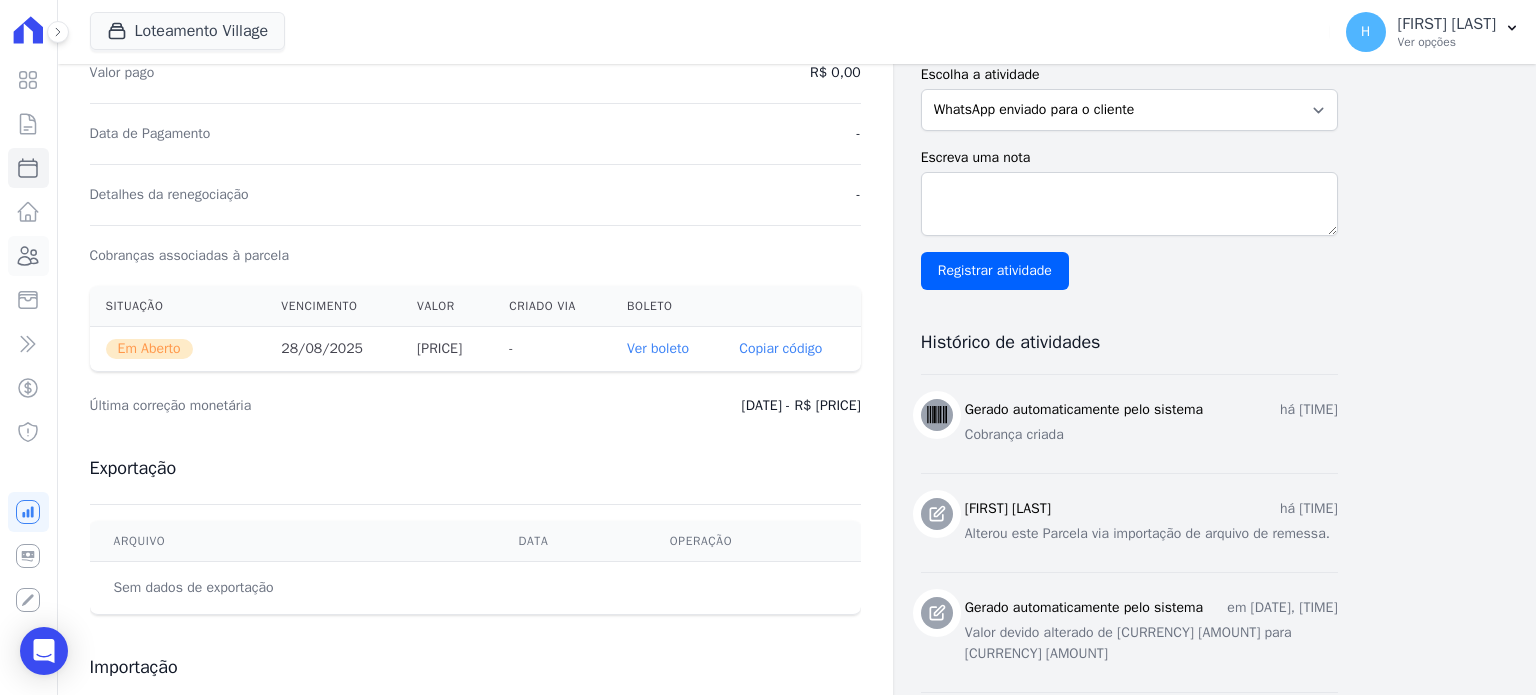 click 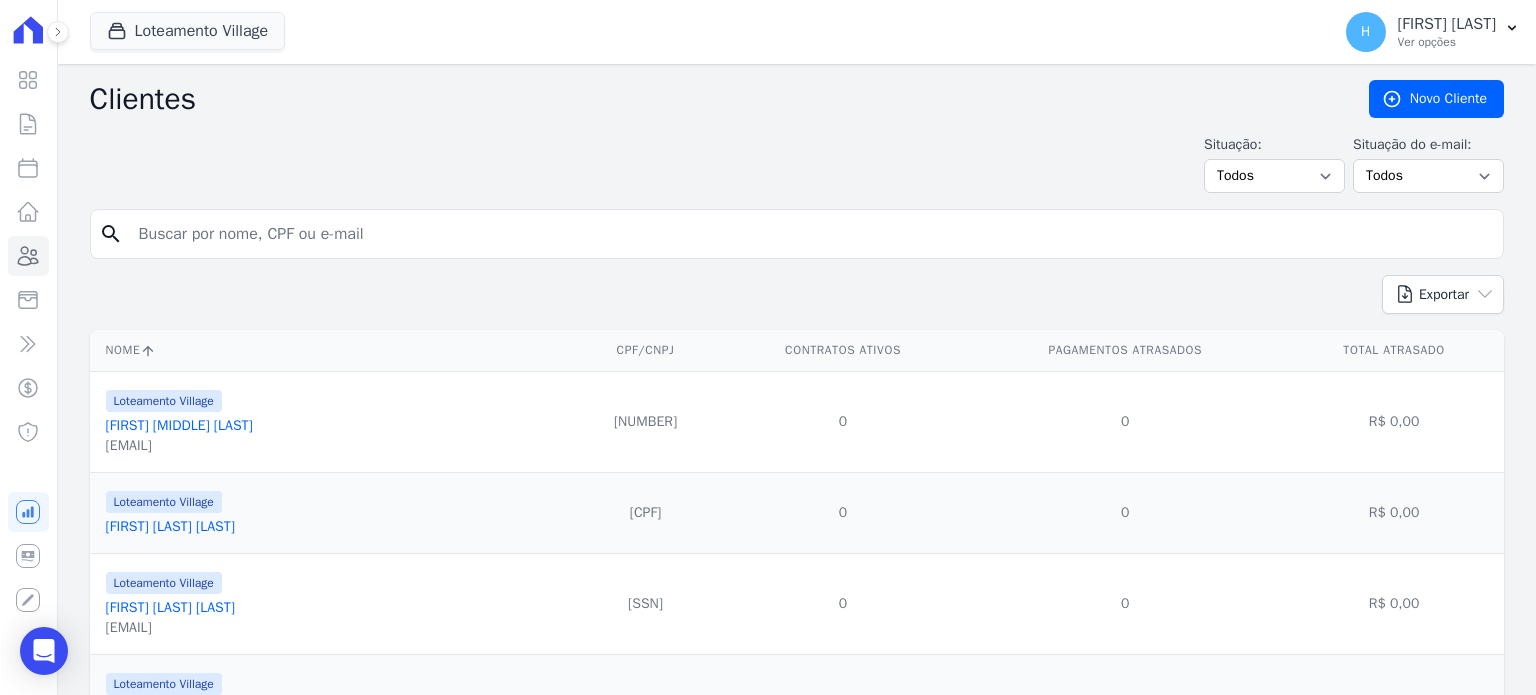 click at bounding box center [811, 234] 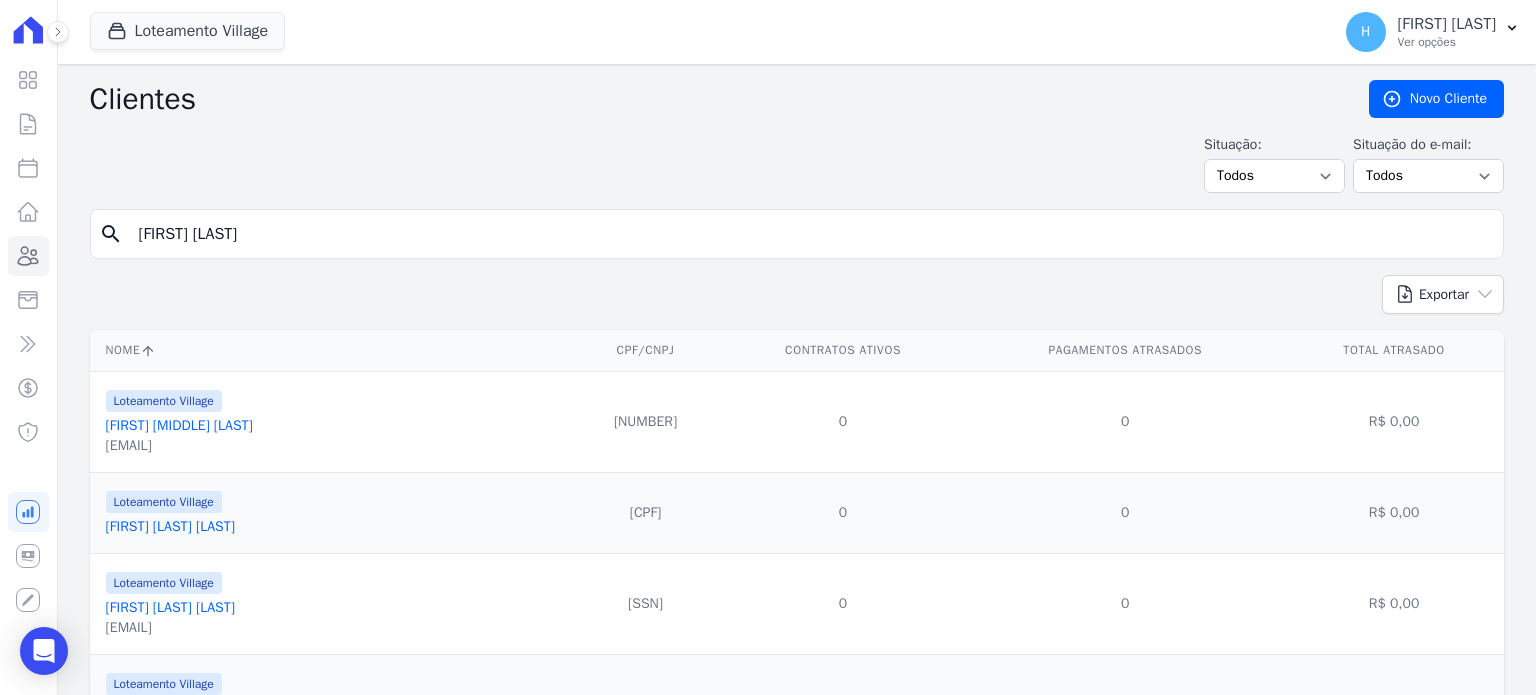 type on "[FIRST] [LAST]" 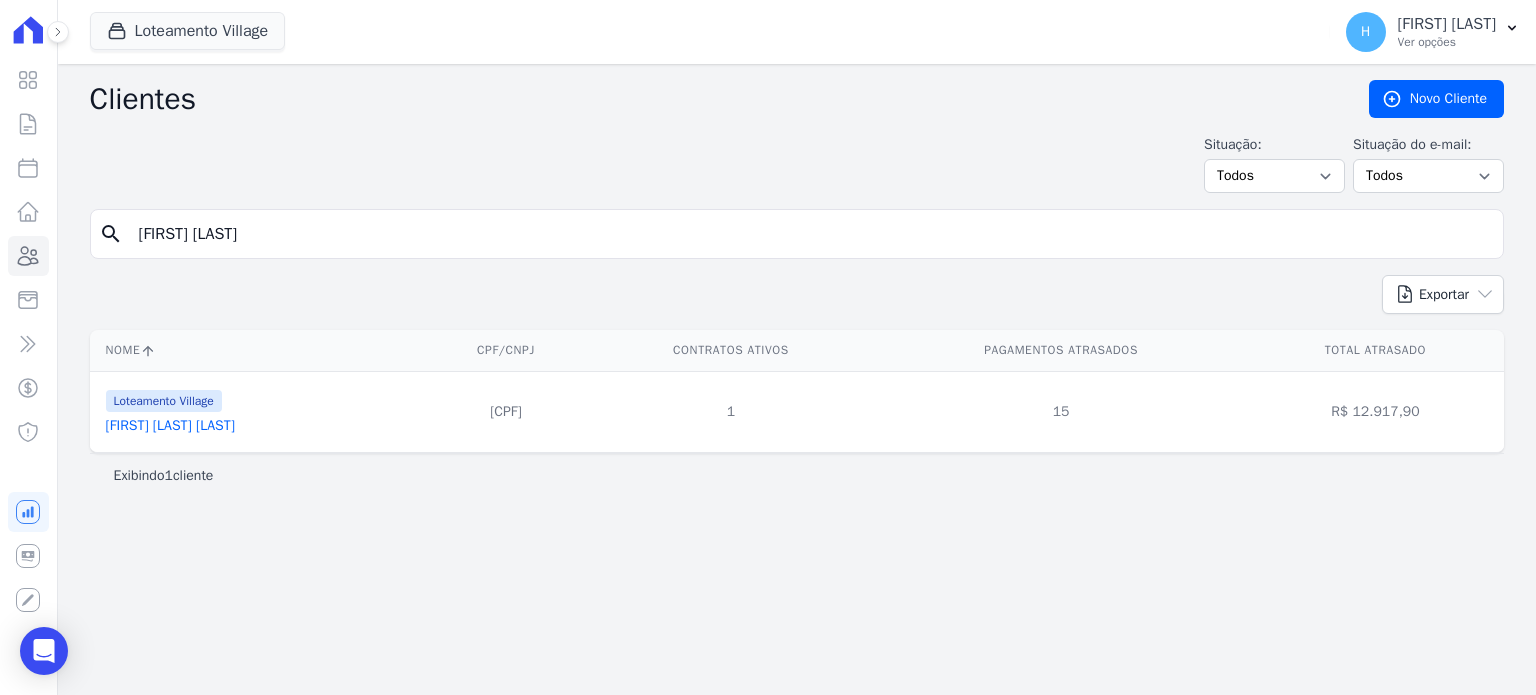 click on "[FIRST] [LAST] [LAST]" at bounding box center [170, 425] 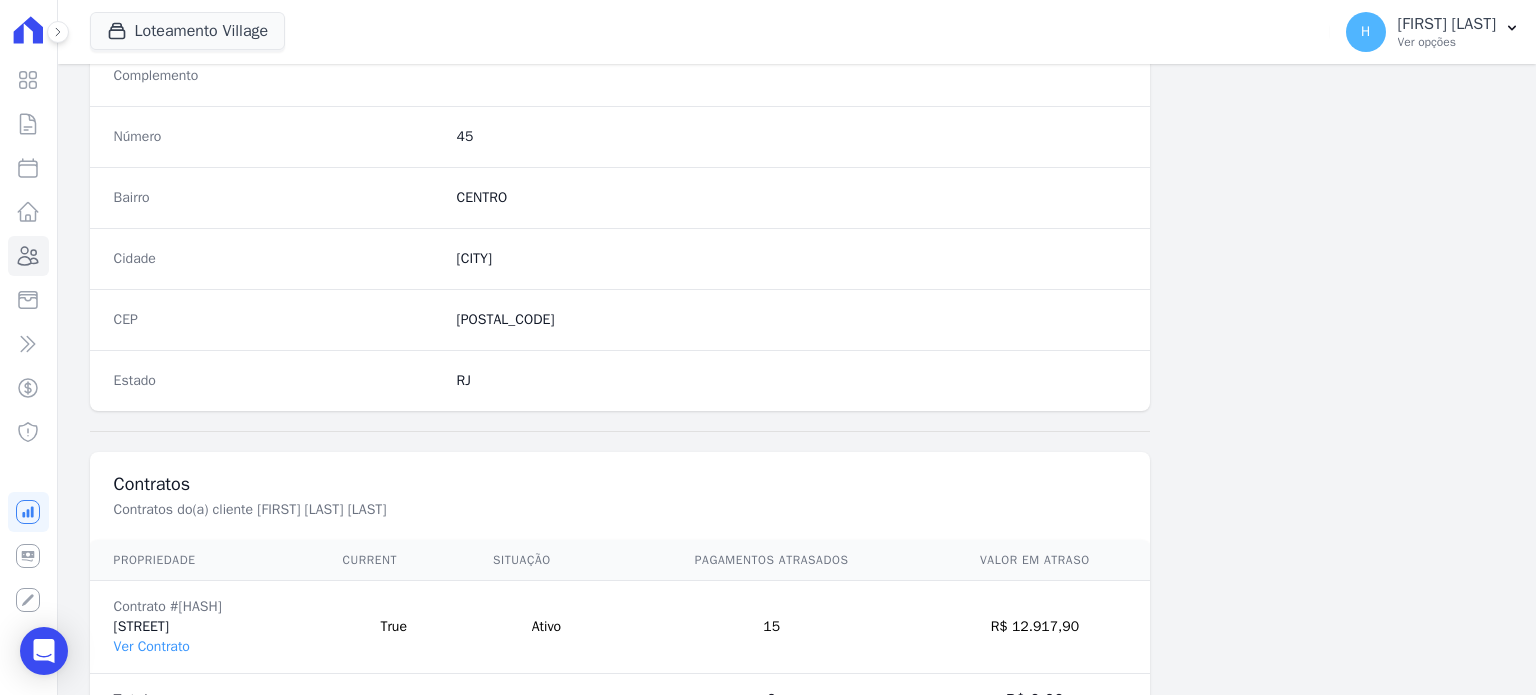 scroll, scrollTop: 1169, scrollLeft: 0, axis: vertical 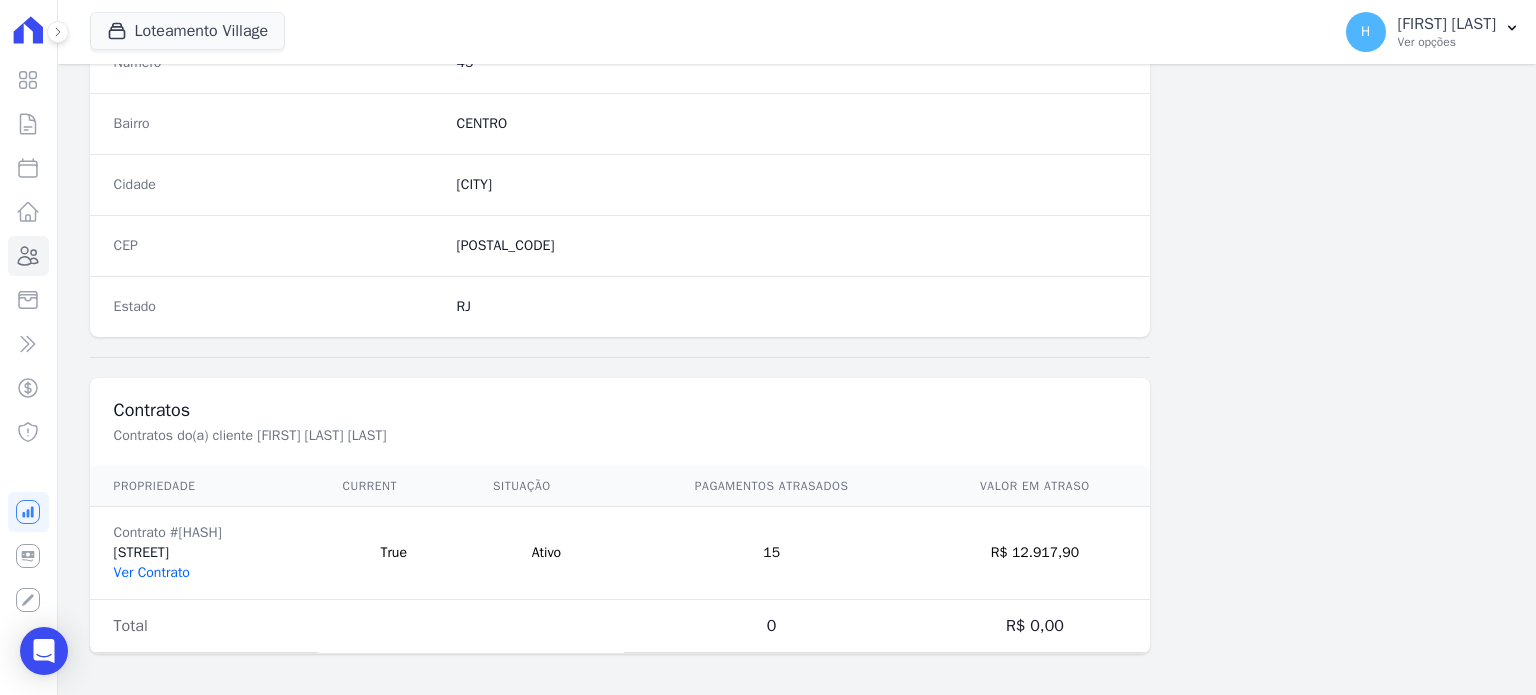 click on "Ver Contrato" at bounding box center (152, 572) 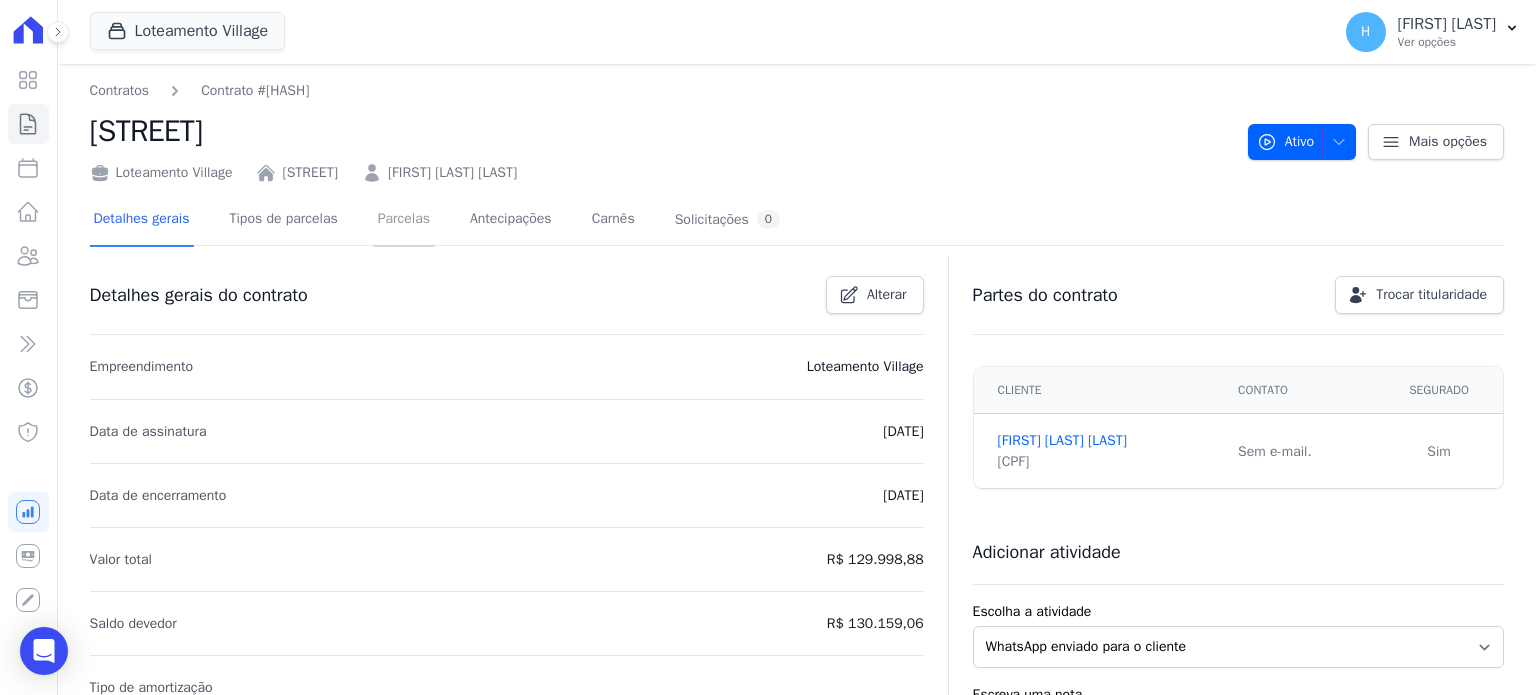 click on "Parcelas" at bounding box center (404, 220) 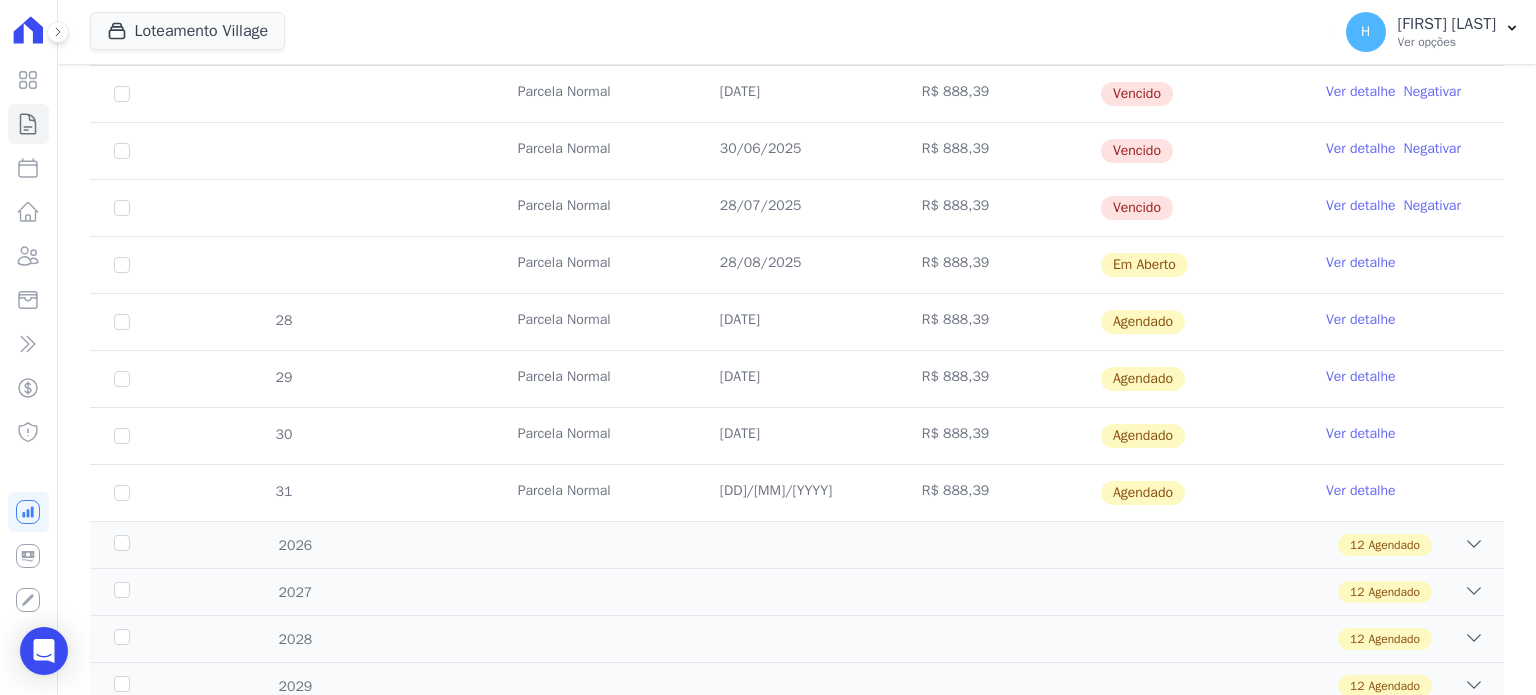 scroll, scrollTop: 800, scrollLeft: 0, axis: vertical 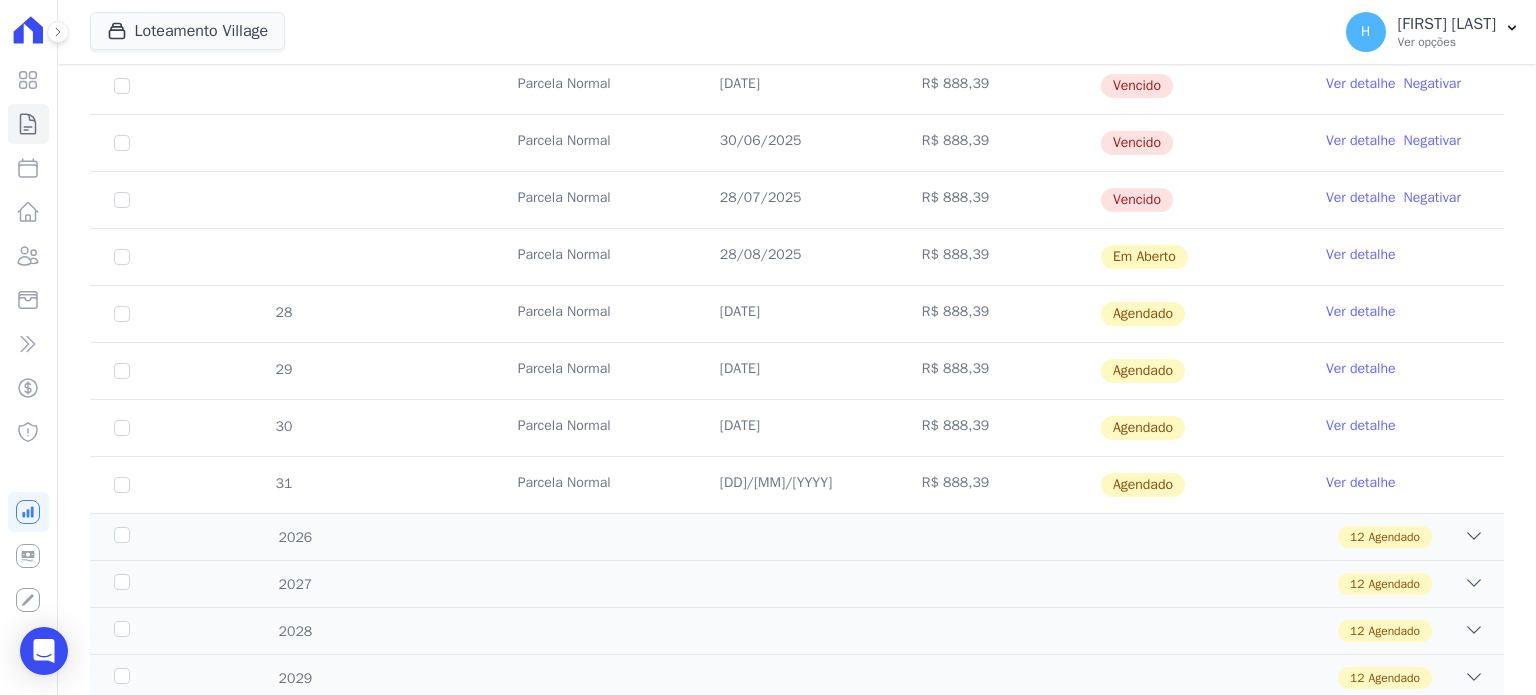 click on "Ver detalhe" at bounding box center [1361, 255] 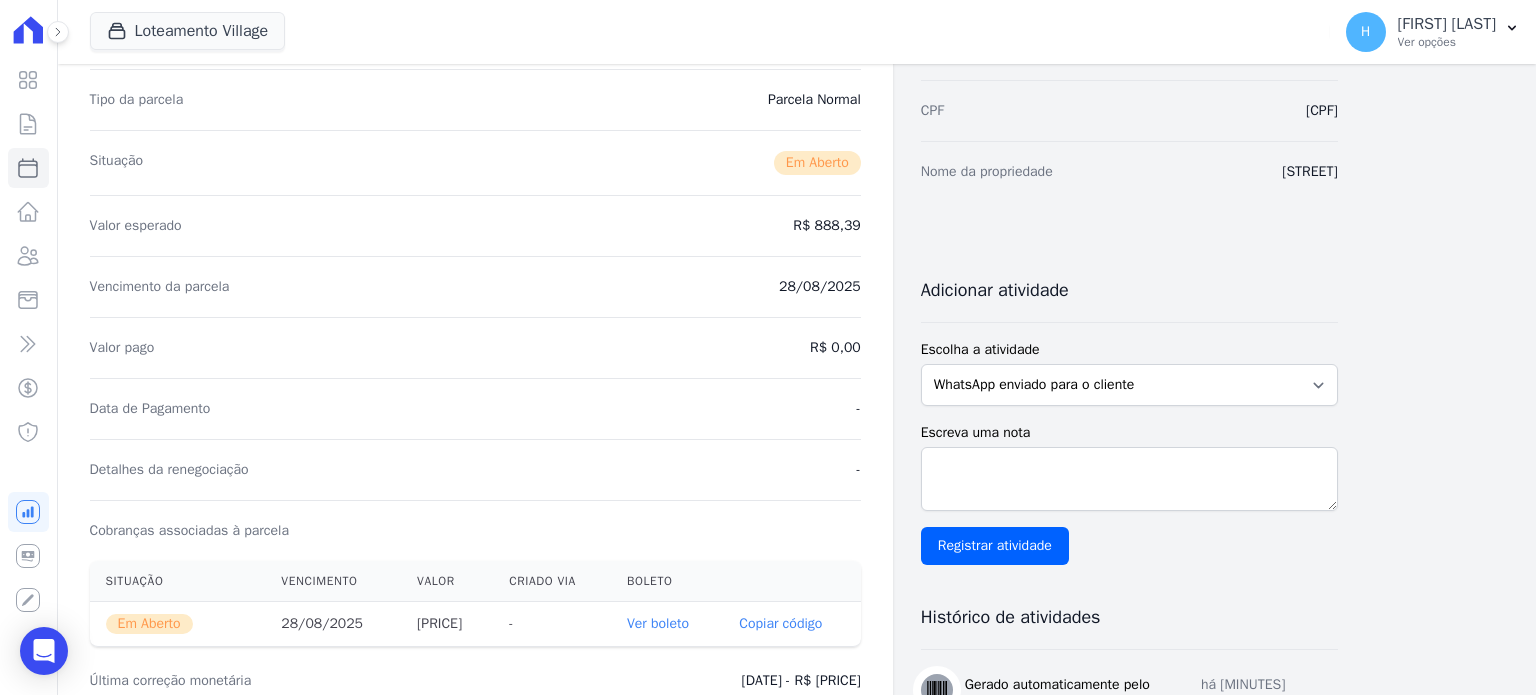 scroll, scrollTop: 400, scrollLeft: 0, axis: vertical 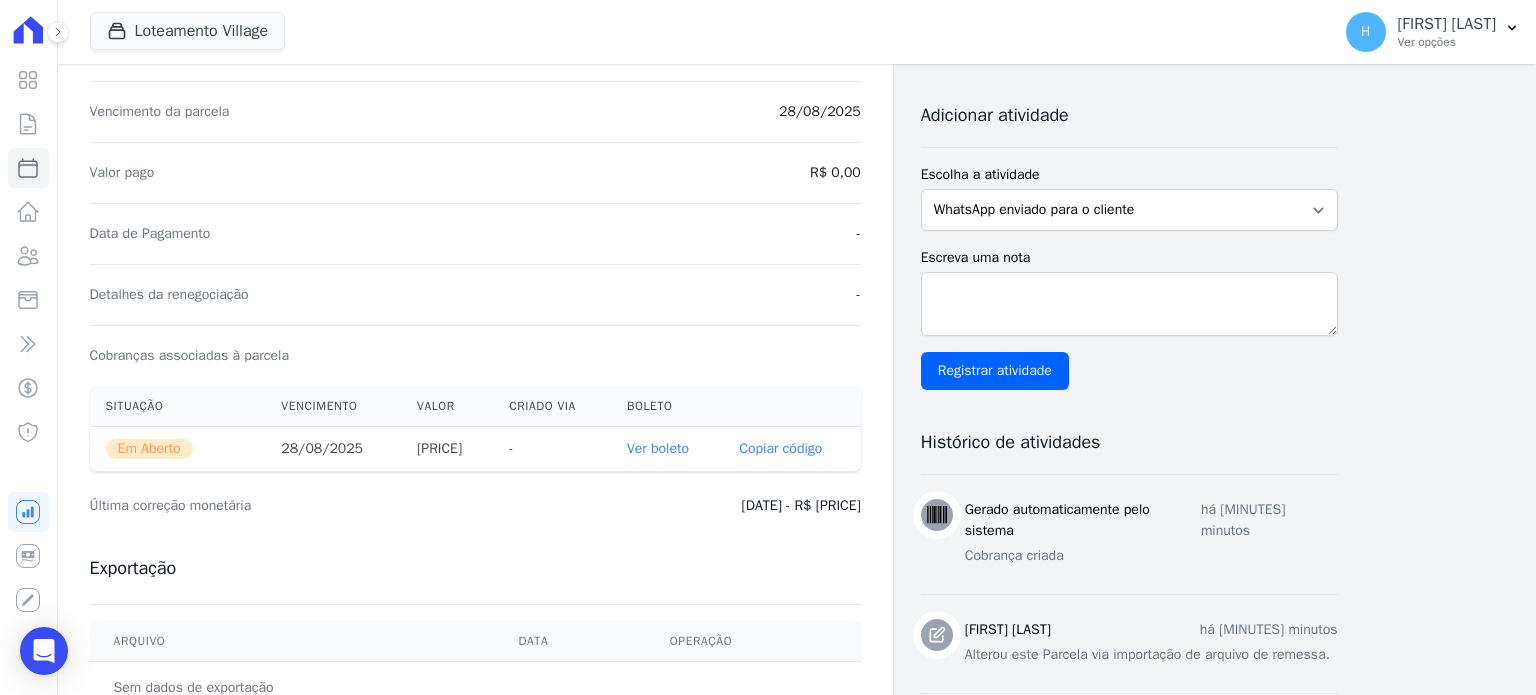 click on "Ver boleto" at bounding box center (667, 449) 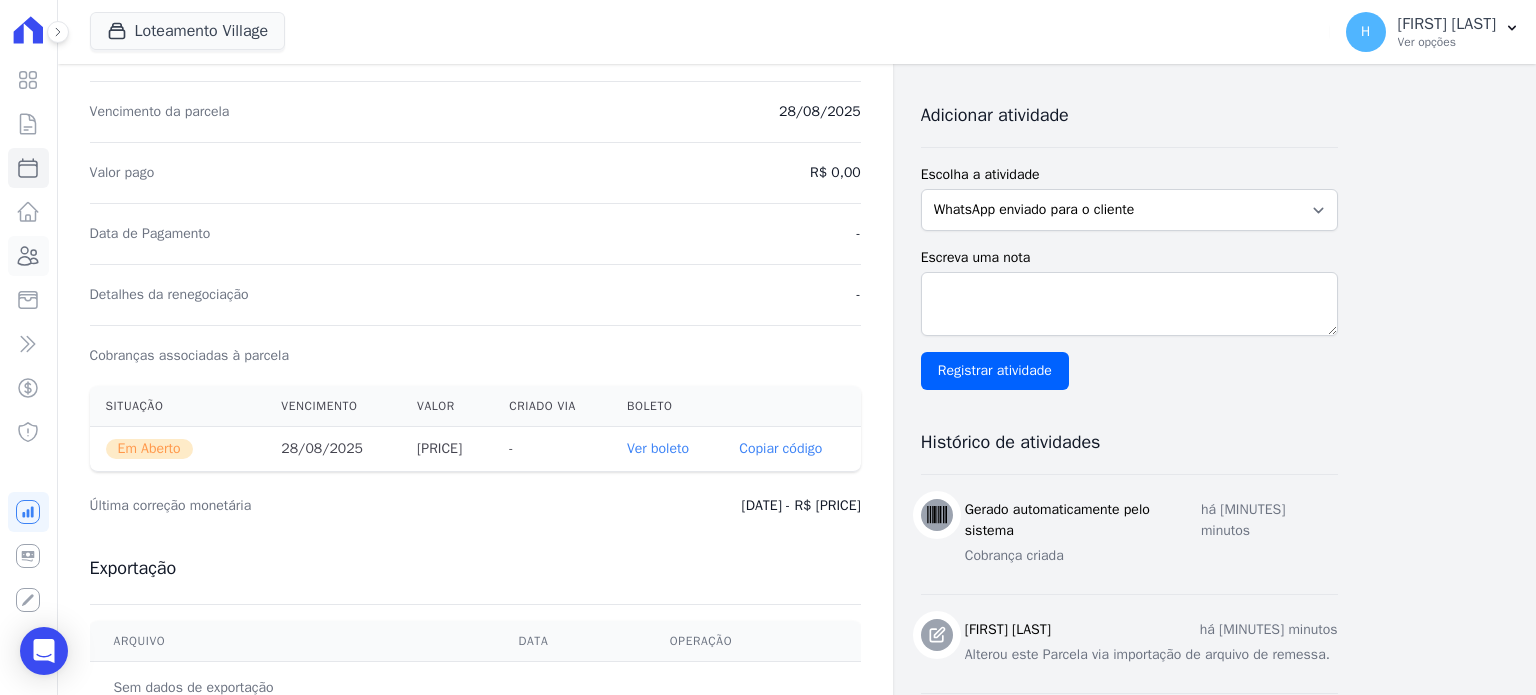 click 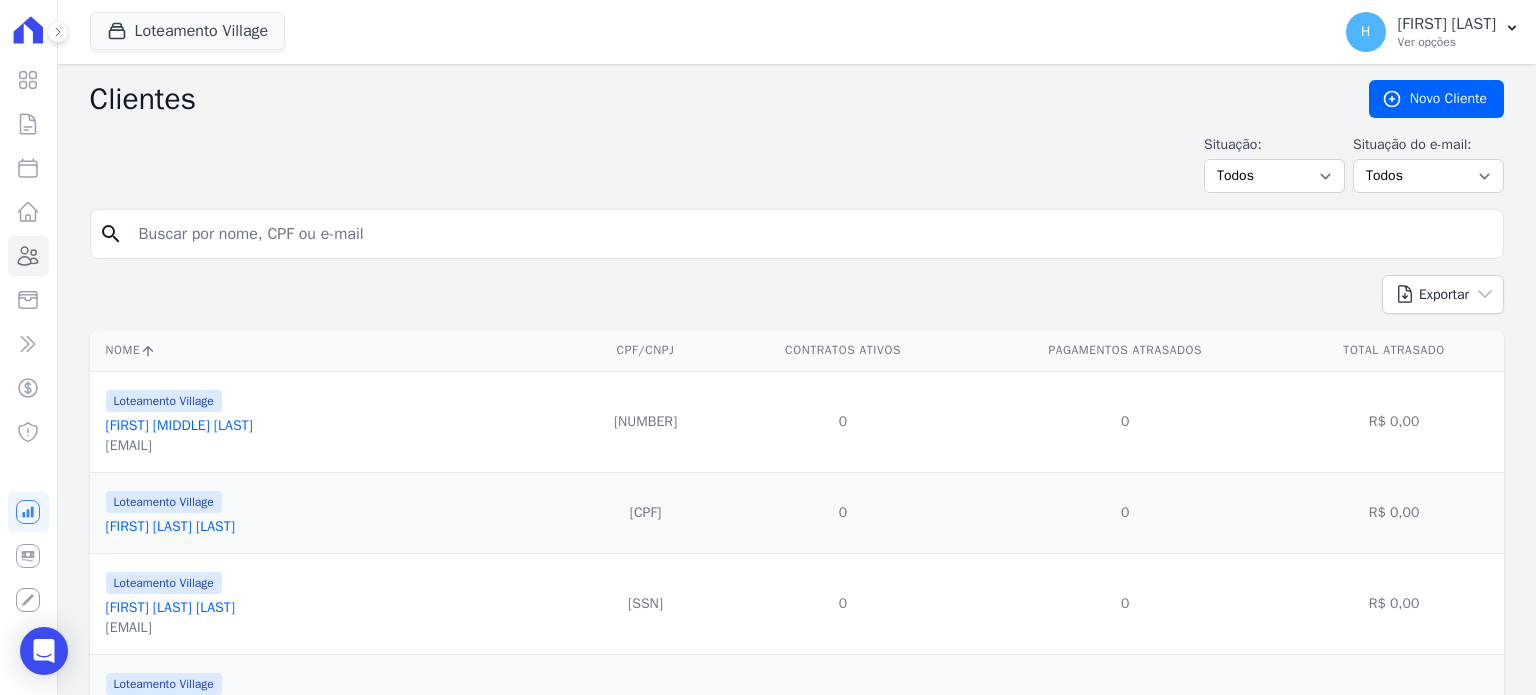 click at bounding box center [811, 234] 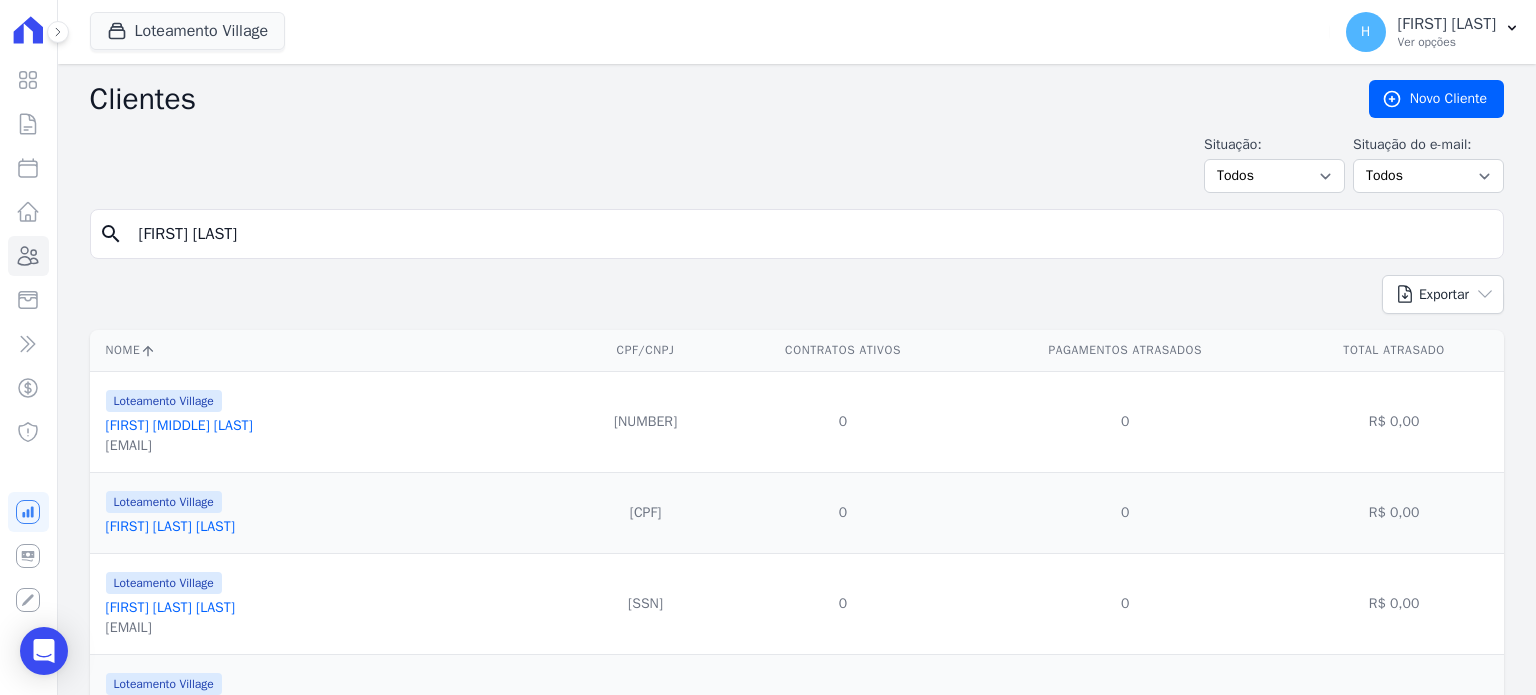 type on "[FIRST] [LAST]" 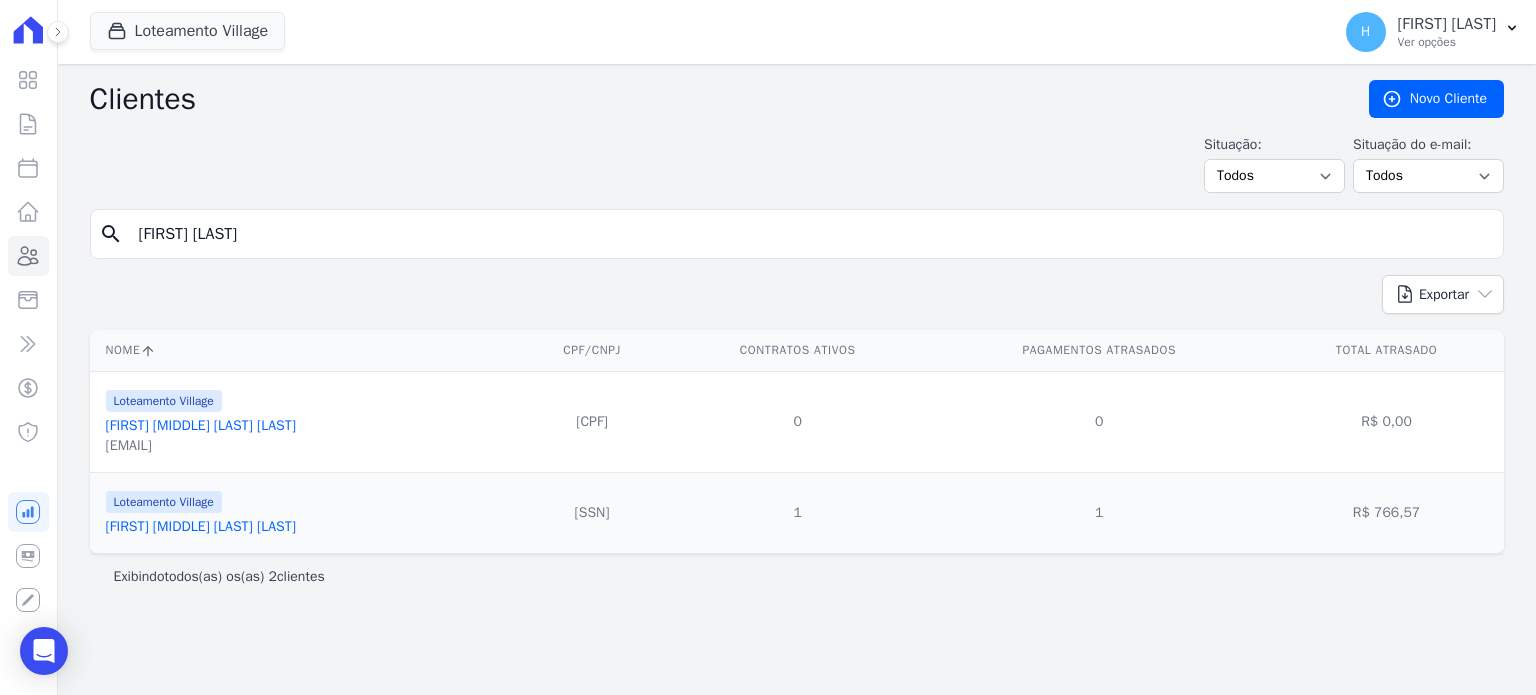 click on "[FIRST] [MIDDLE] [LAST] [LAST]" at bounding box center [201, 526] 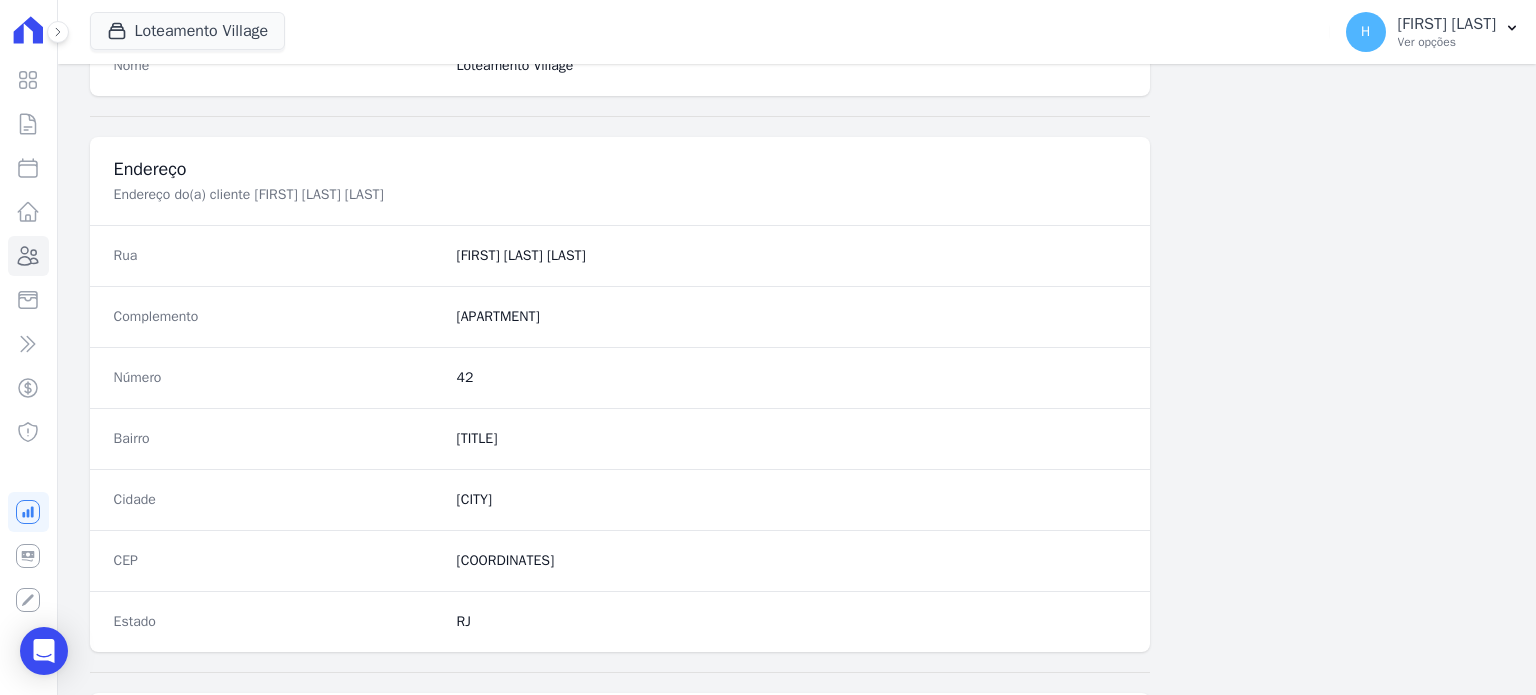 scroll, scrollTop: 1169, scrollLeft: 0, axis: vertical 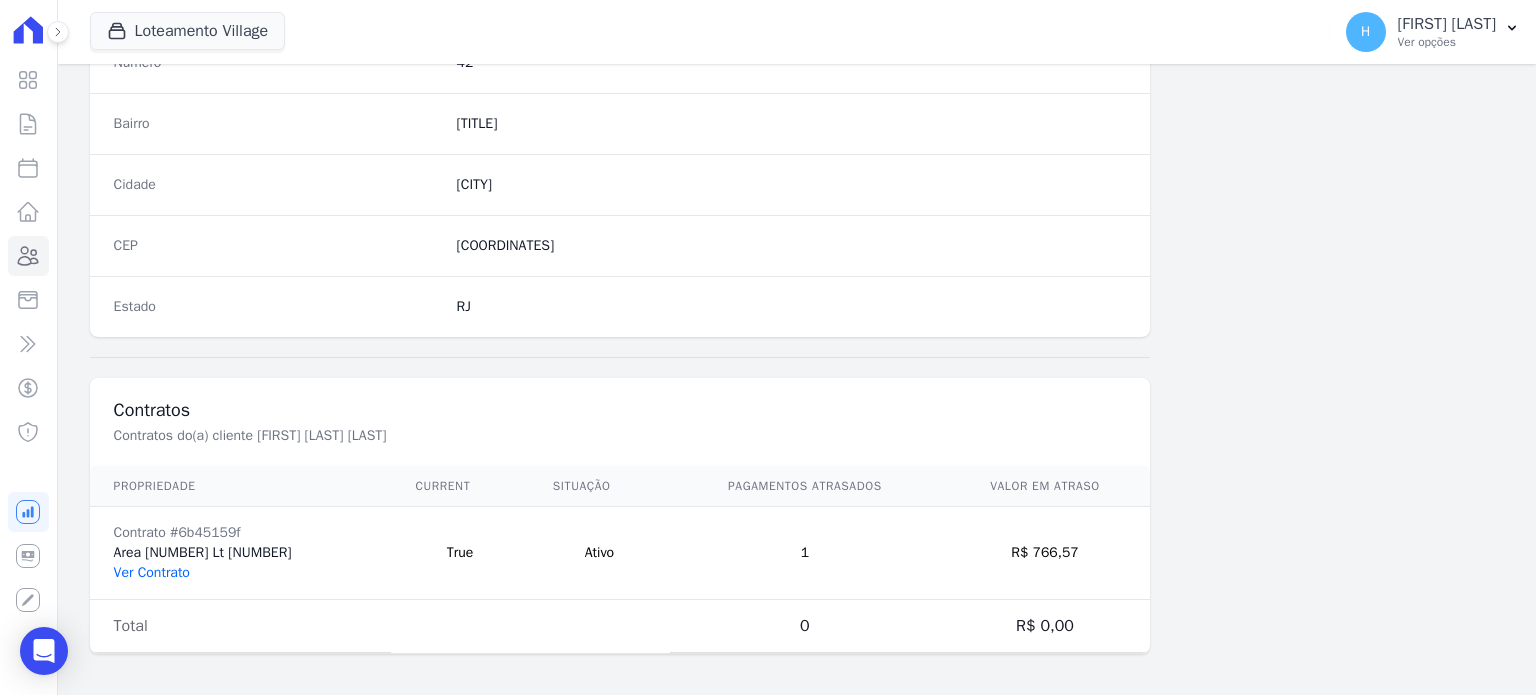 click on "Ver Contrato" at bounding box center [152, 572] 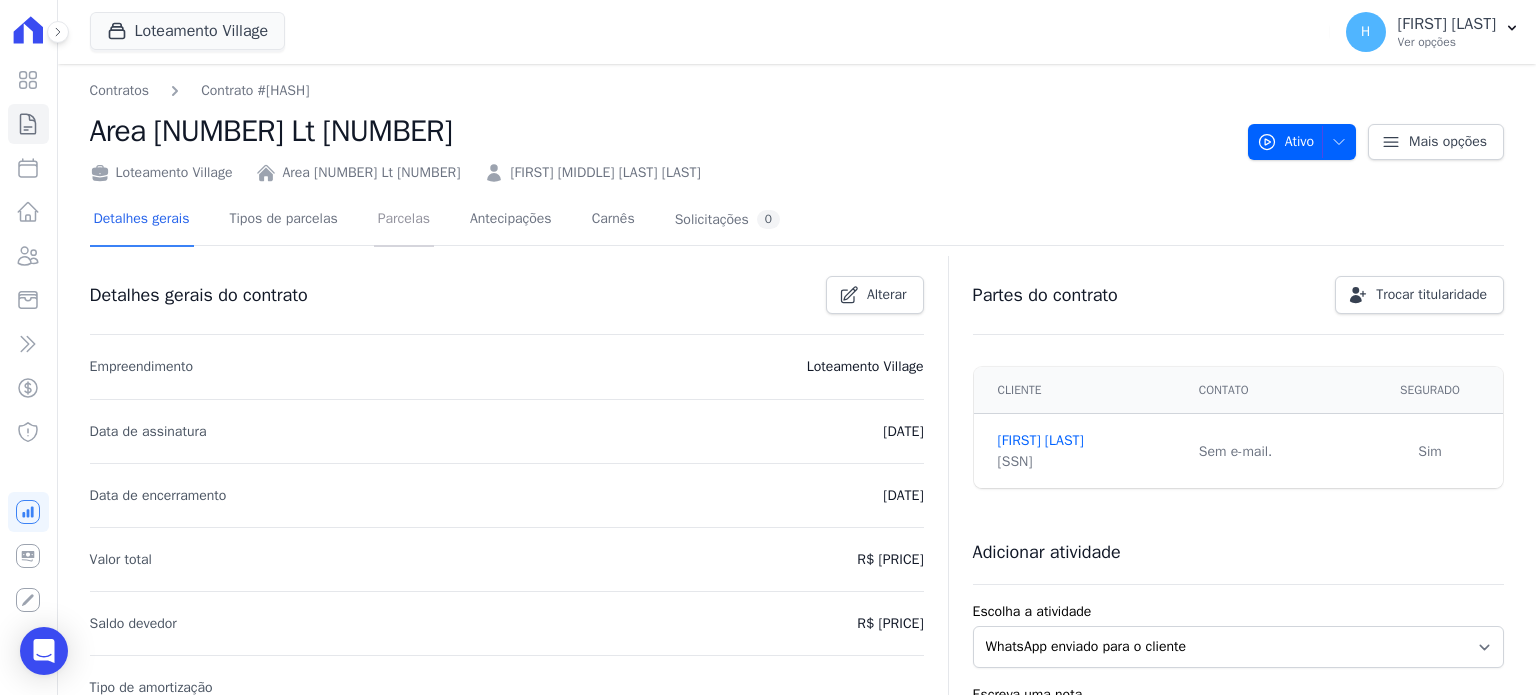 click on "Parcelas" at bounding box center (404, 220) 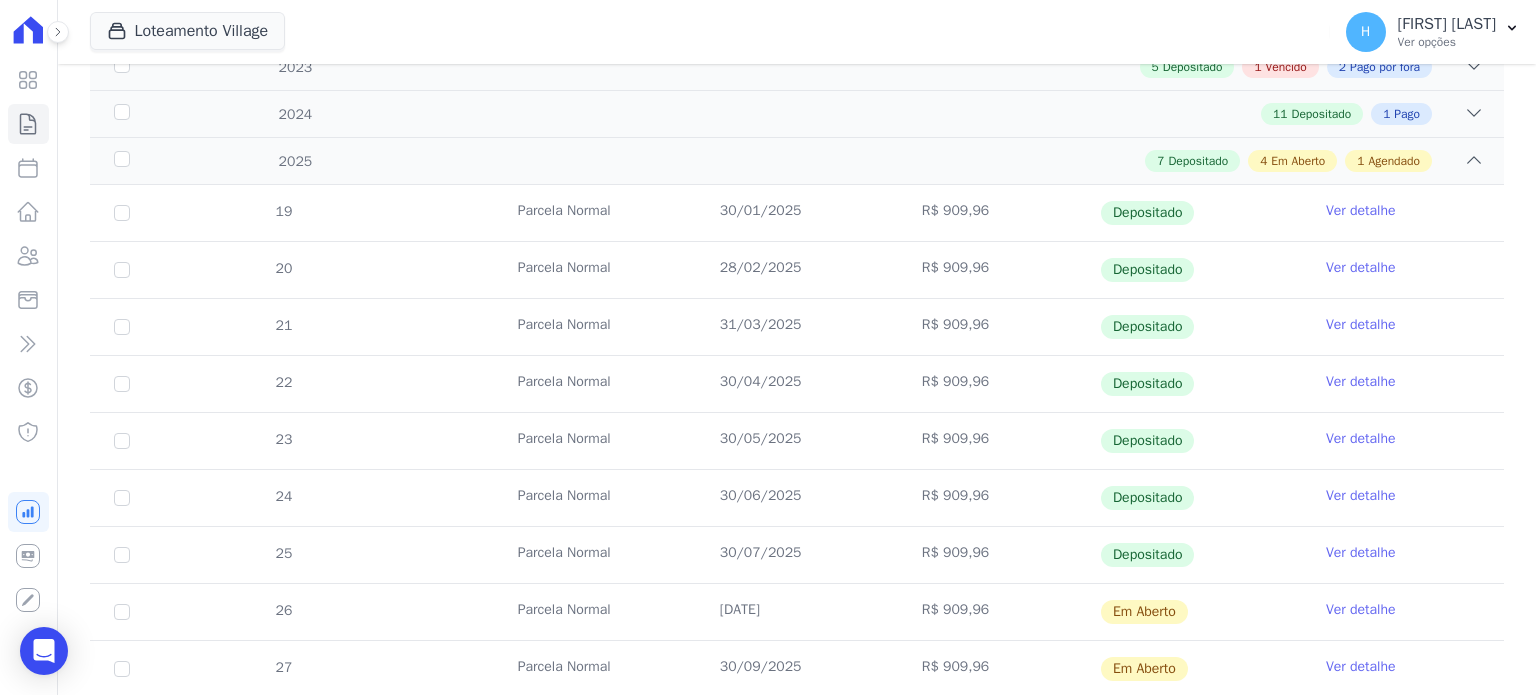scroll, scrollTop: 500, scrollLeft: 0, axis: vertical 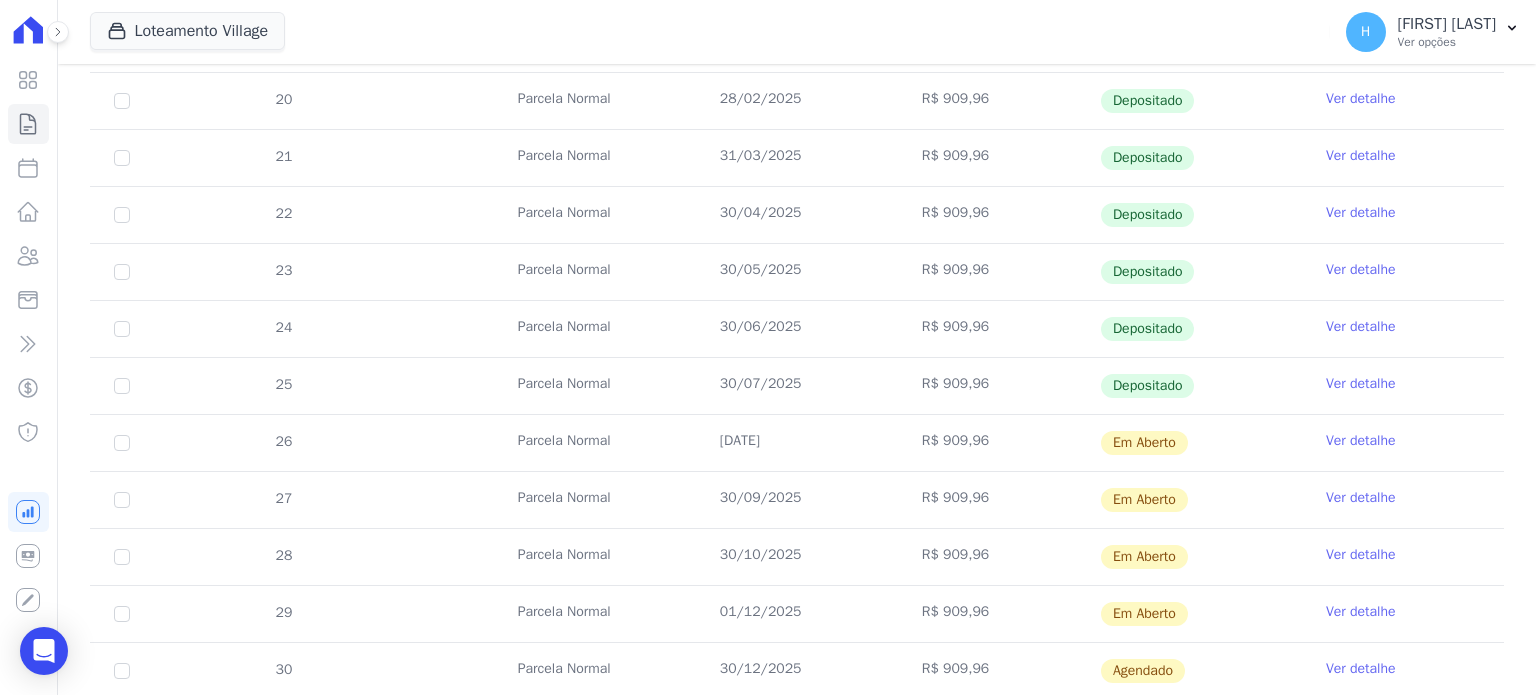 click on "Ver detalhe" at bounding box center (1361, 441) 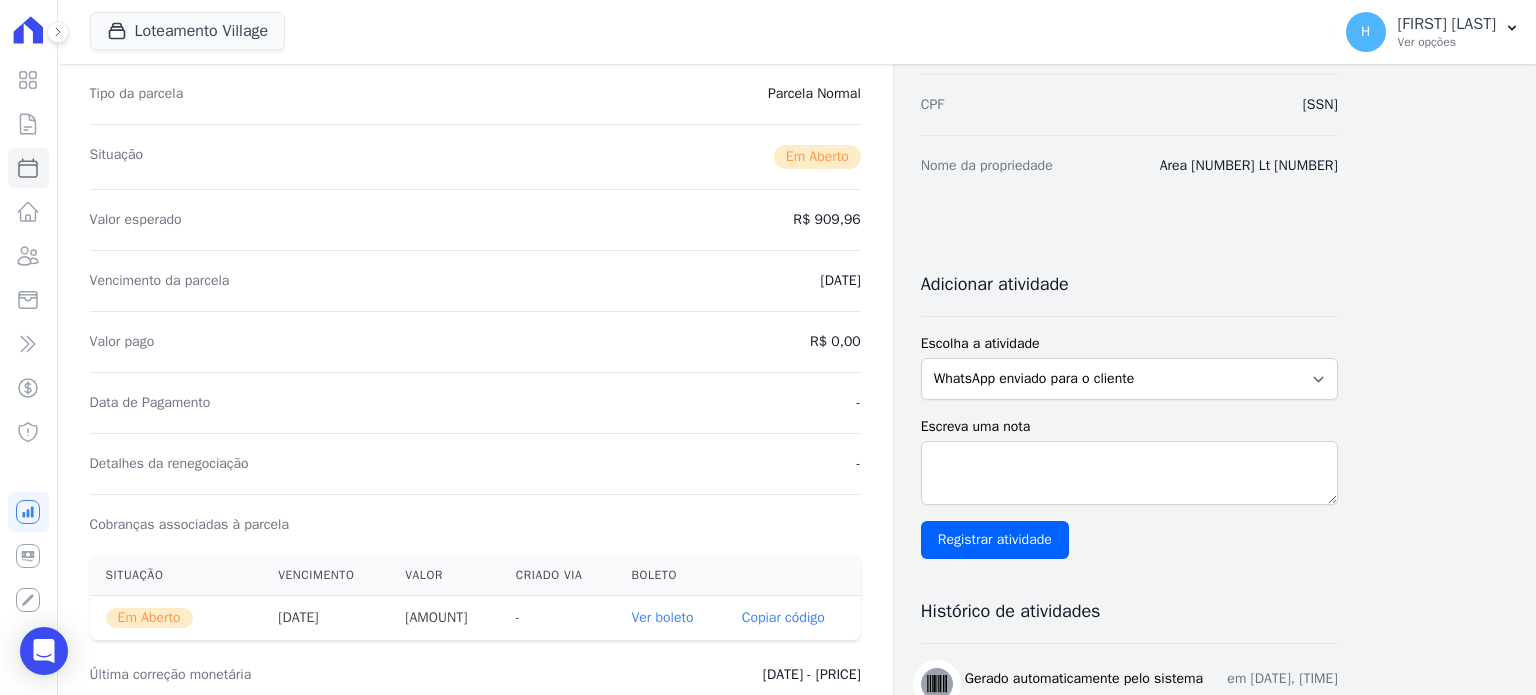scroll, scrollTop: 671, scrollLeft: 0, axis: vertical 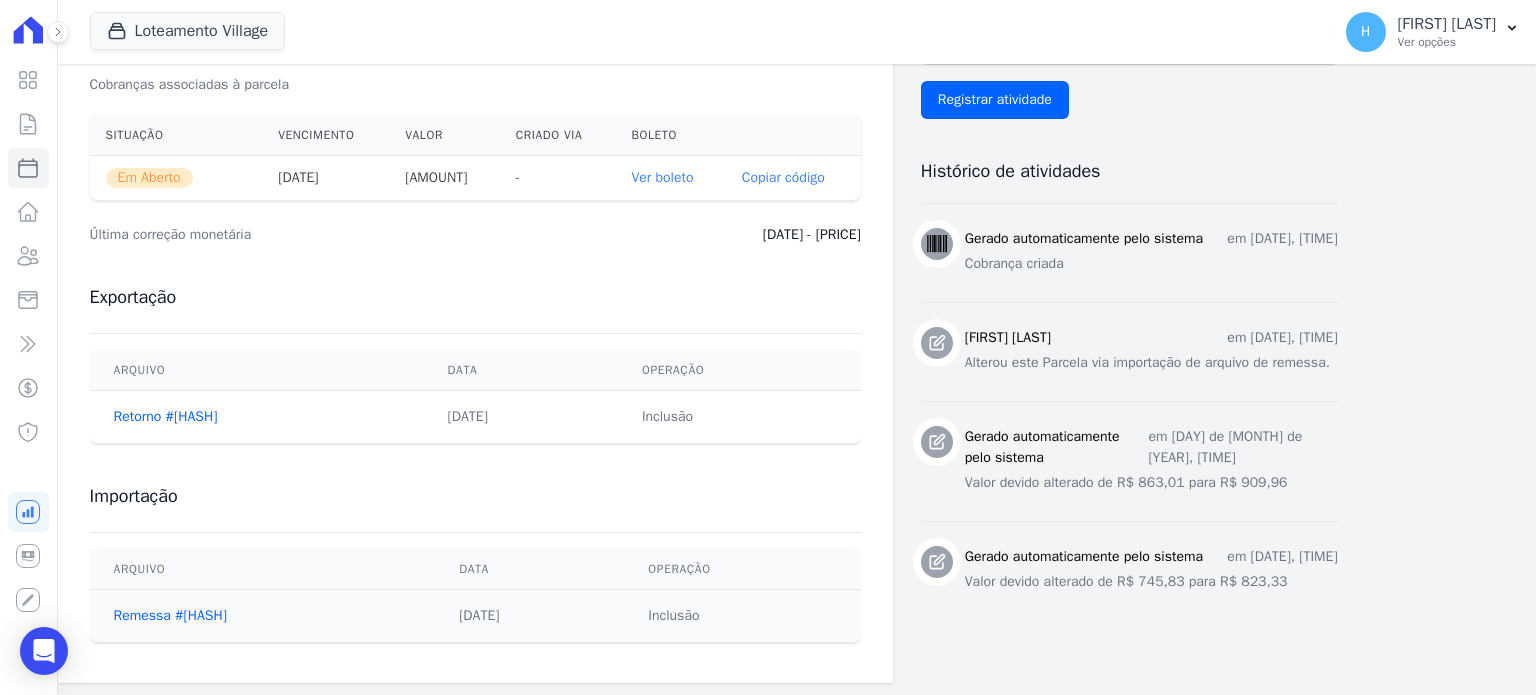 click on "Ver boleto" at bounding box center (662, 177) 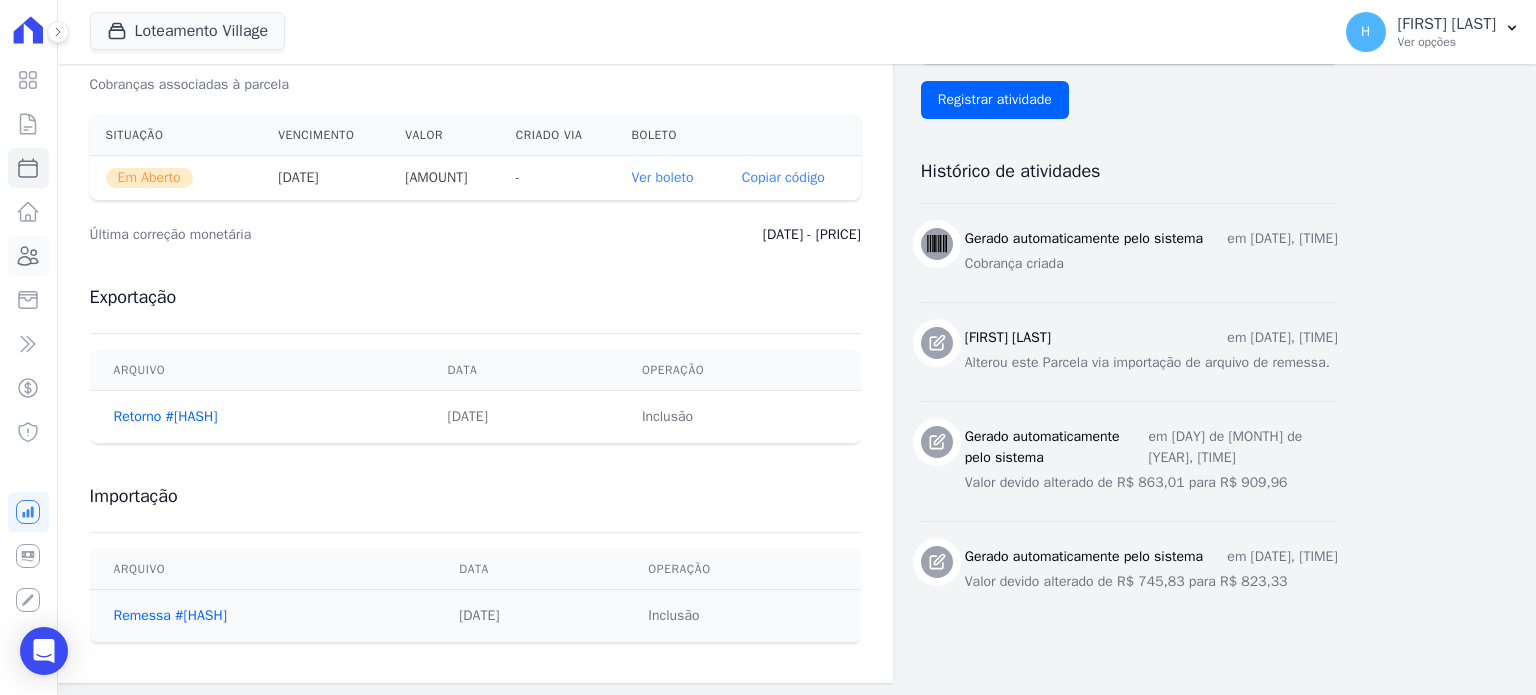 click 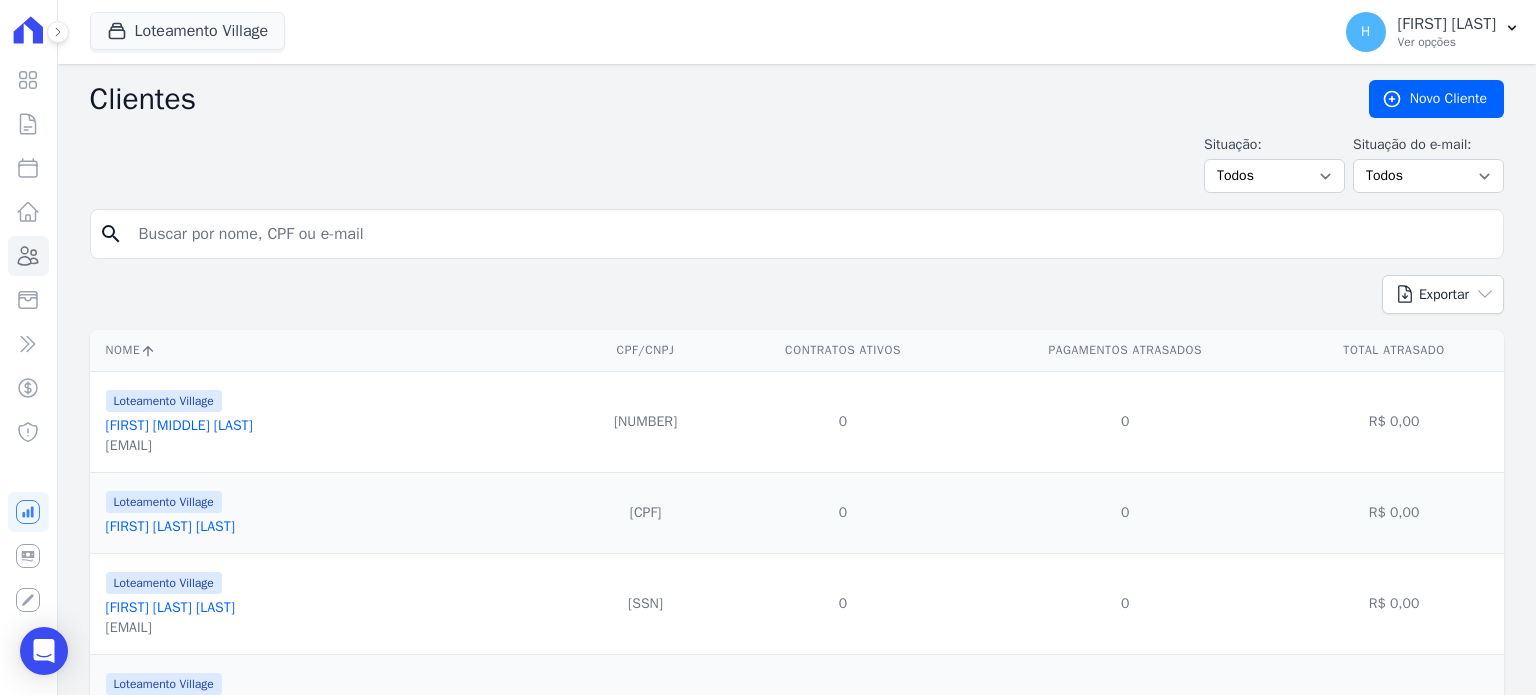 click at bounding box center [811, 234] 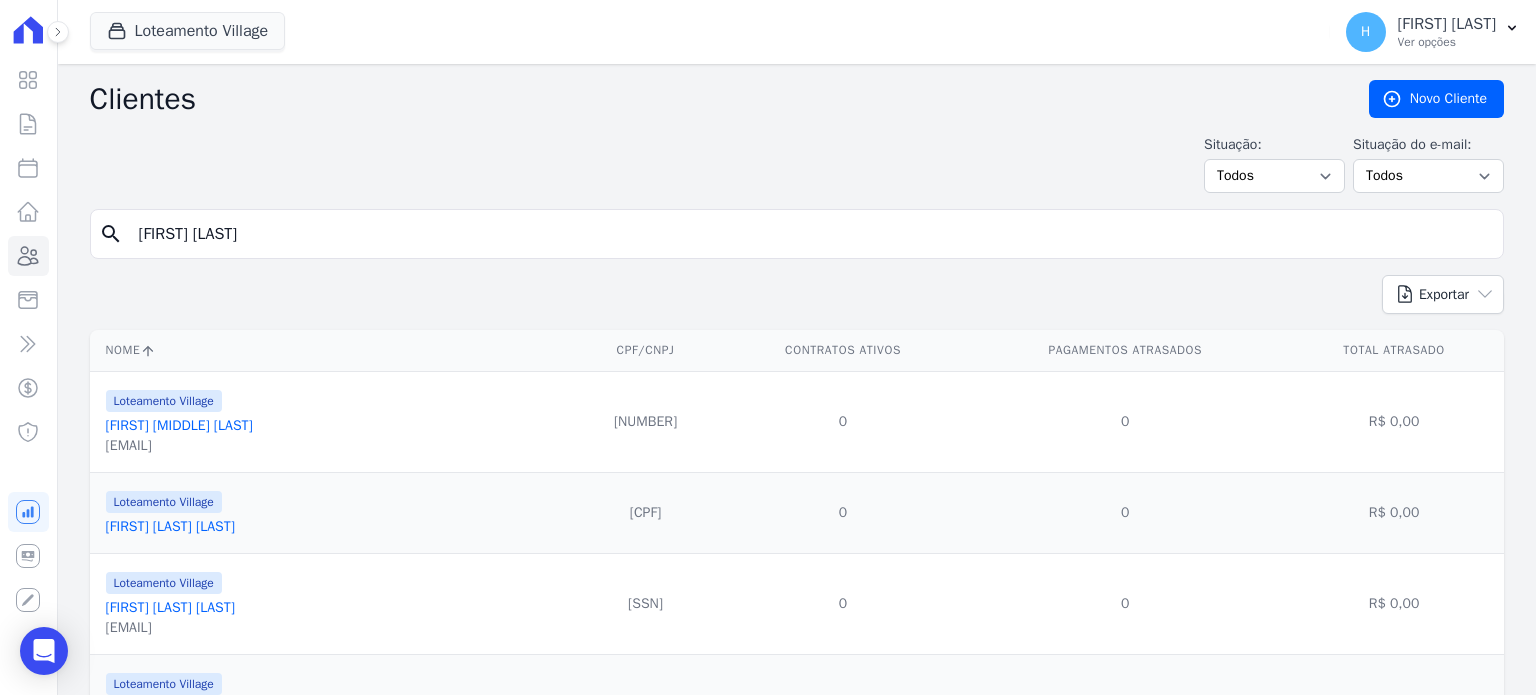 type on "[FIRST] [LAST]" 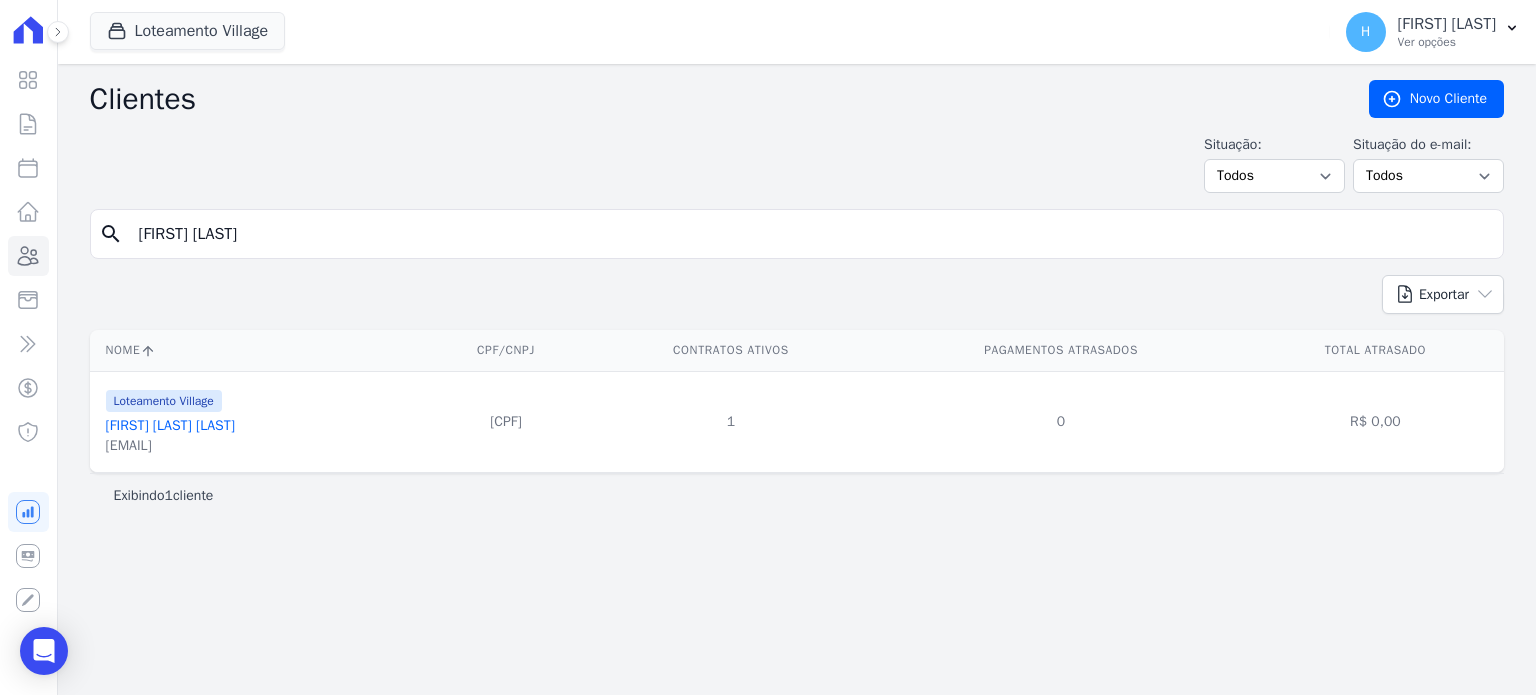 click on "[FIRST] [LAST] [LAST]" at bounding box center [170, 425] 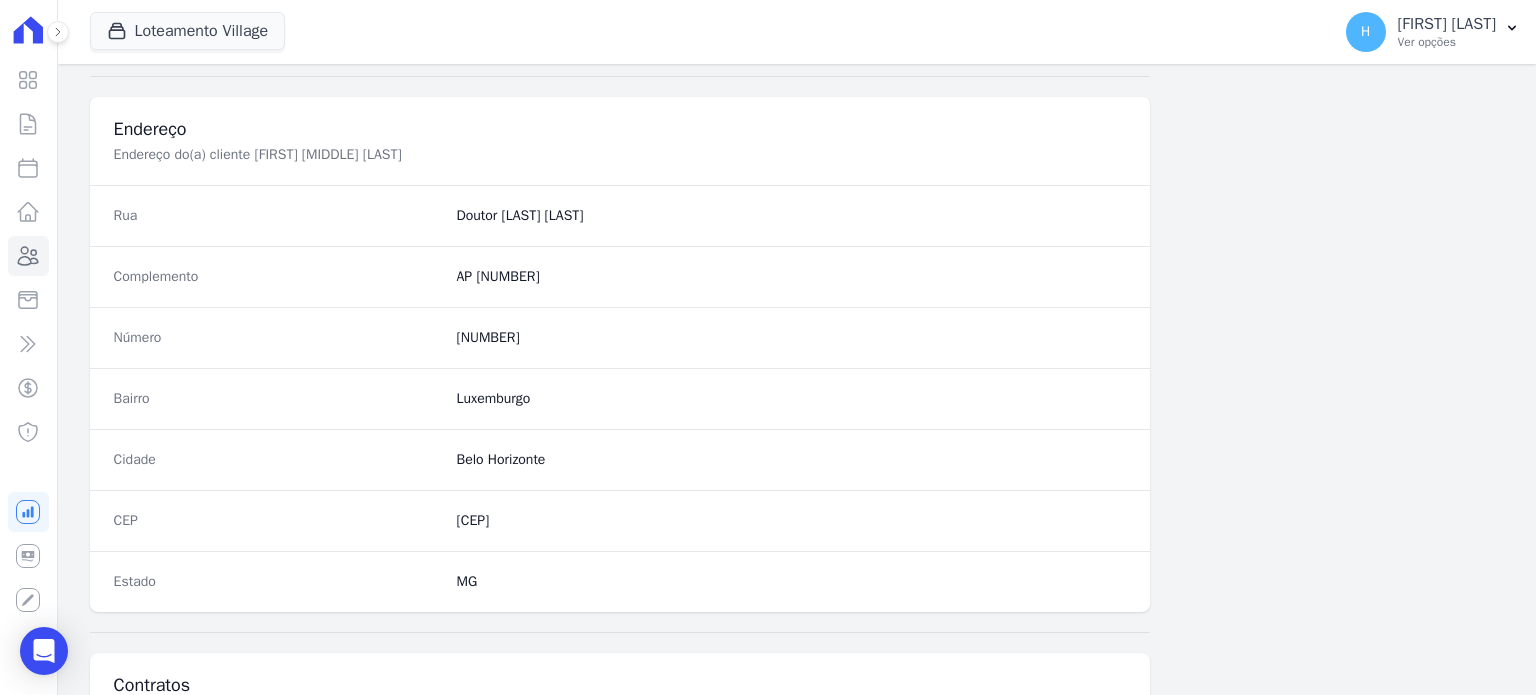 scroll, scrollTop: 1100, scrollLeft: 0, axis: vertical 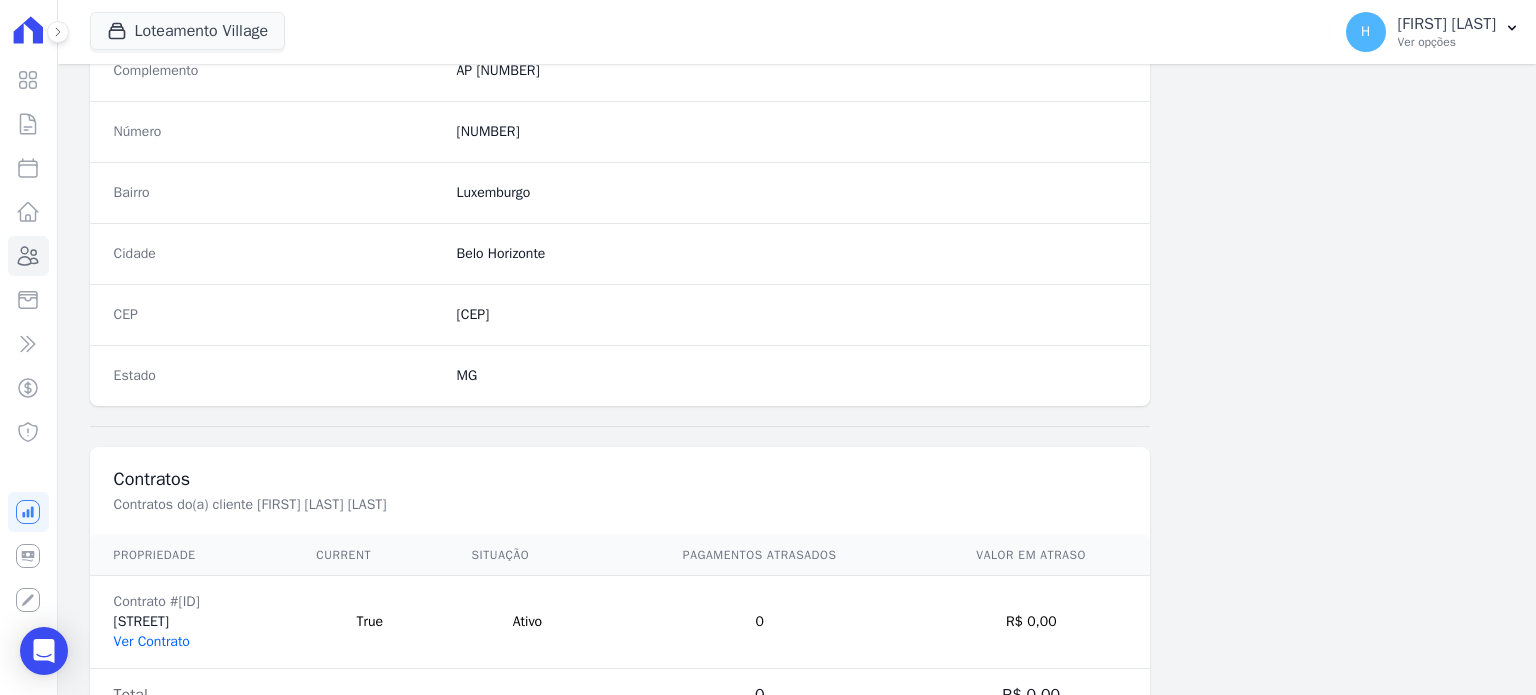 click on "Ver Contrato" at bounding box center [152, 641] 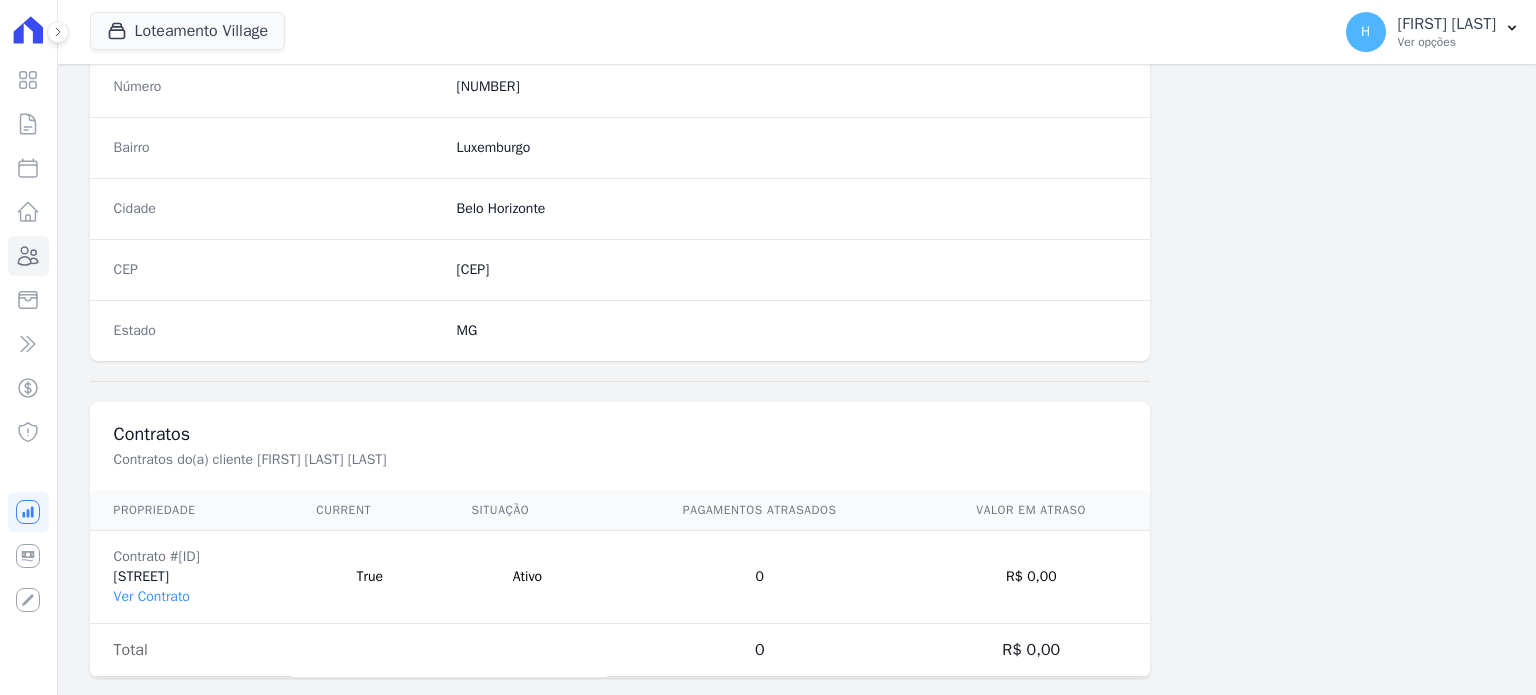 scroll, scrollTop: 1169, scrollLeft: 0, axis: vertical 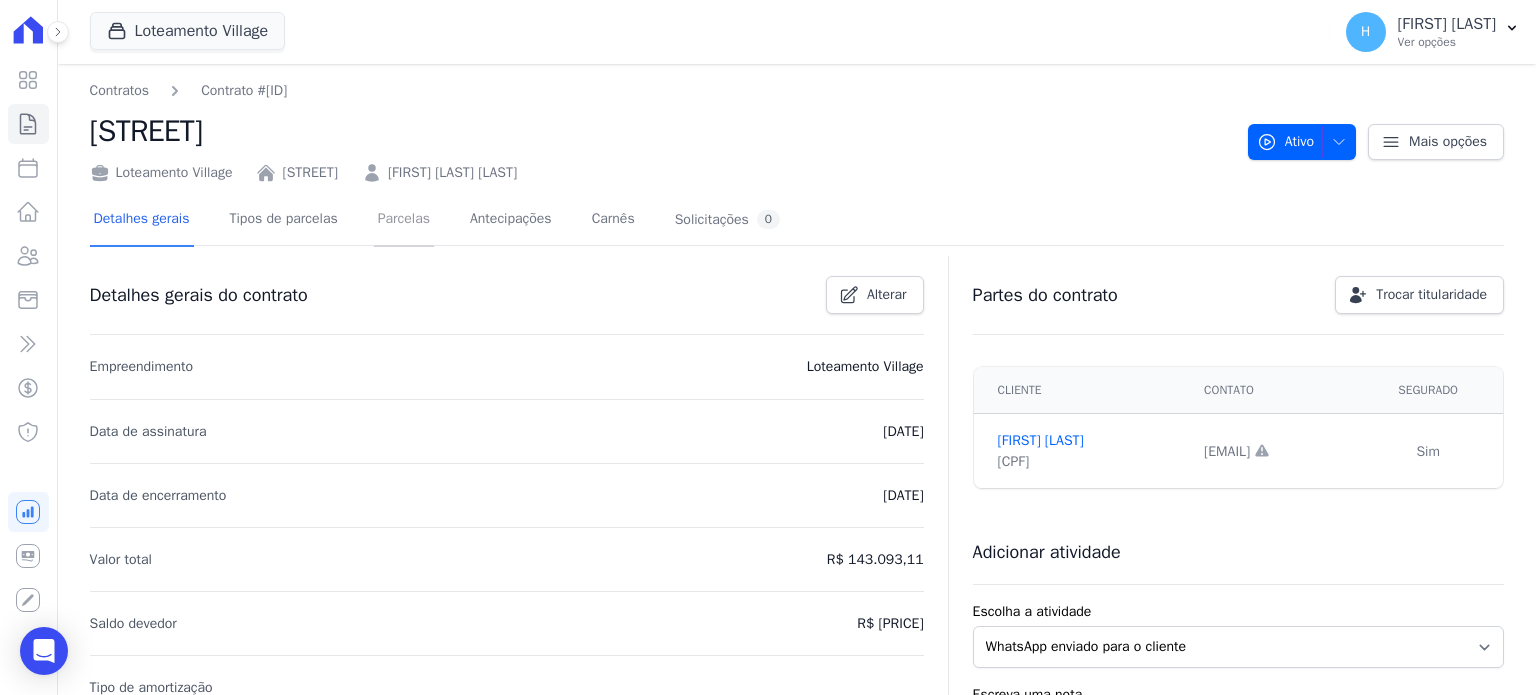 click on "Parcelas" at bounding box center [404, 220] 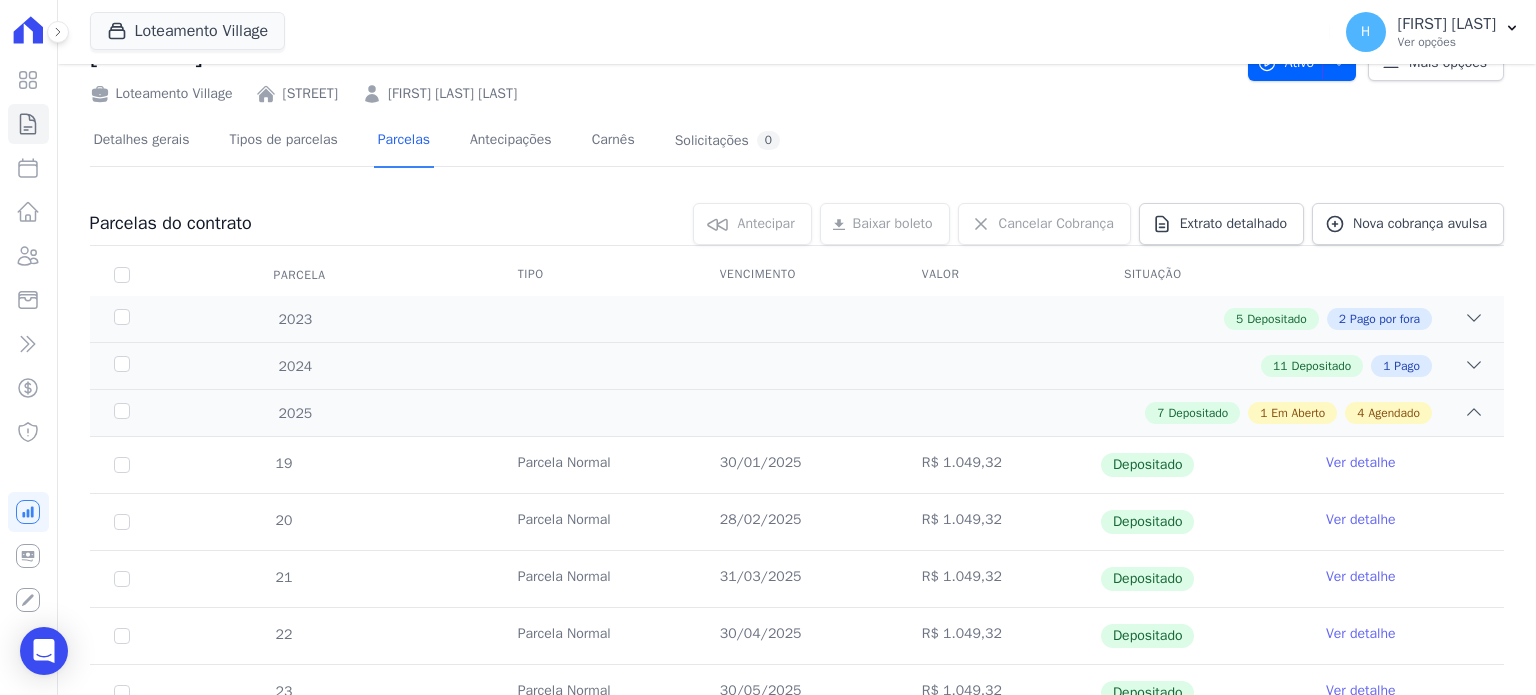 scroll, scrollTop: 400, scrollLeft: 0, axis: vertical 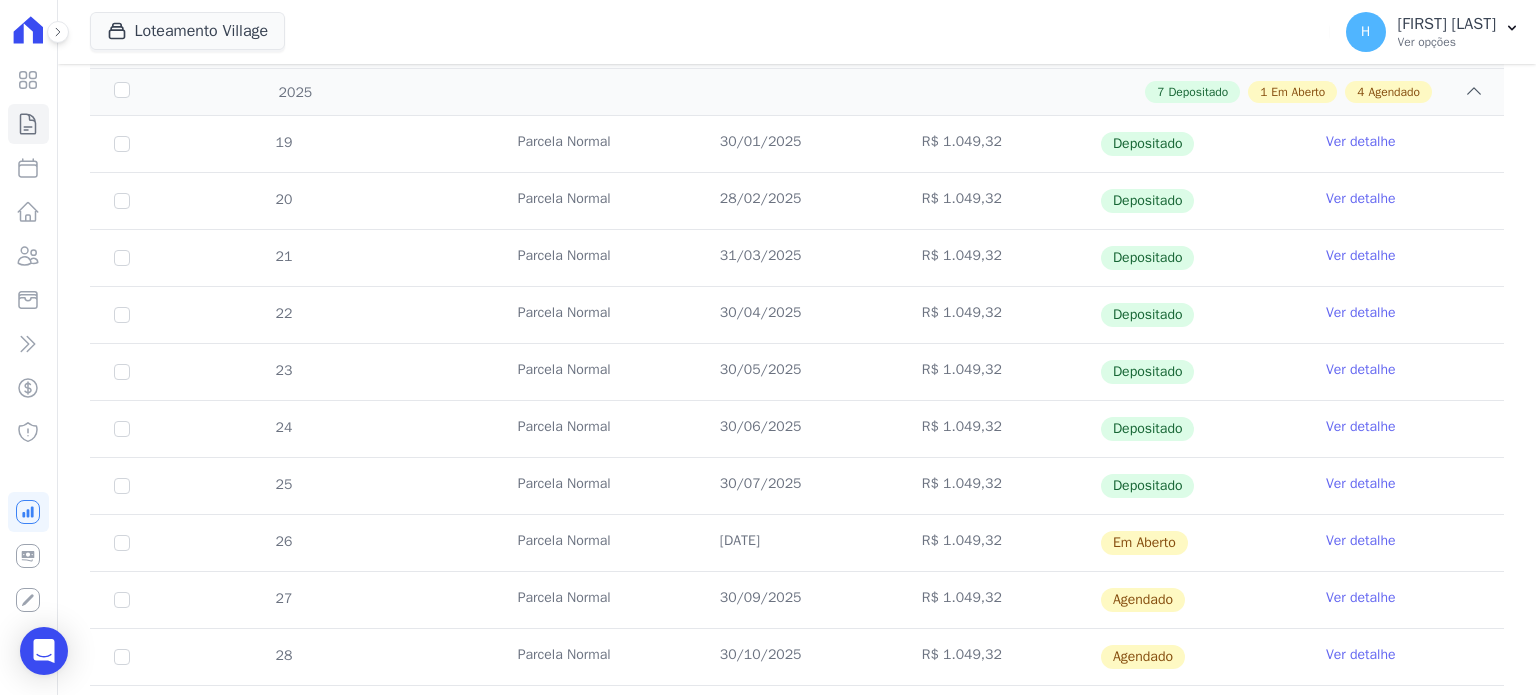 click on "Ver detalhe" at bounding box center [1361, 541] 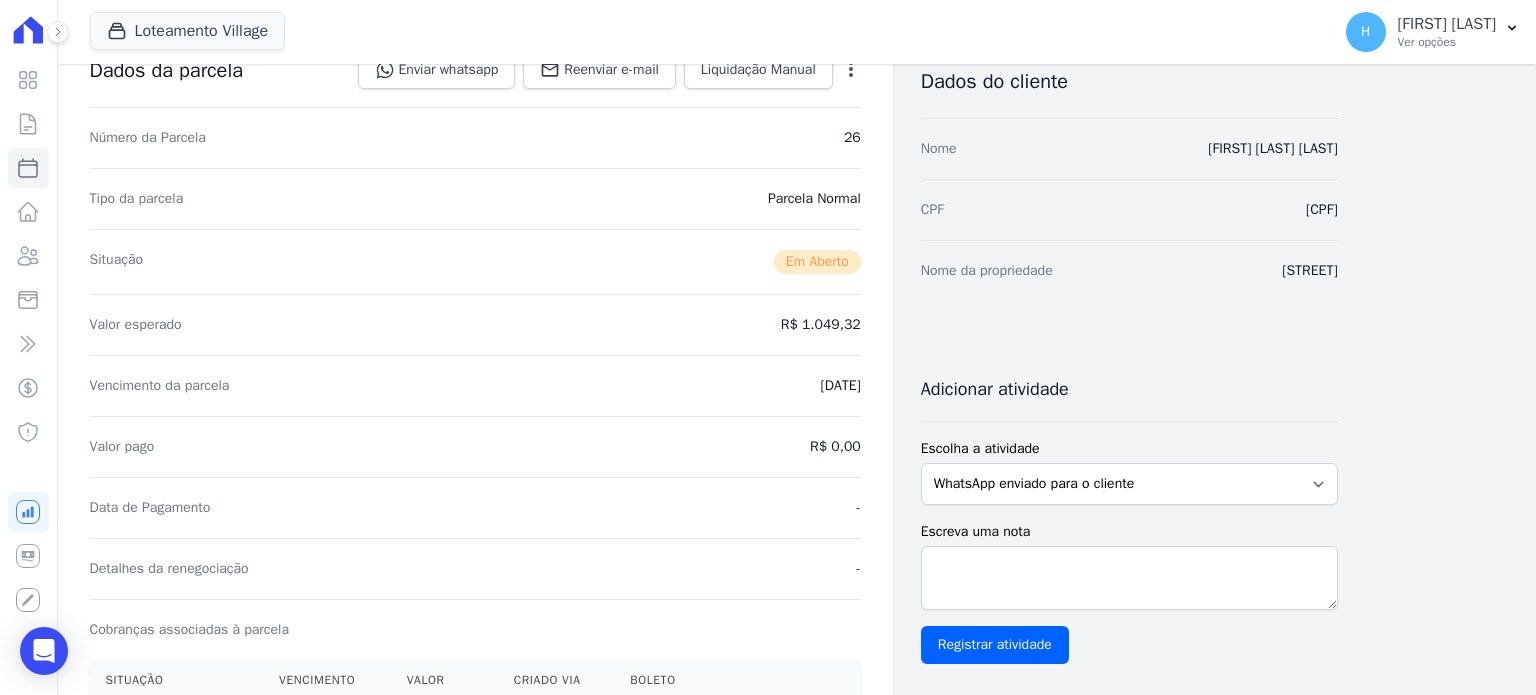 scroll, scrollTop: 300, scrollLeft: 0, axis: vertical 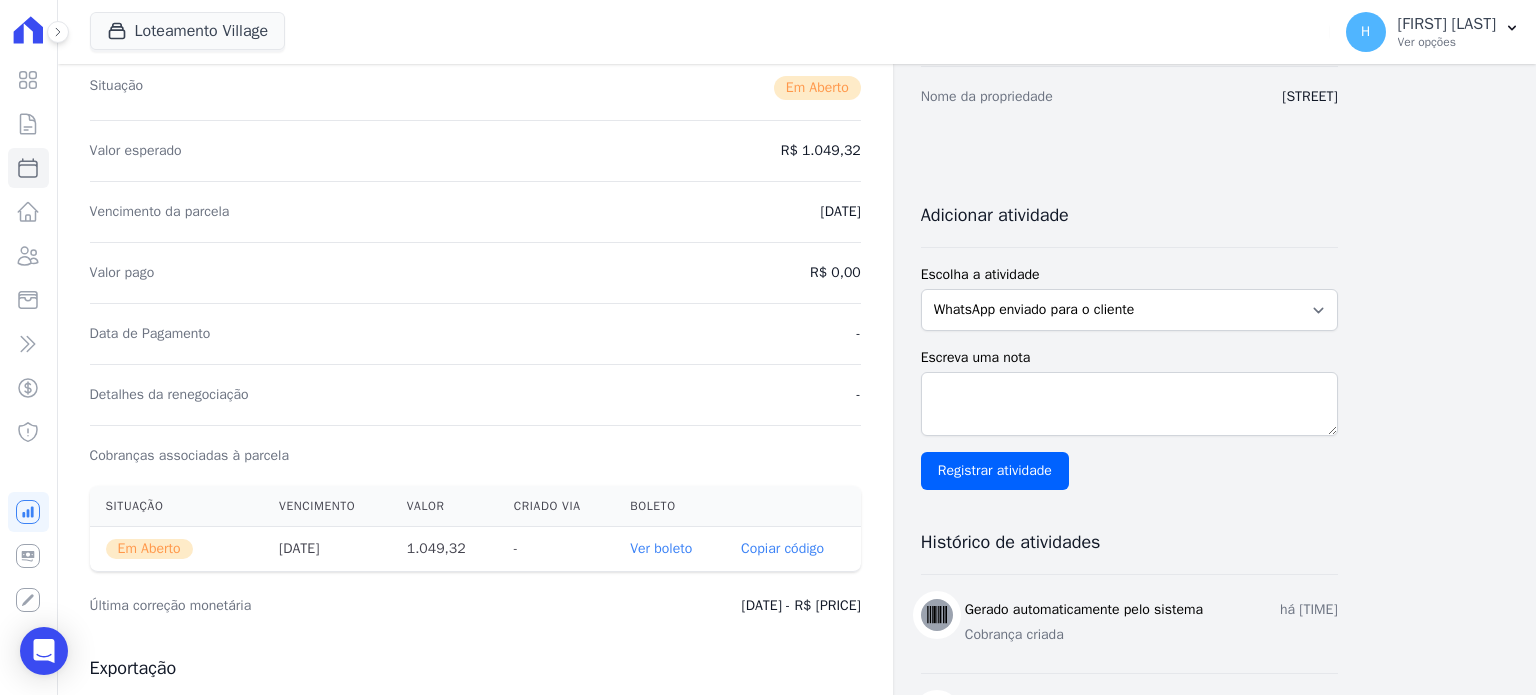 click on "Ver boleto" at bounding box center (661, 548) 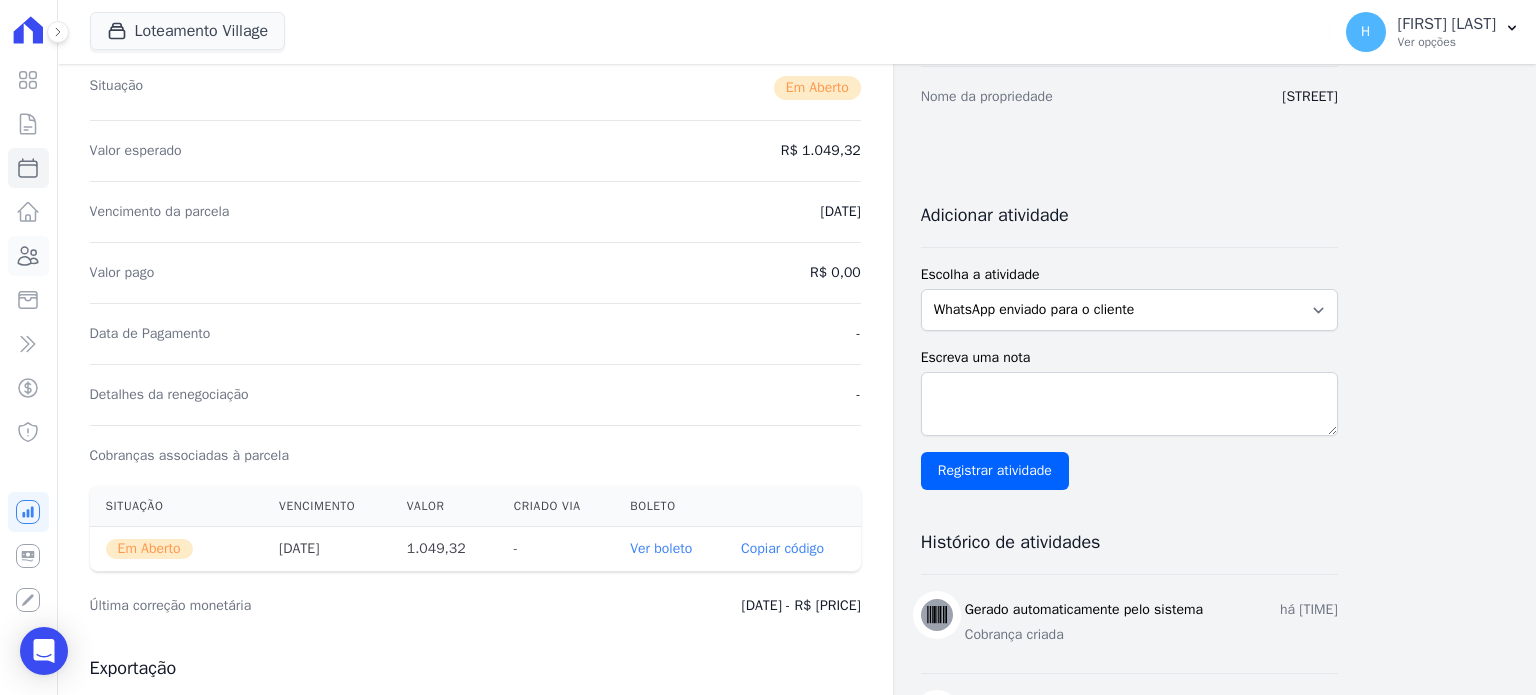 click 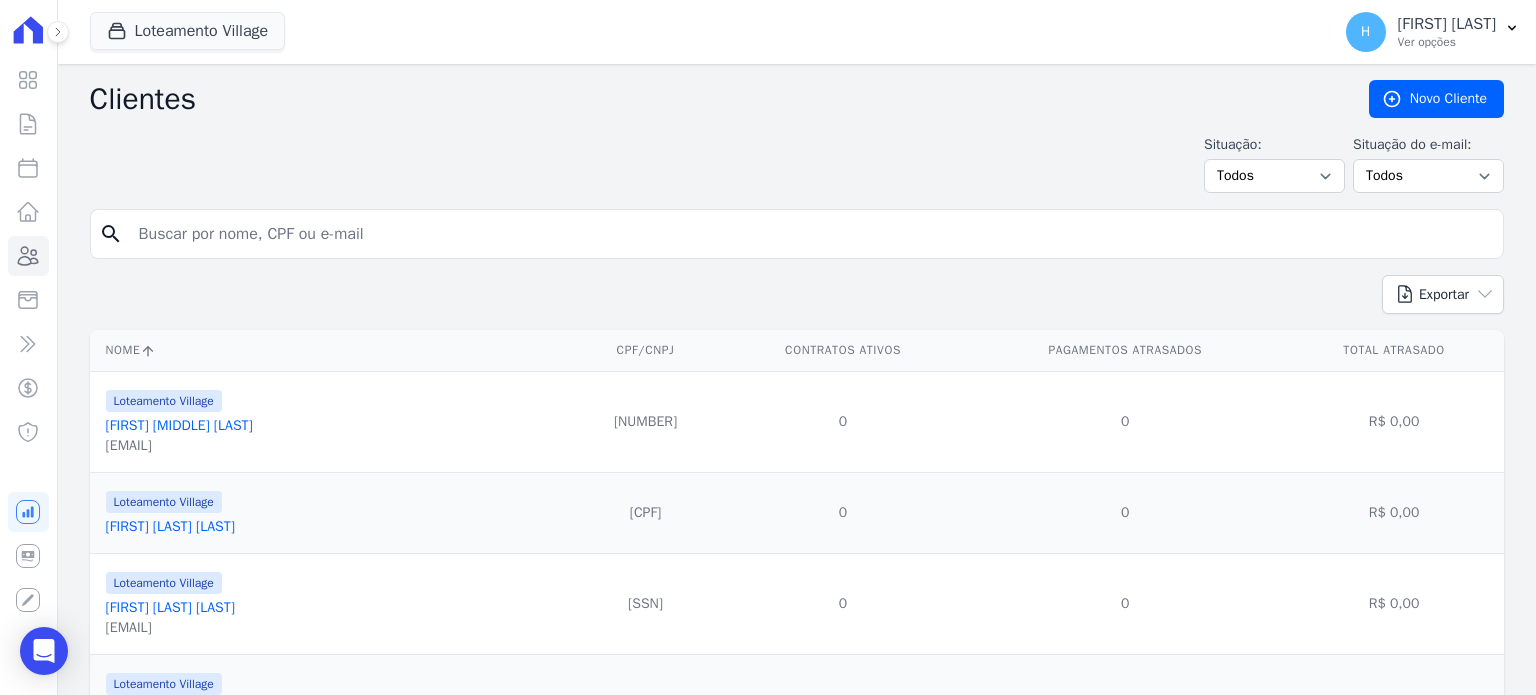 click at bounding box center (811, 234) 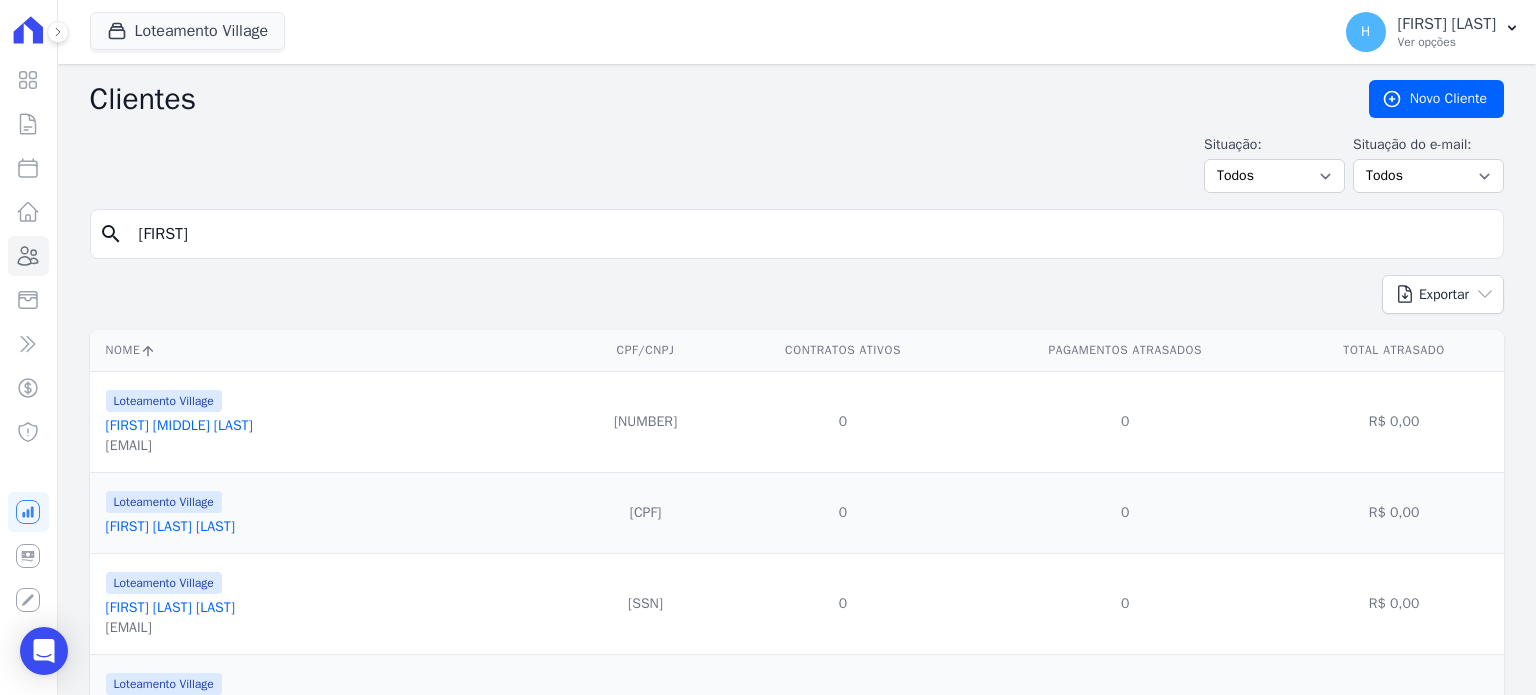 type on "[FIRST]" 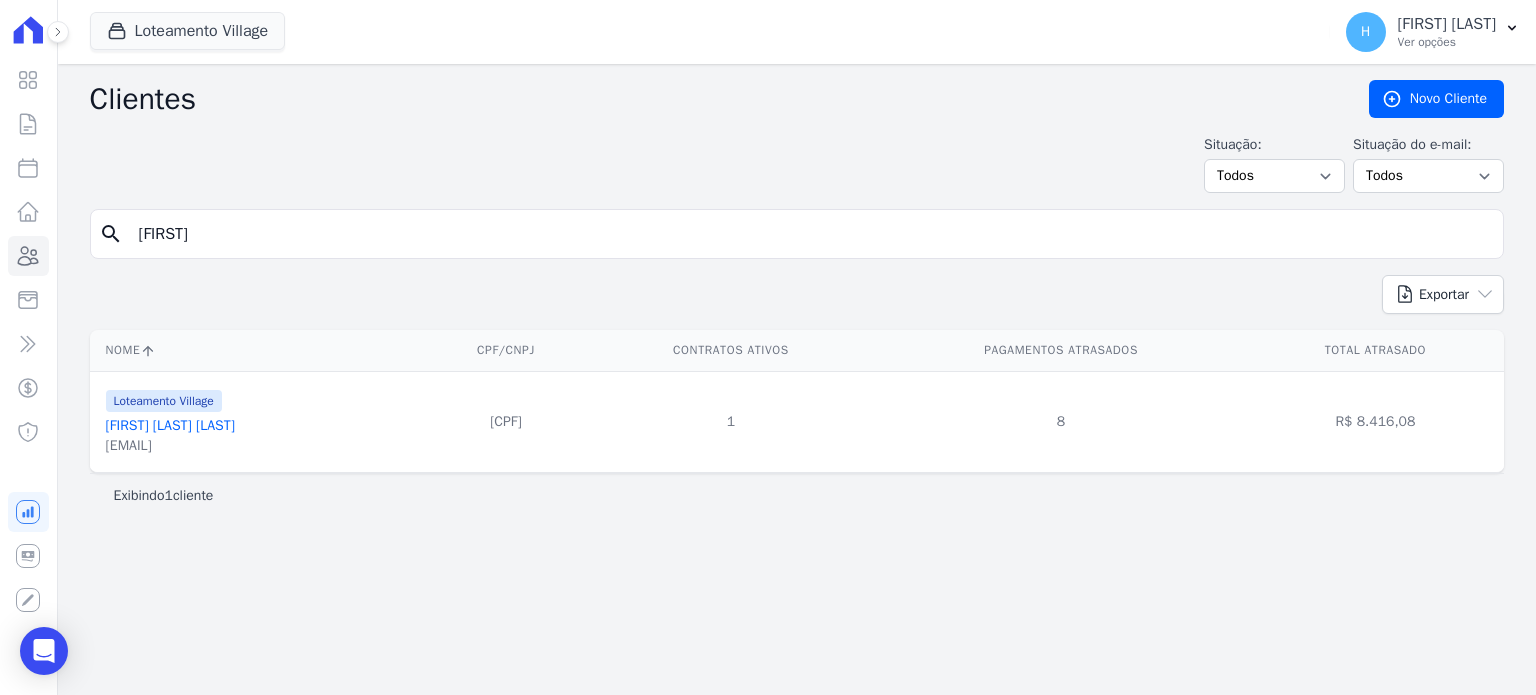 click on "[EMAIL]" at bounding box center [170, 446] 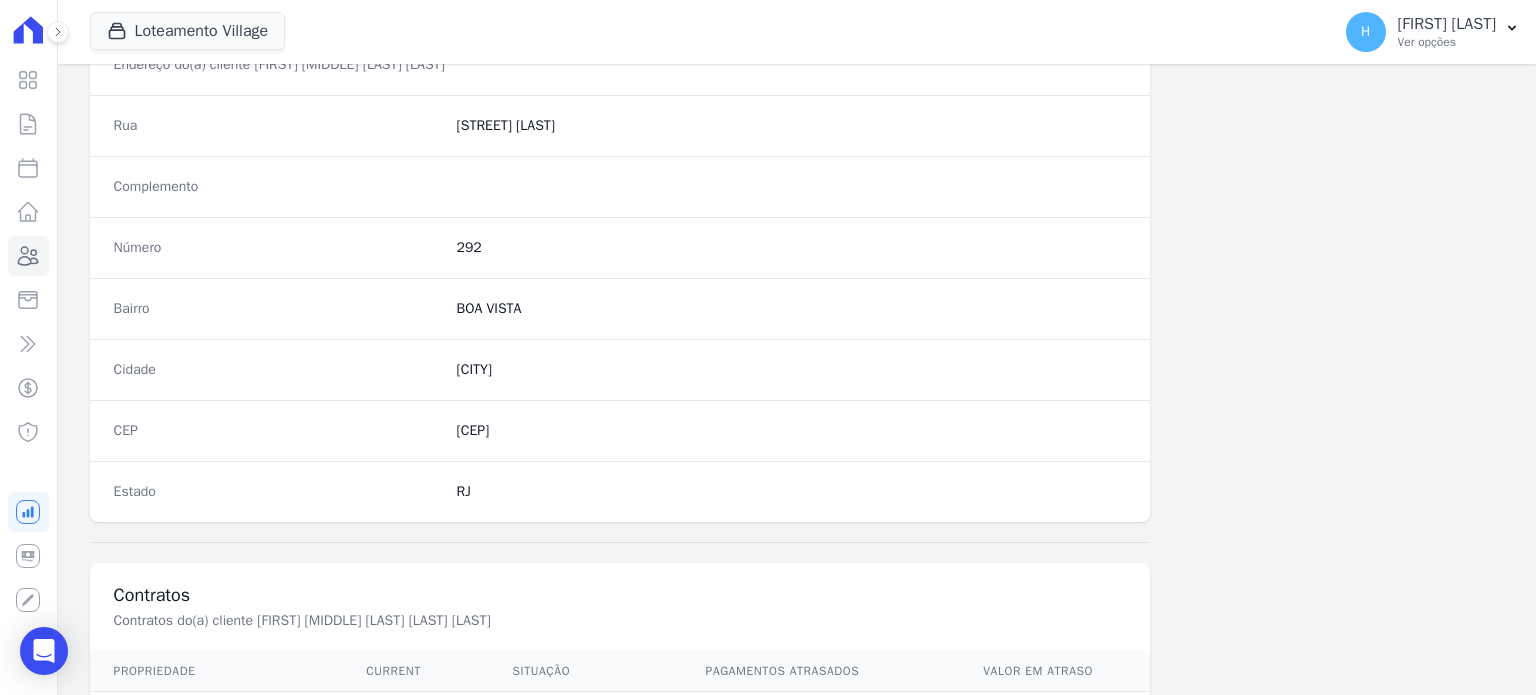 scroll, scrollTop: 1169, scrollLeft: 0, axis: vertical 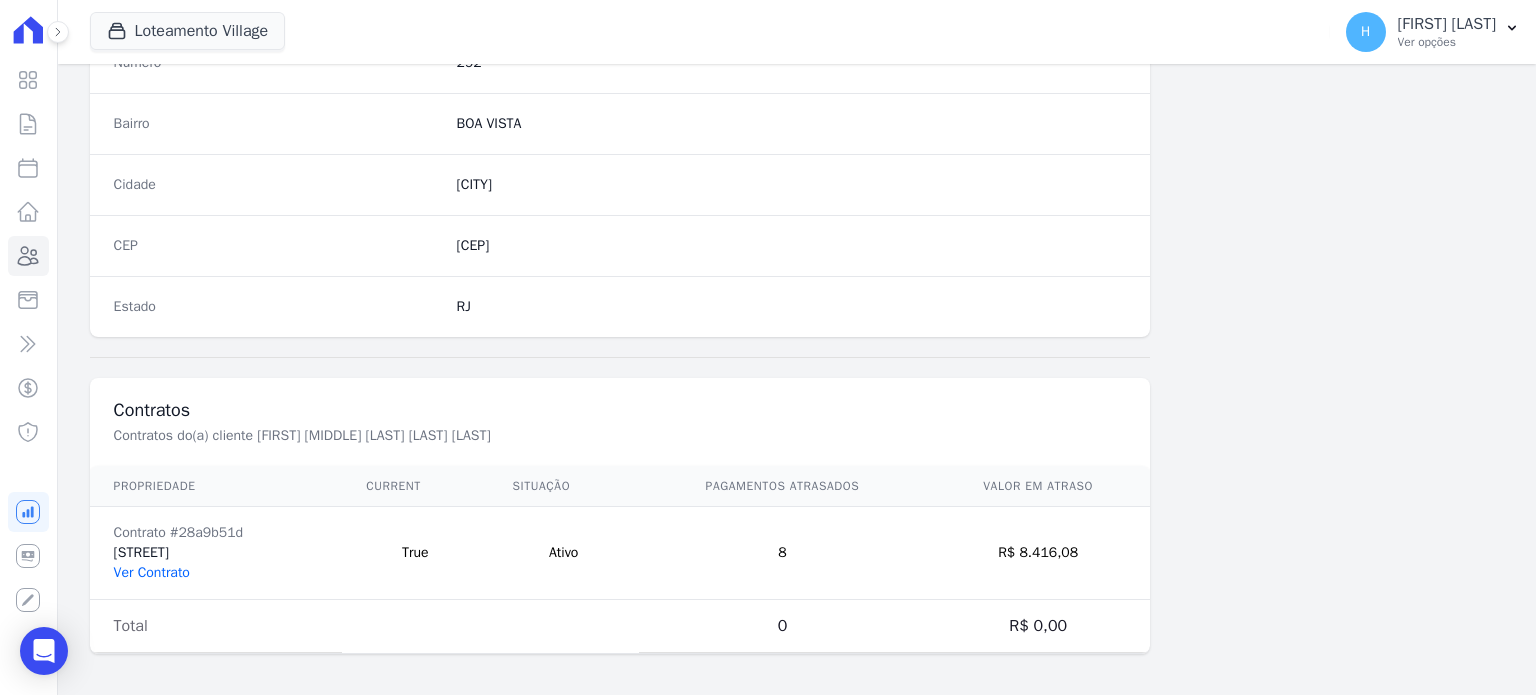 click on "Ver Contrato" at bounding box center (152, 572) 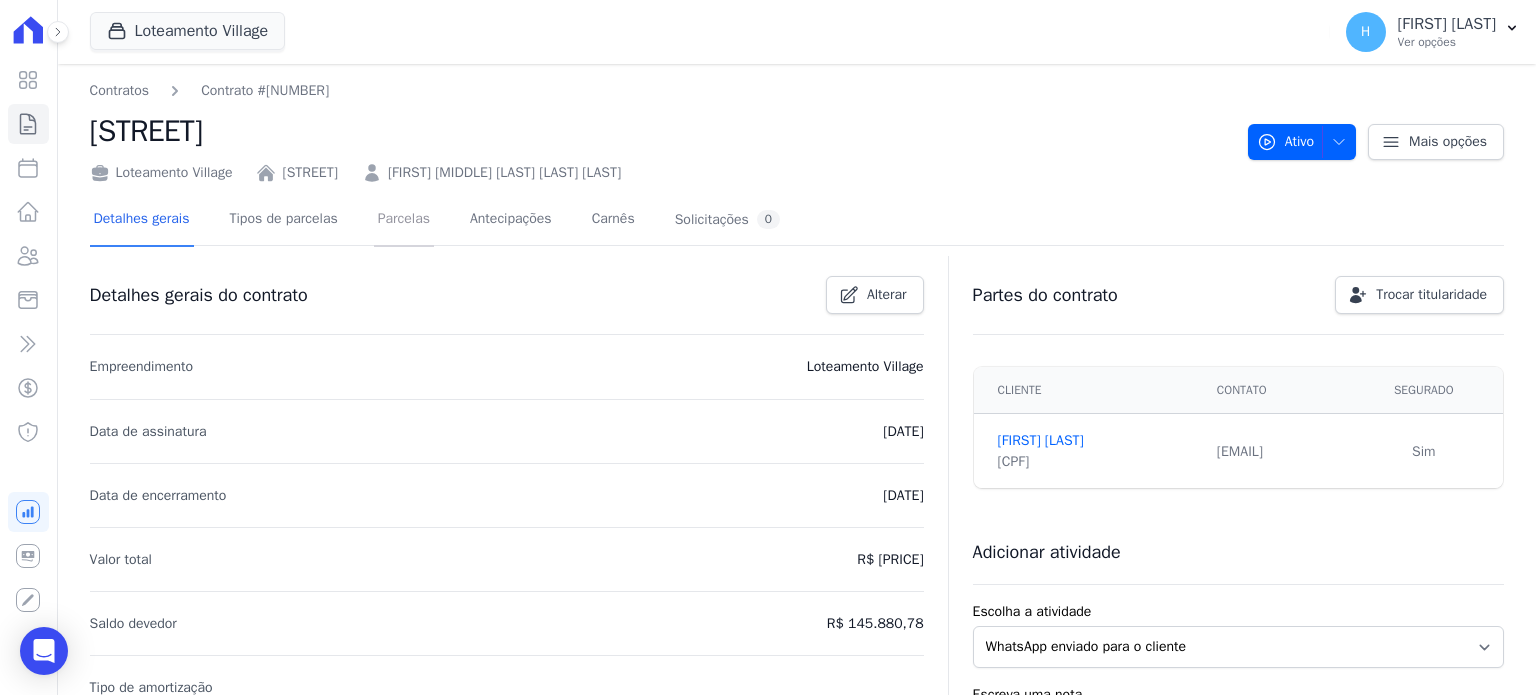 click on "Parcelas" at bounding box center [404, 220] 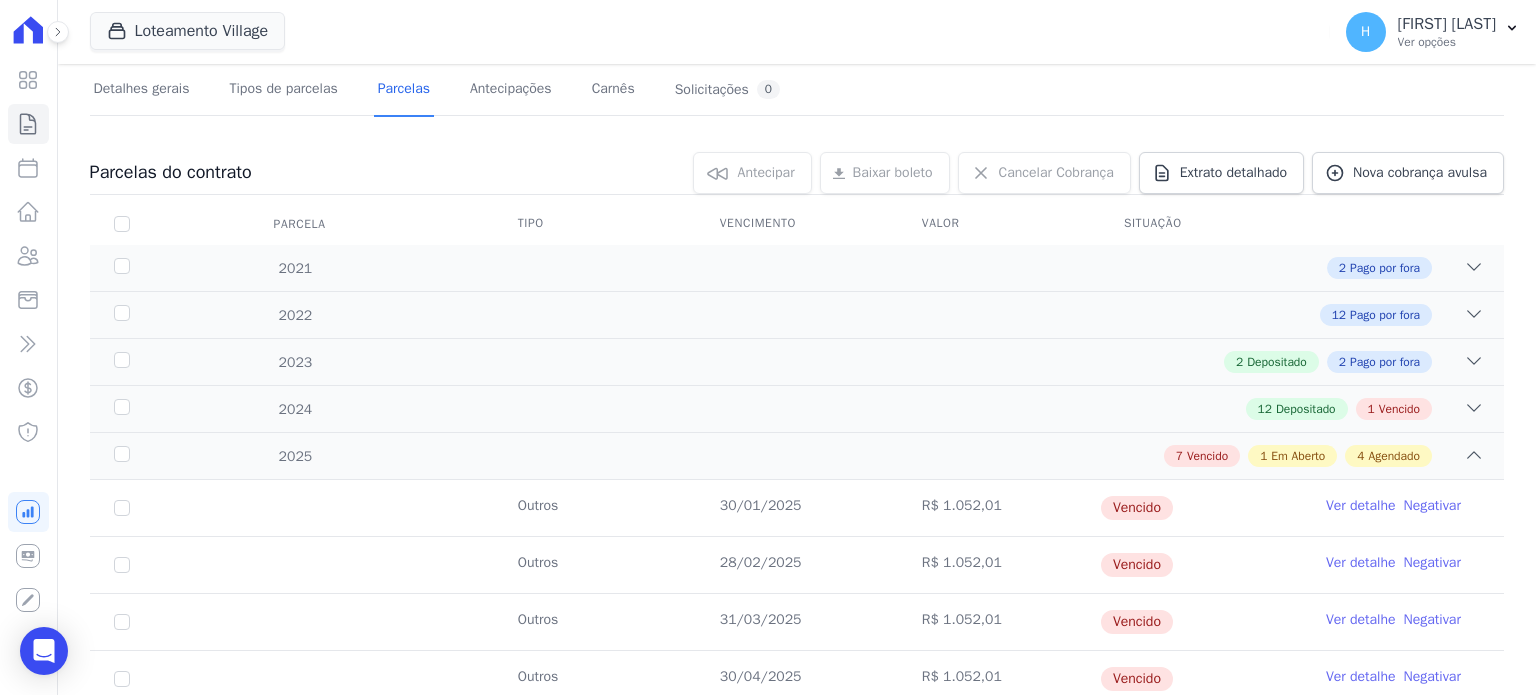 scroll, scrollTop: 500, scrollLeft: 0, axis: vertical 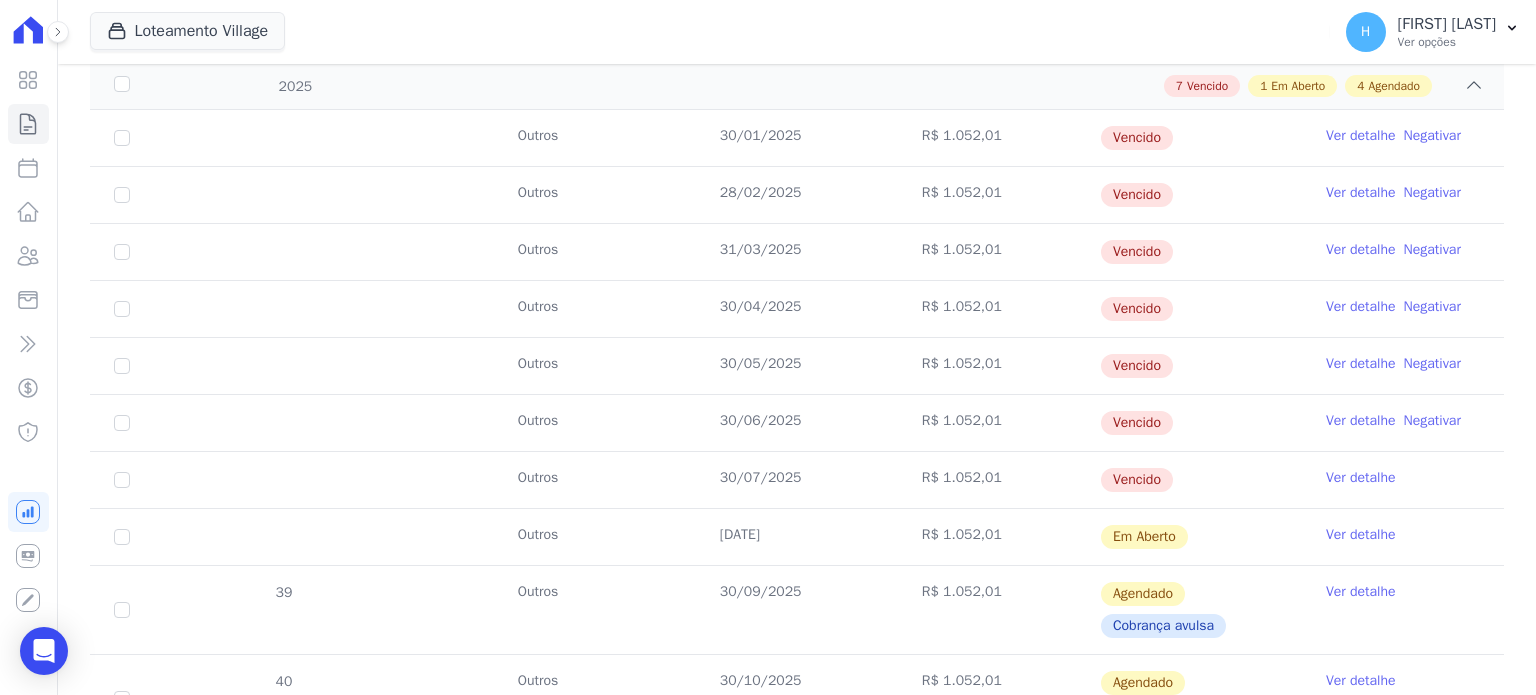 click on "Ver detalhe" at bounding box center (1361, 535) 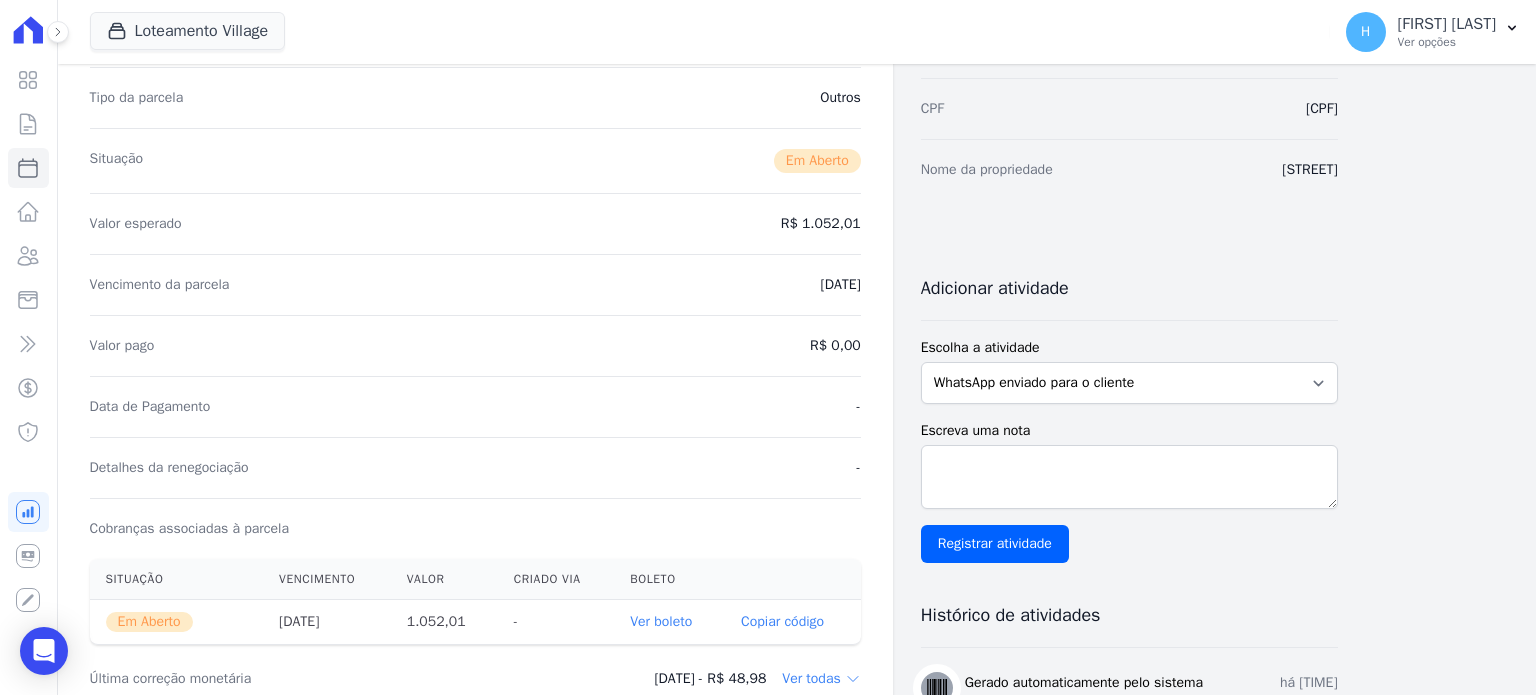 scroll, scrollTop: 500, scrollLeft: 0, axis: vertical 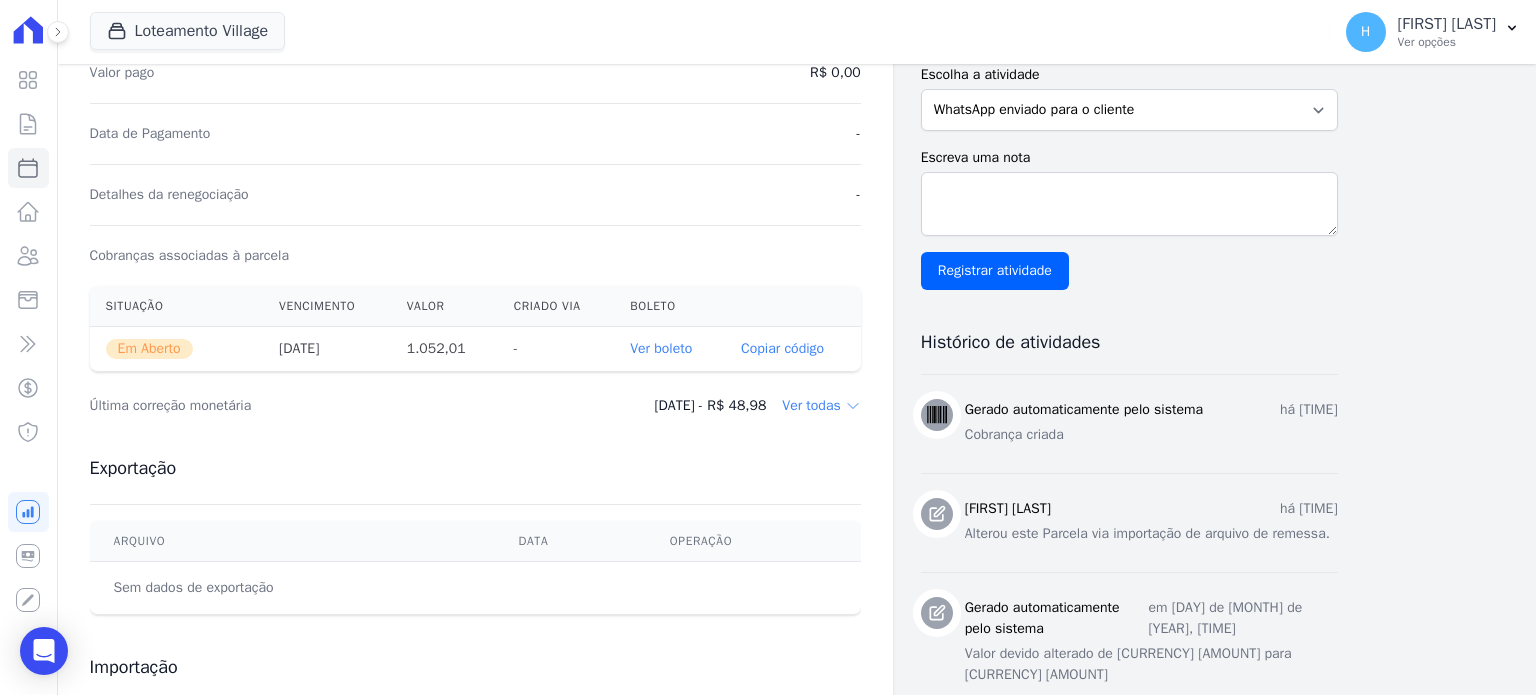 click on "Ver boleto" at bounding box center (661, 348) 